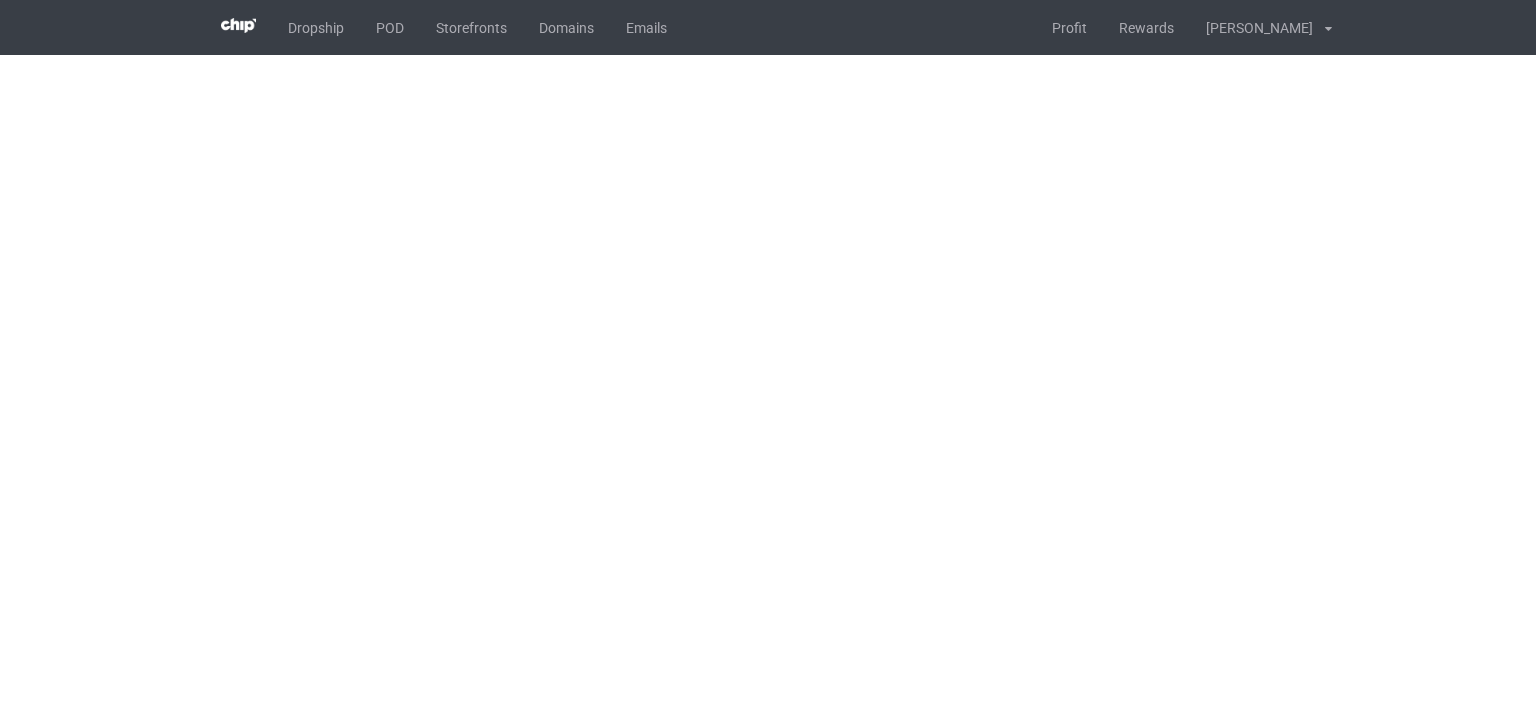 scroll, scrollTop: 0, scrollLeft: 0, axis: both 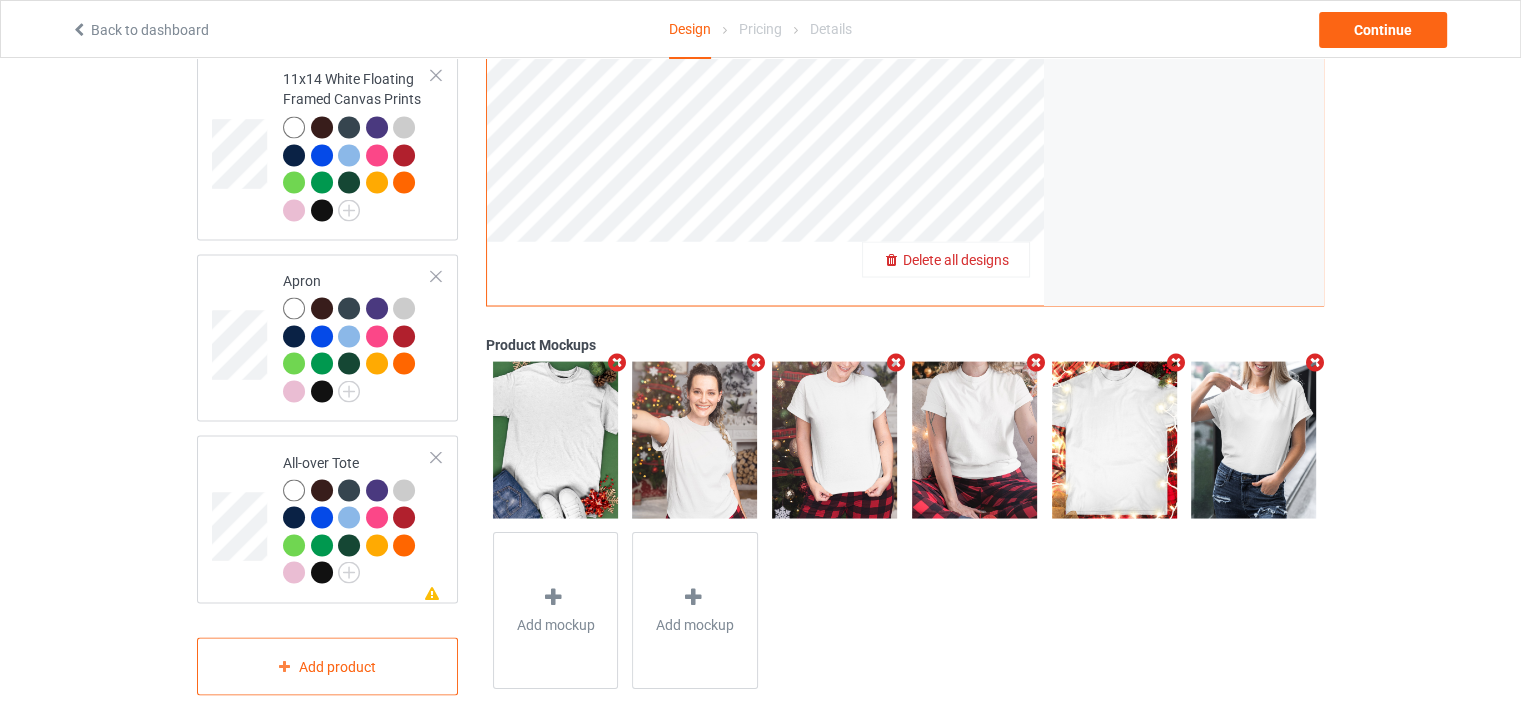 click on "Delete all designs" at bounding box center (956, 259) 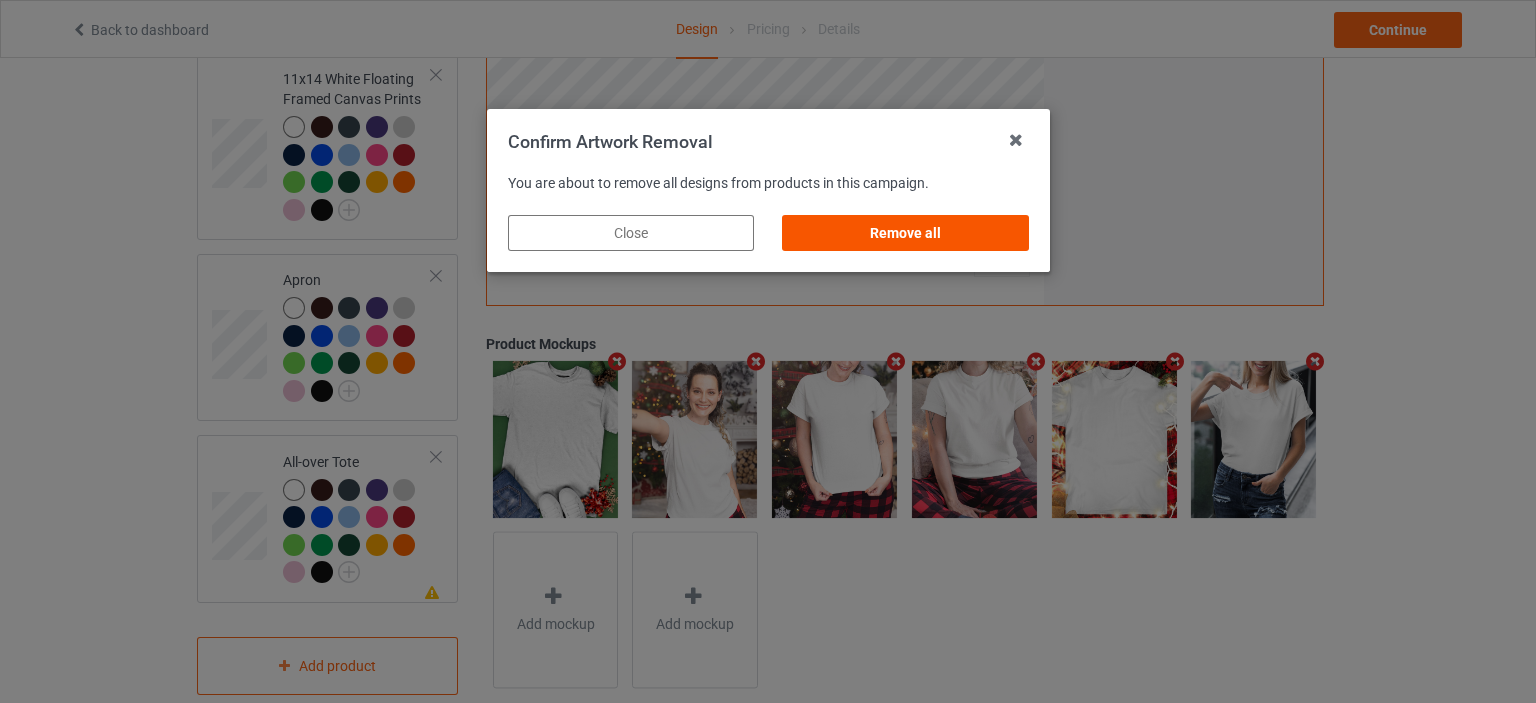 click on "Remove all" at bounding box center (905, 233) 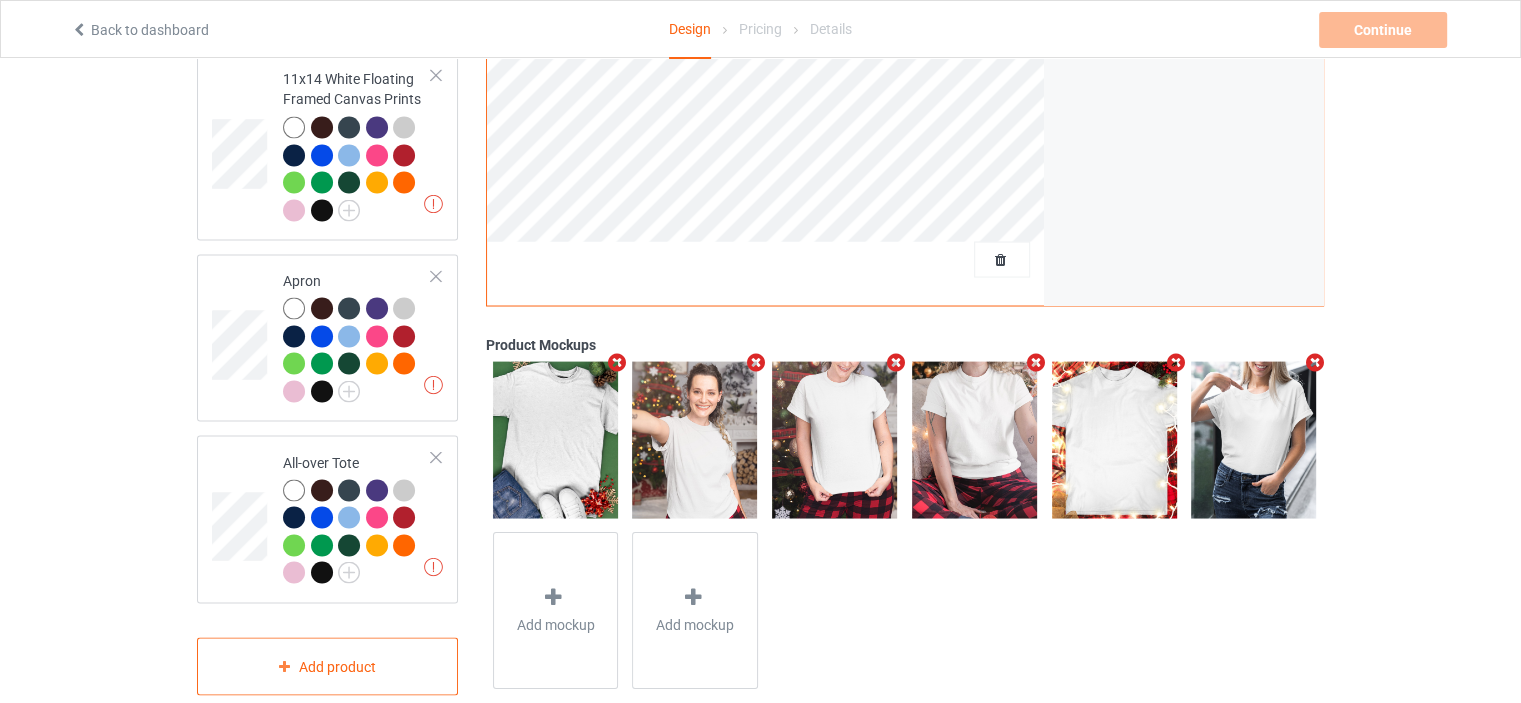 scroll, scrollTop: 0, scrollLeft: 0, axis: both 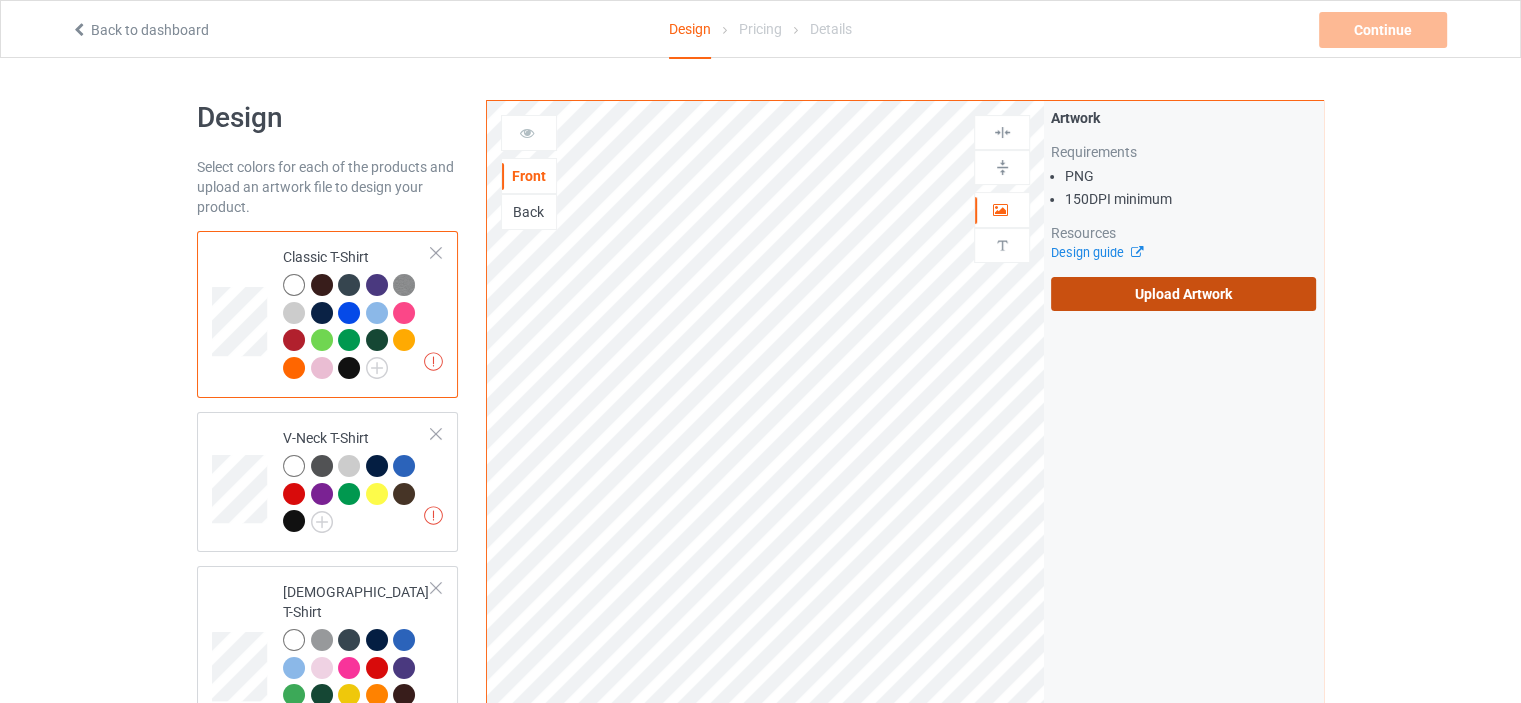 click on "Upload Artwork" at bounding box center (1183, 294) 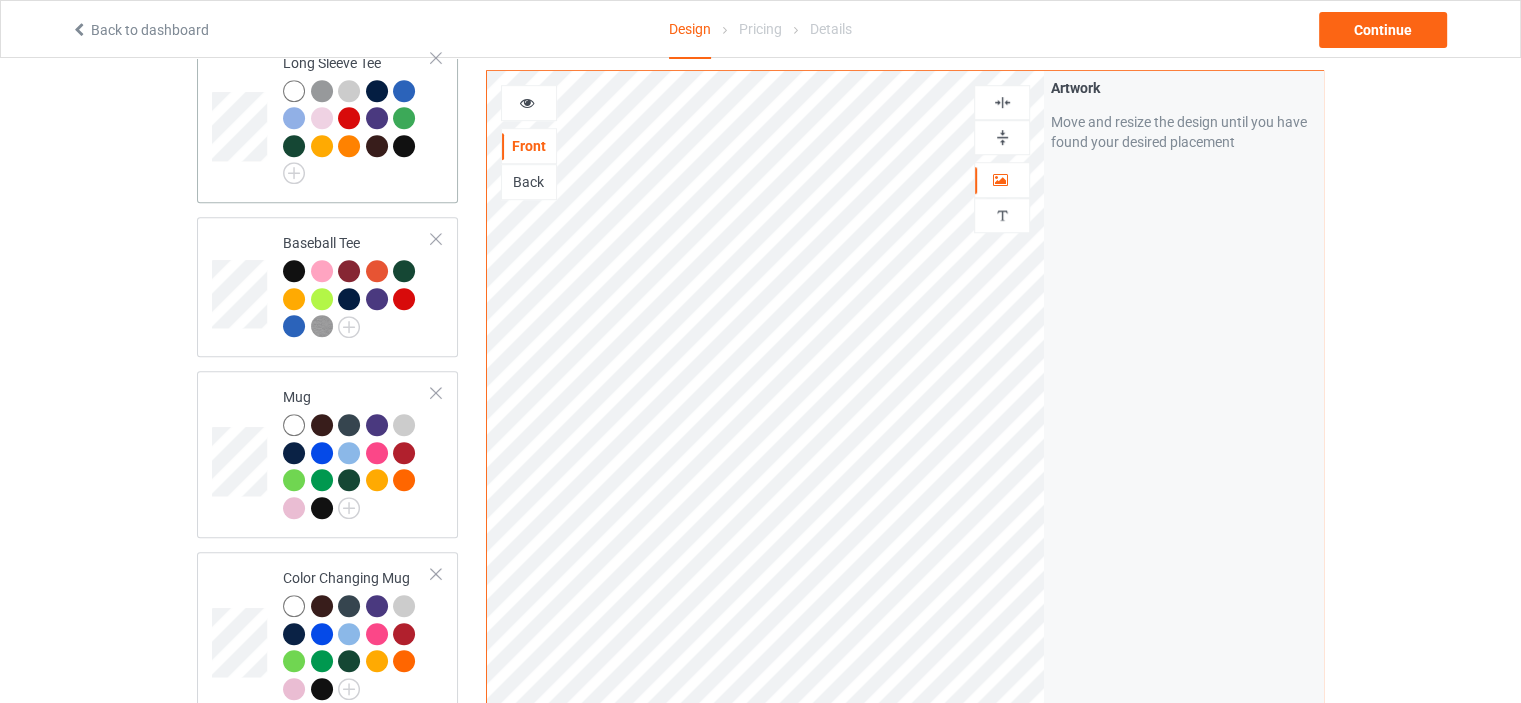 scroll, scrollTop: 1300, scrollLeft: 0, axis: vertical 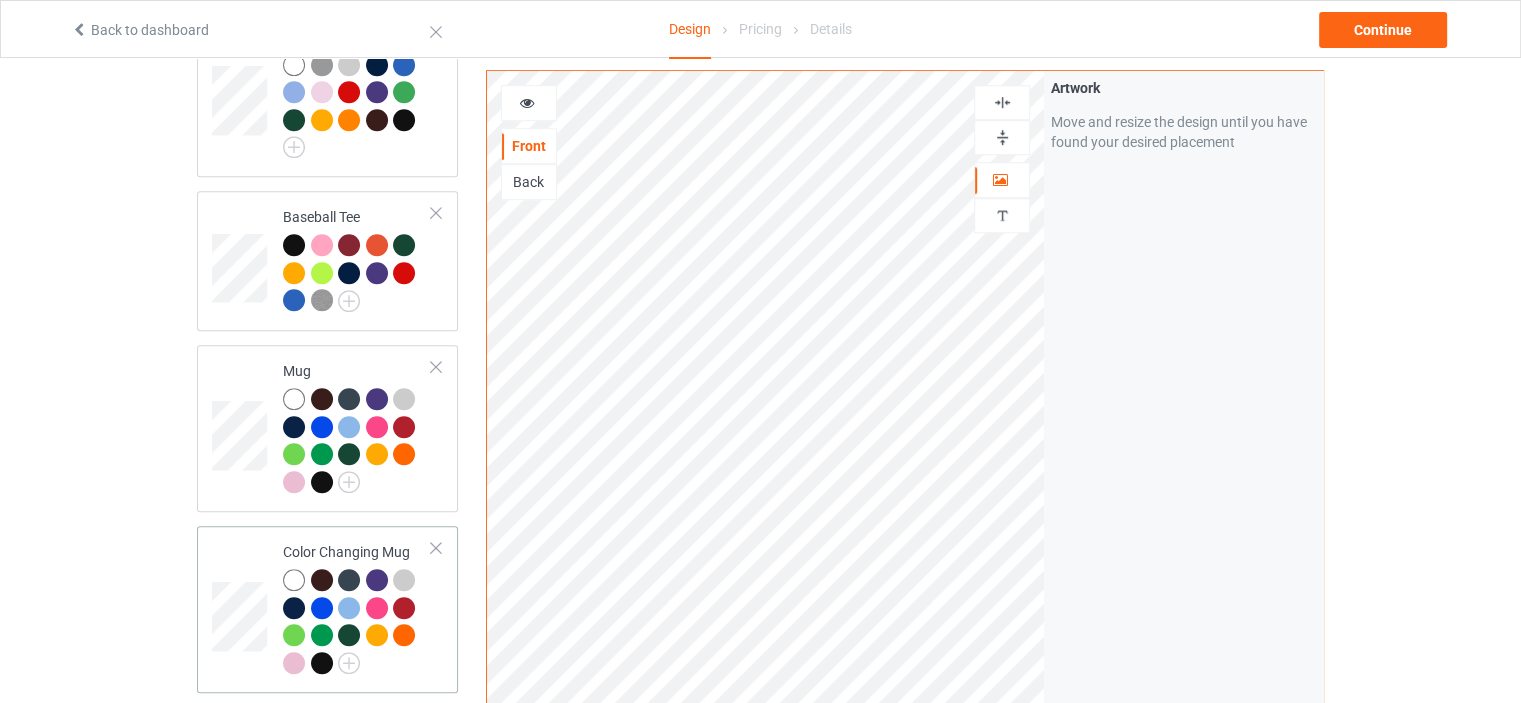 click on "Color Changing Mug" at bounding box center (357, 609) 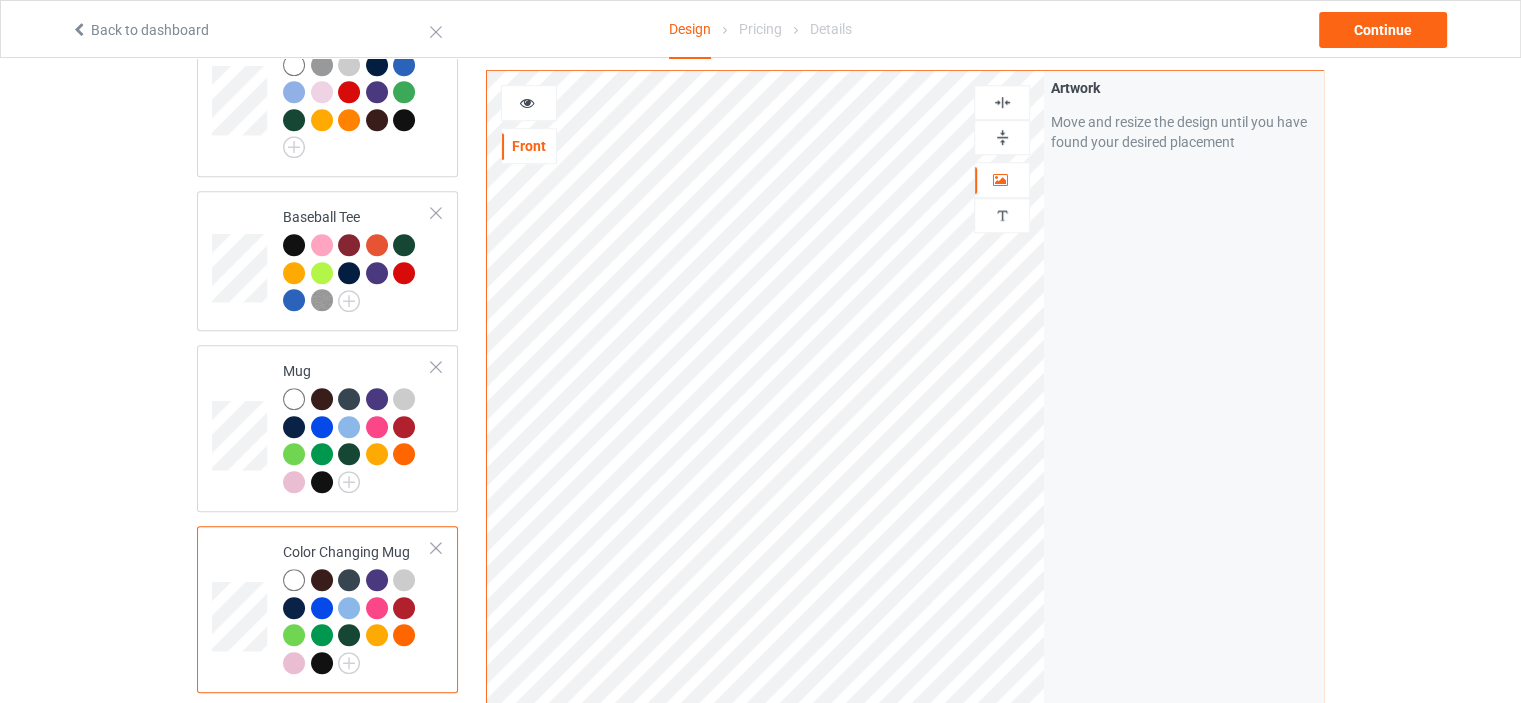 click at bounding box center [1002, 137] 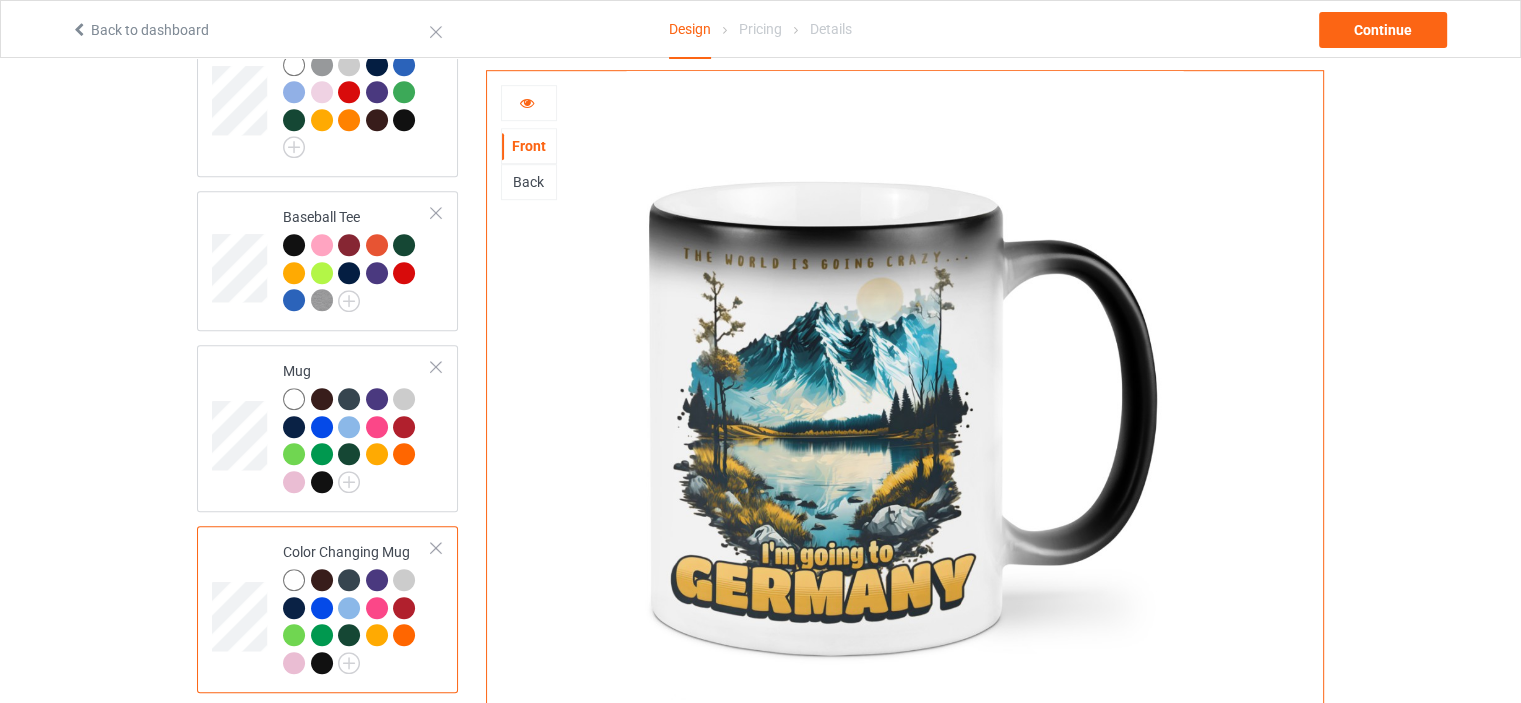 click at bounding box center [527, 100] 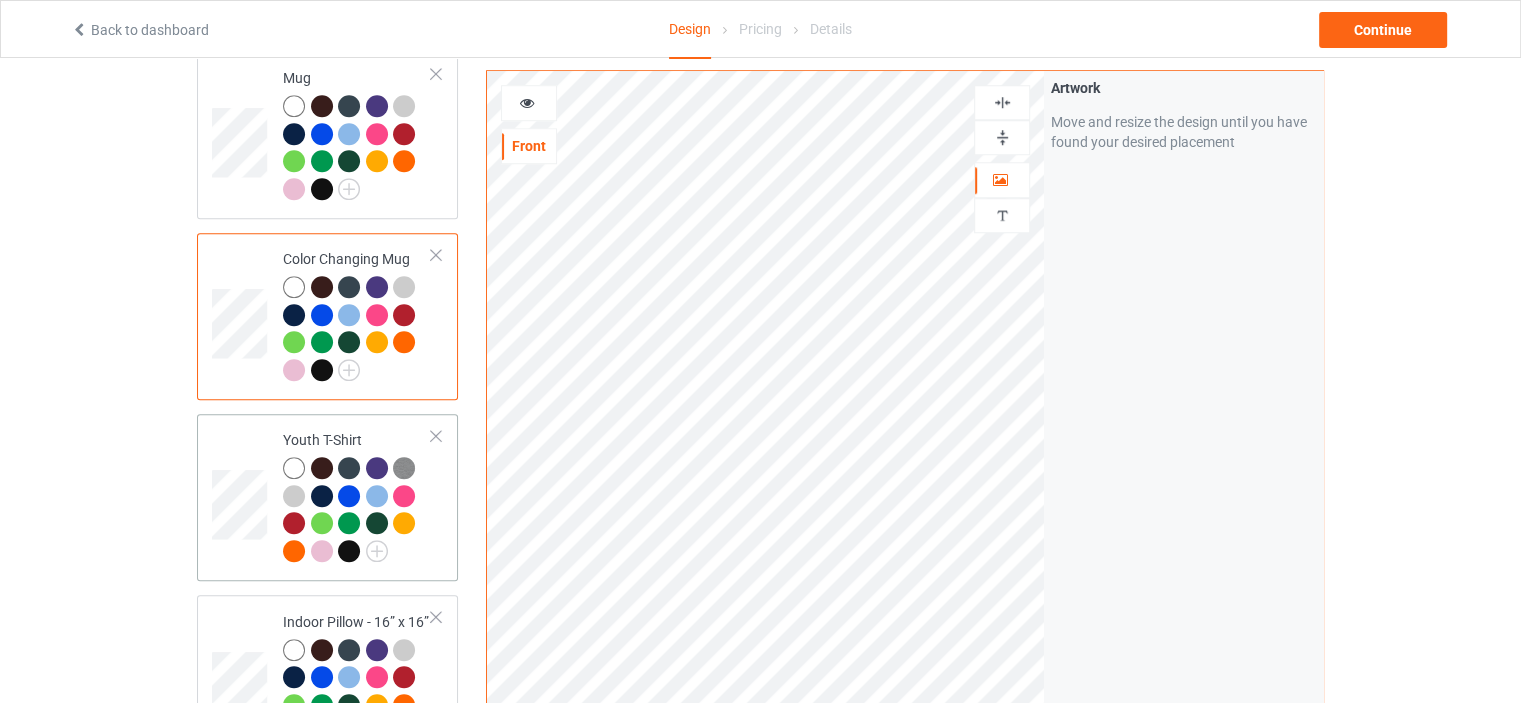 scroll, scrollTop: 1800, scrollLeft: 0, axis: vertical 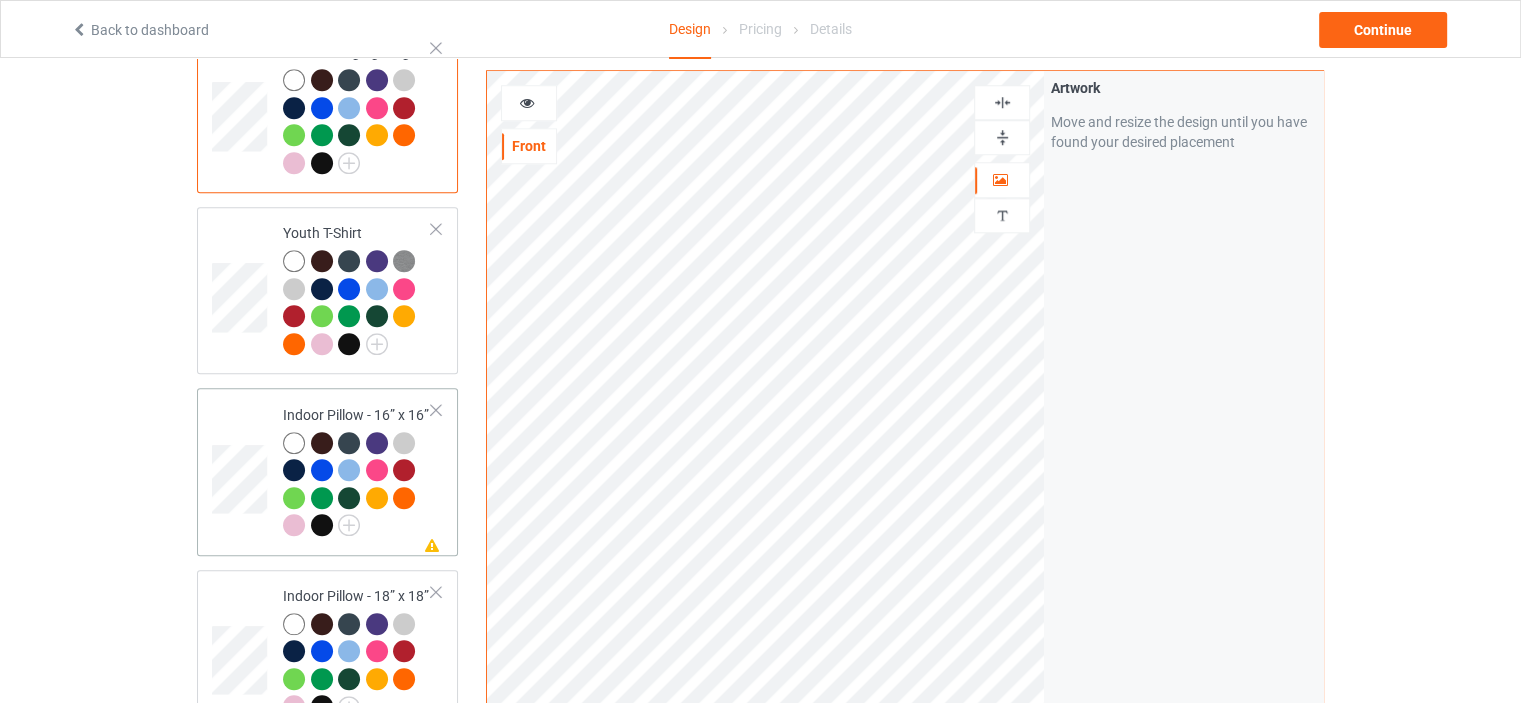 click on "Indoor Pillow - 16” x 16”" at bounding box center [357, 470] 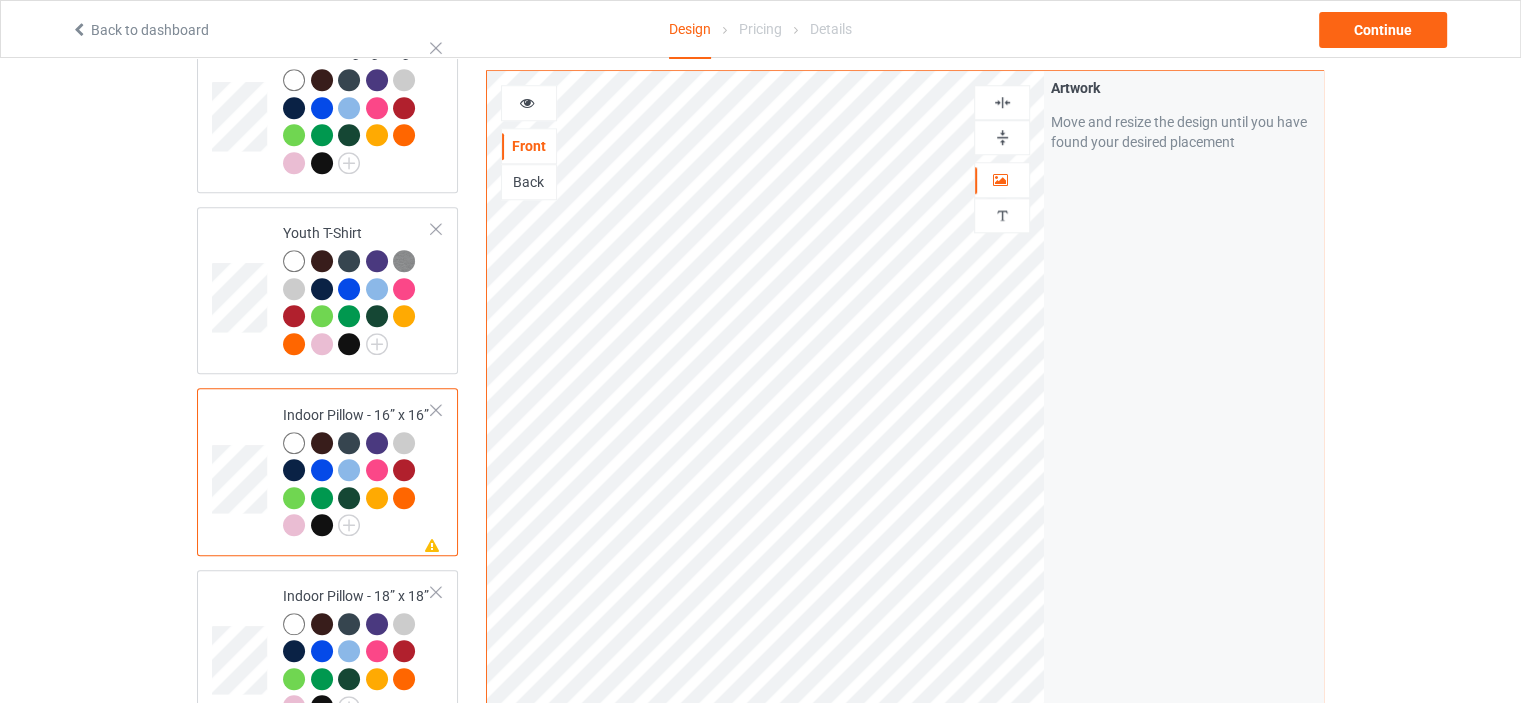 click at bounding box center [1002, 137] 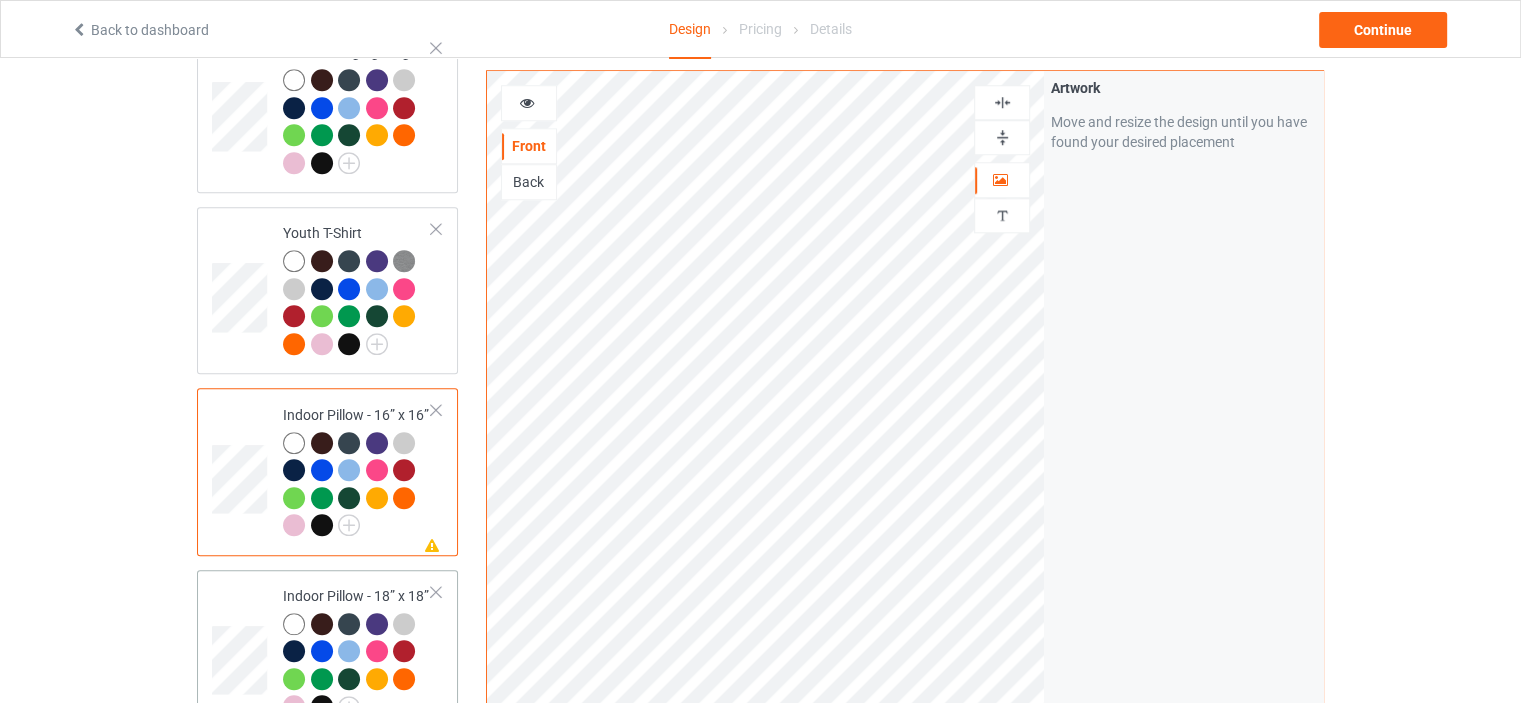 click on "Indoor Pillow - 18” x 18”" at bounding box center [357, 651] 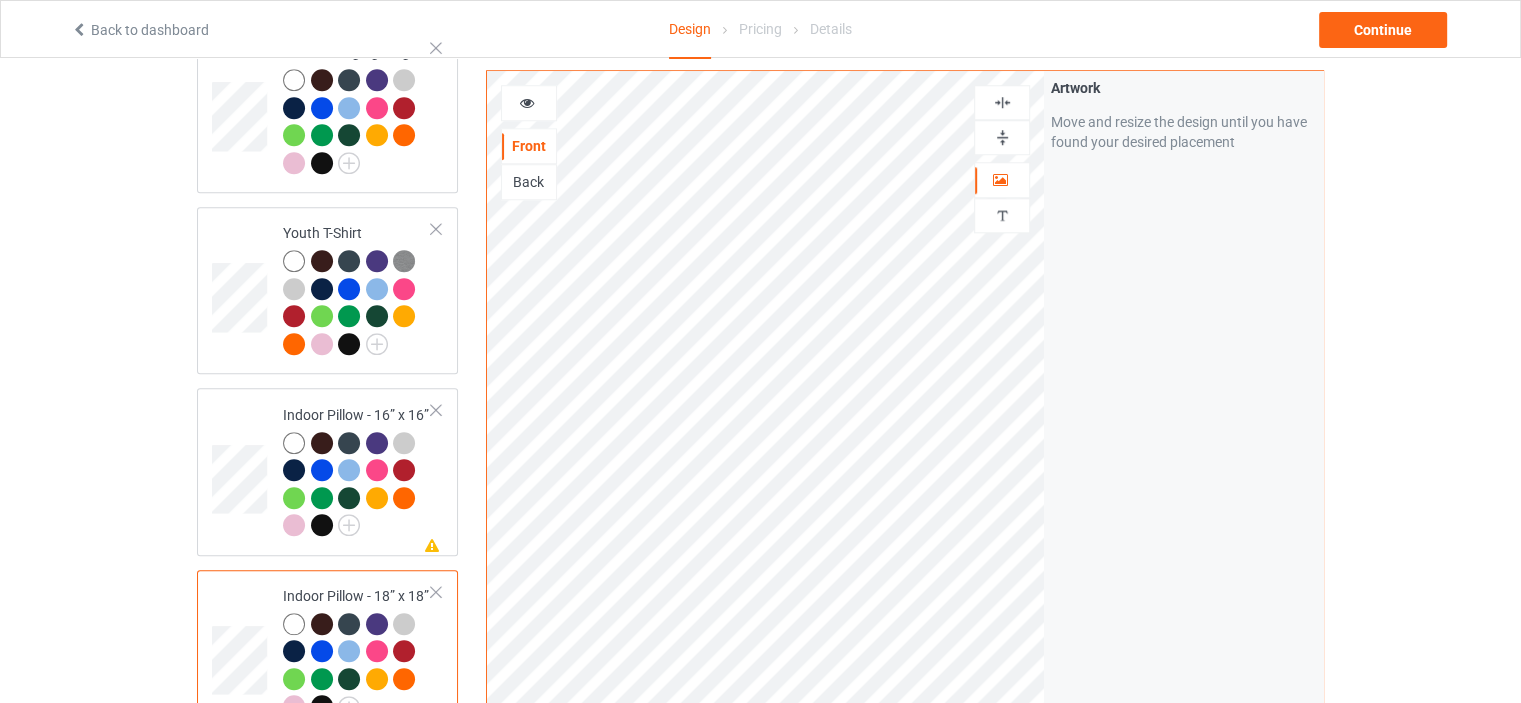 click at bounding box center (1002, 137) 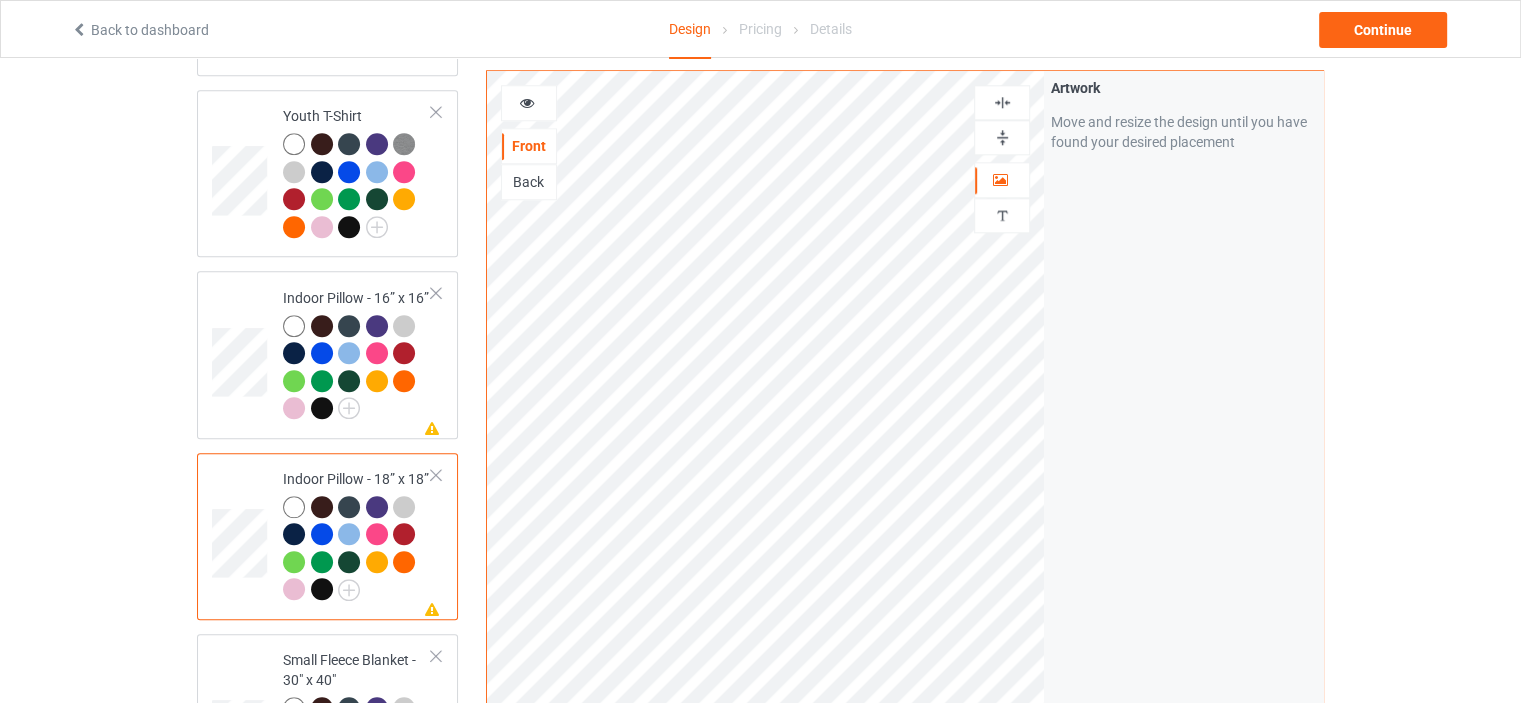 scroll, scrollTop: 2000, scrollLeft: 0, axis: vertical 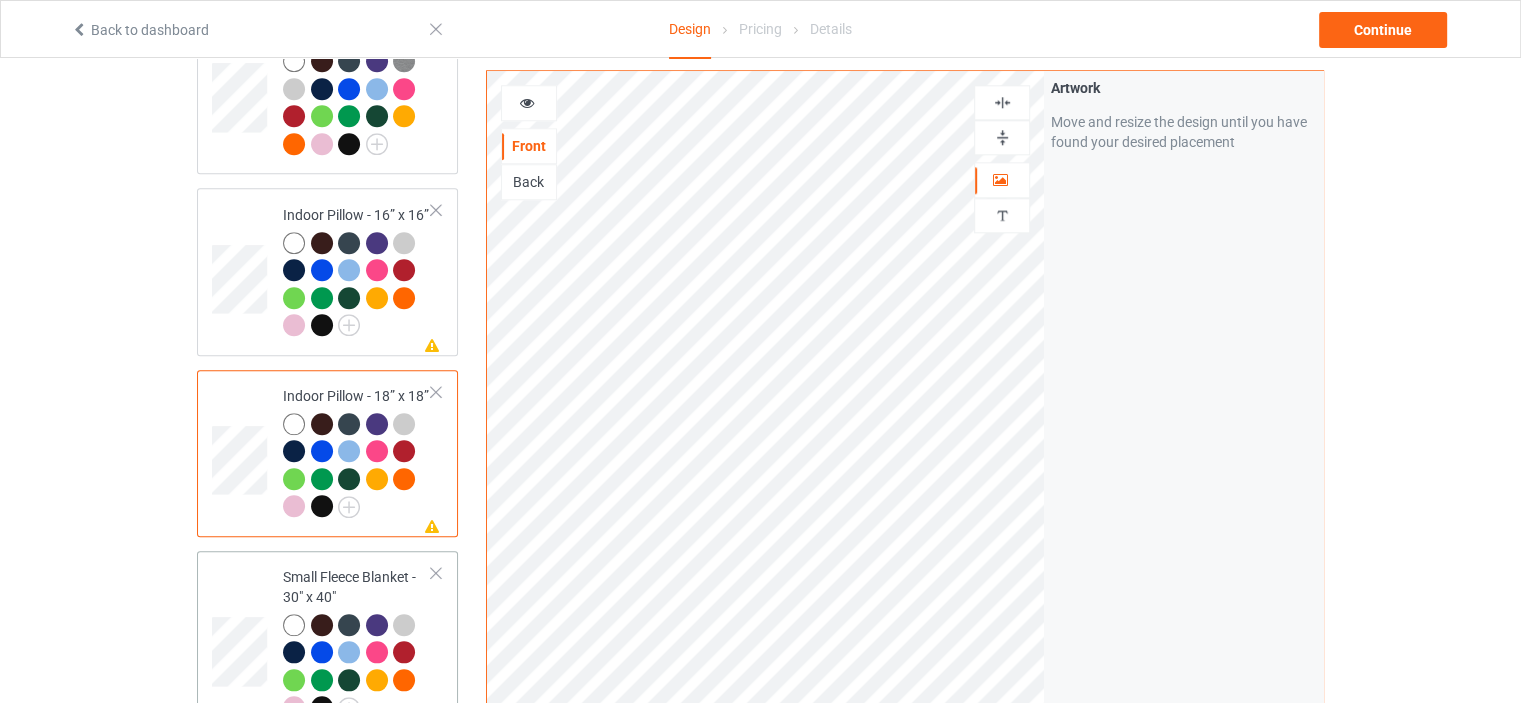 click on "Small Fleece Blanket - 30" x 40"" at bounding box center [357, 642] 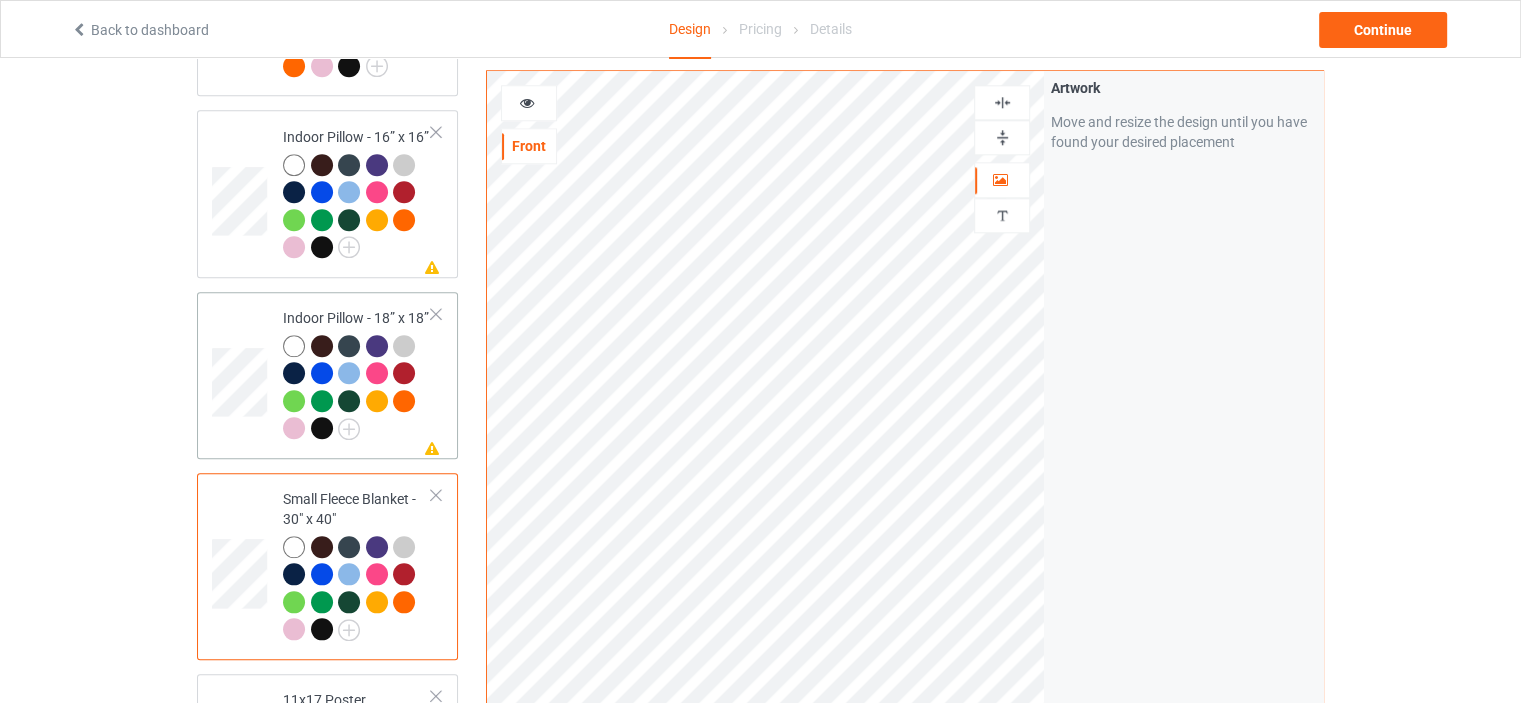 scroll, scrollTop: 2200, scrollLeft: 0, axis: vertical 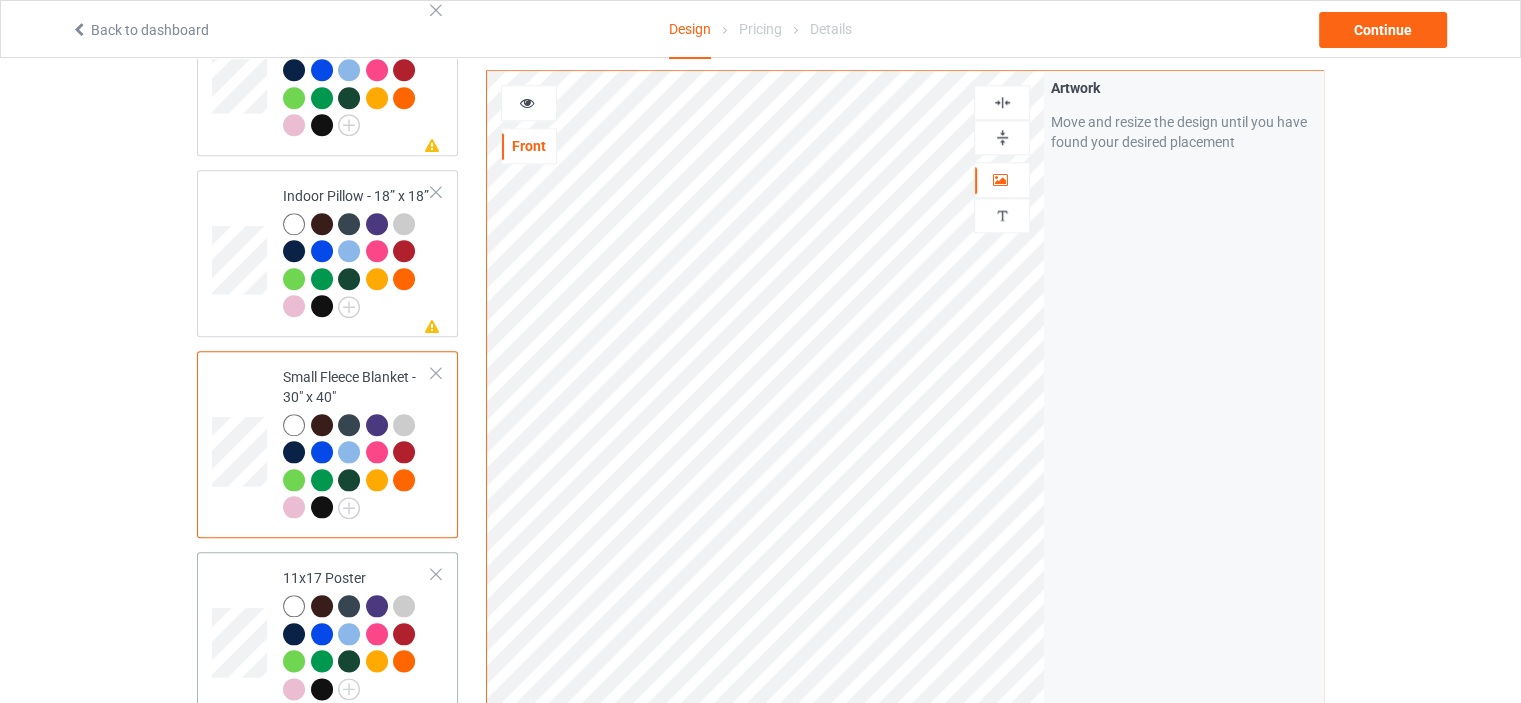 click on "11x17 Poster" at bounding box center [357, 633] 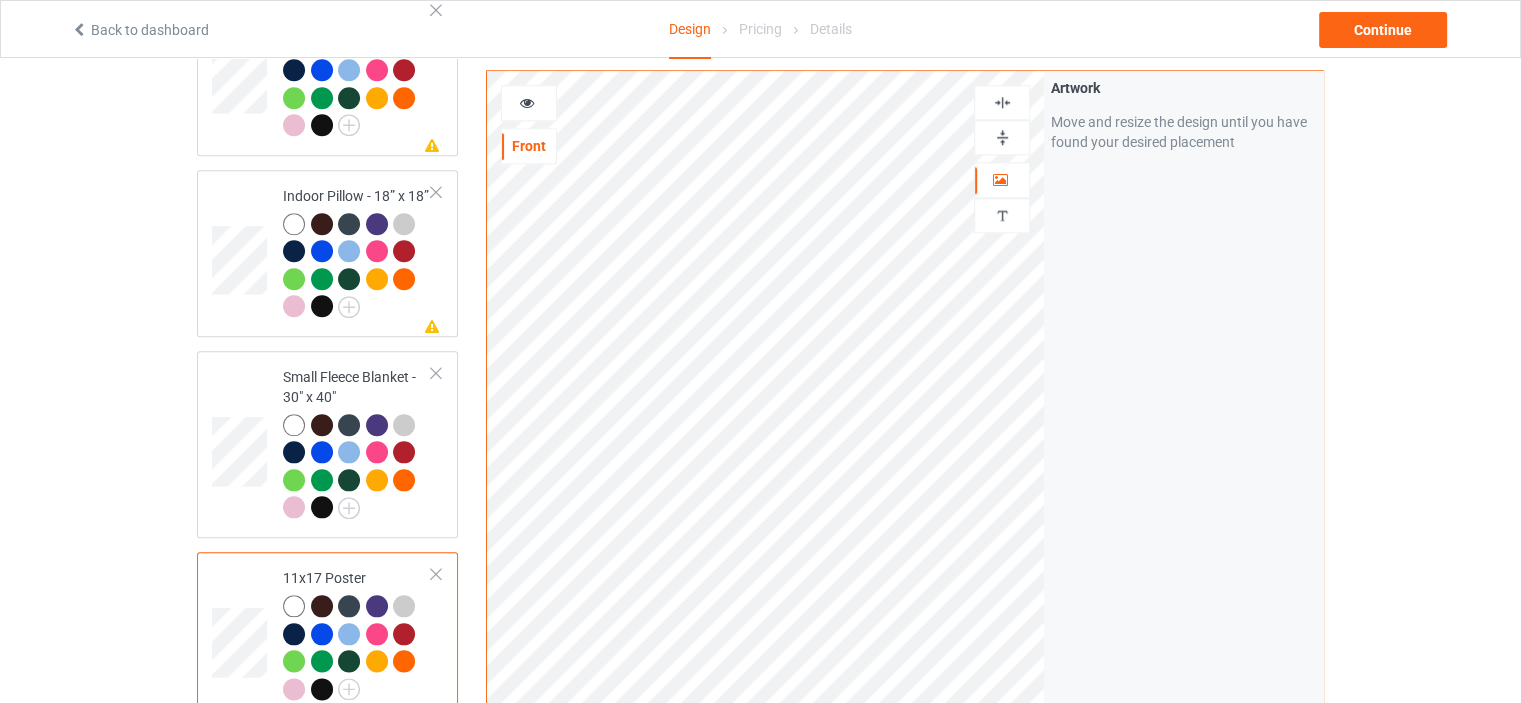 drag, startPoint x: 1012, startPoint y: 131, endPoint x: 1014, endPoint y: 113, distance: 18.110771 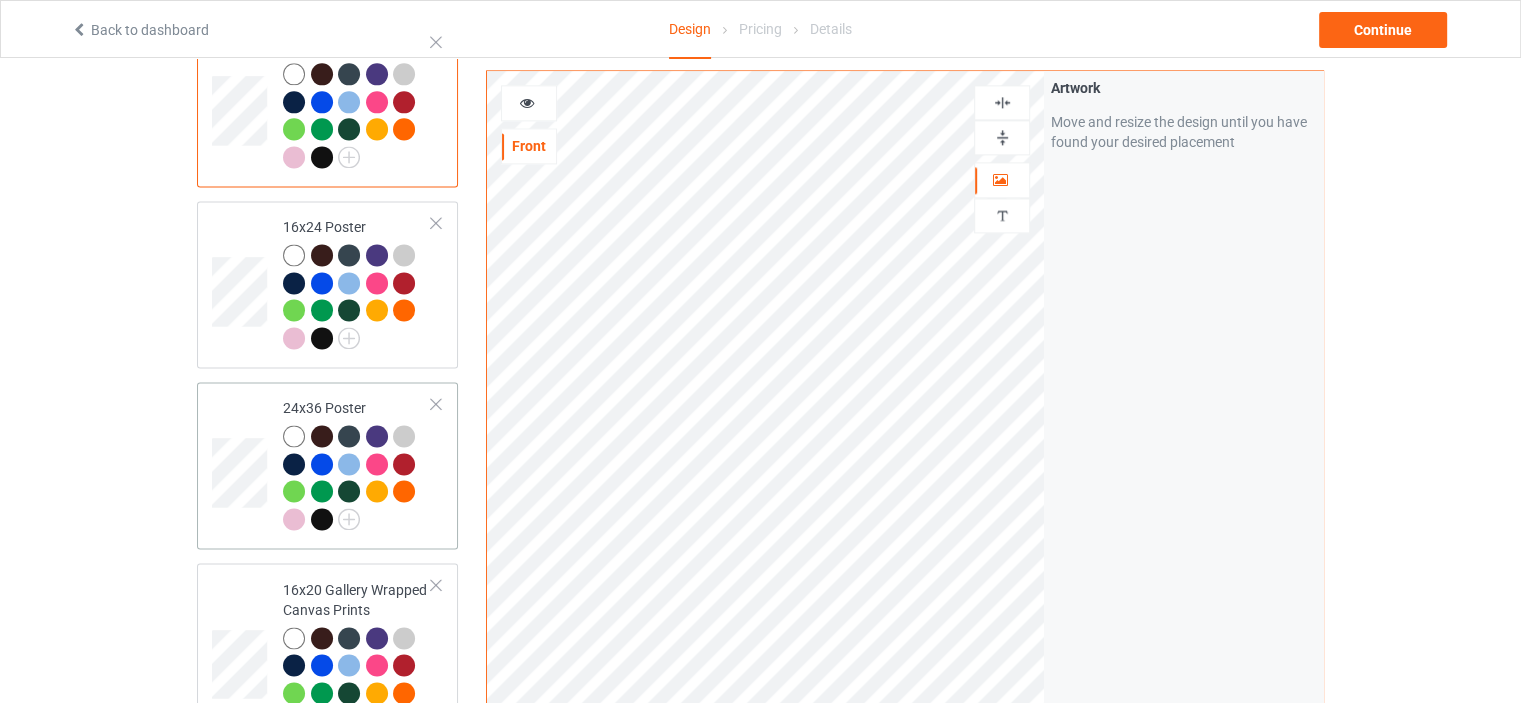 scroll, scrollTop: 2800, scrollLeft: 0, axis: vertical 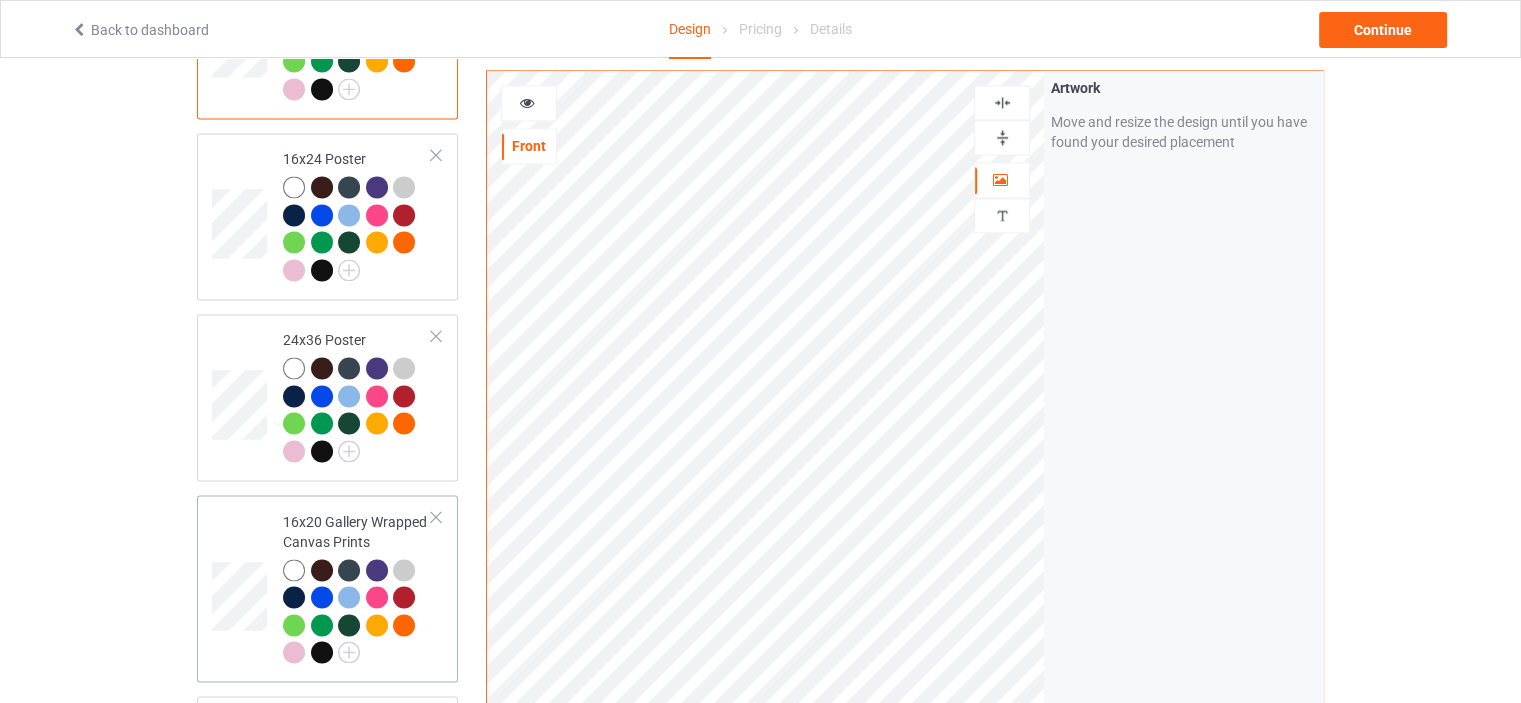 click on "16x20 Gallery Wrapped Canvas Prints" at bounding box center [357, 587] 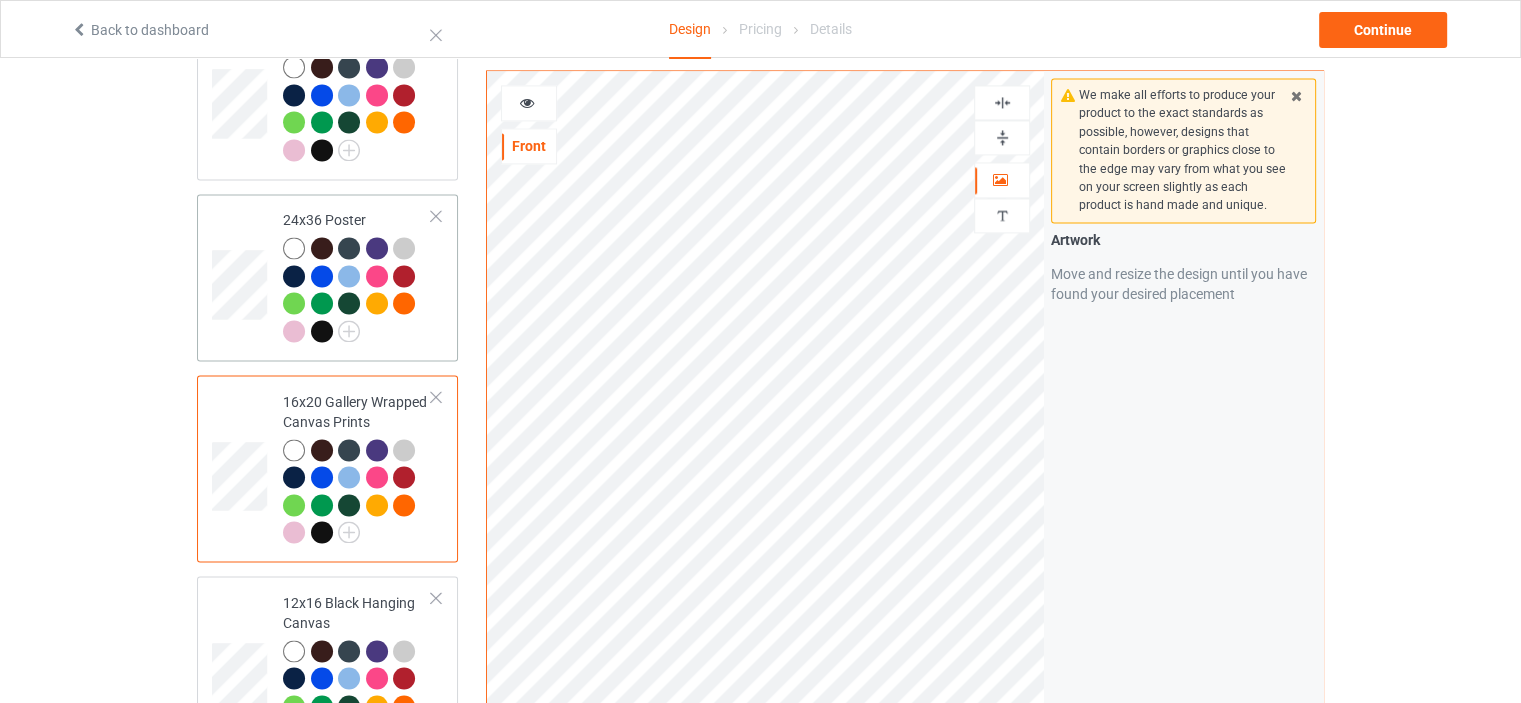 scroll, scrollTop: 3100, scrollLeft: 0, axis: vertical 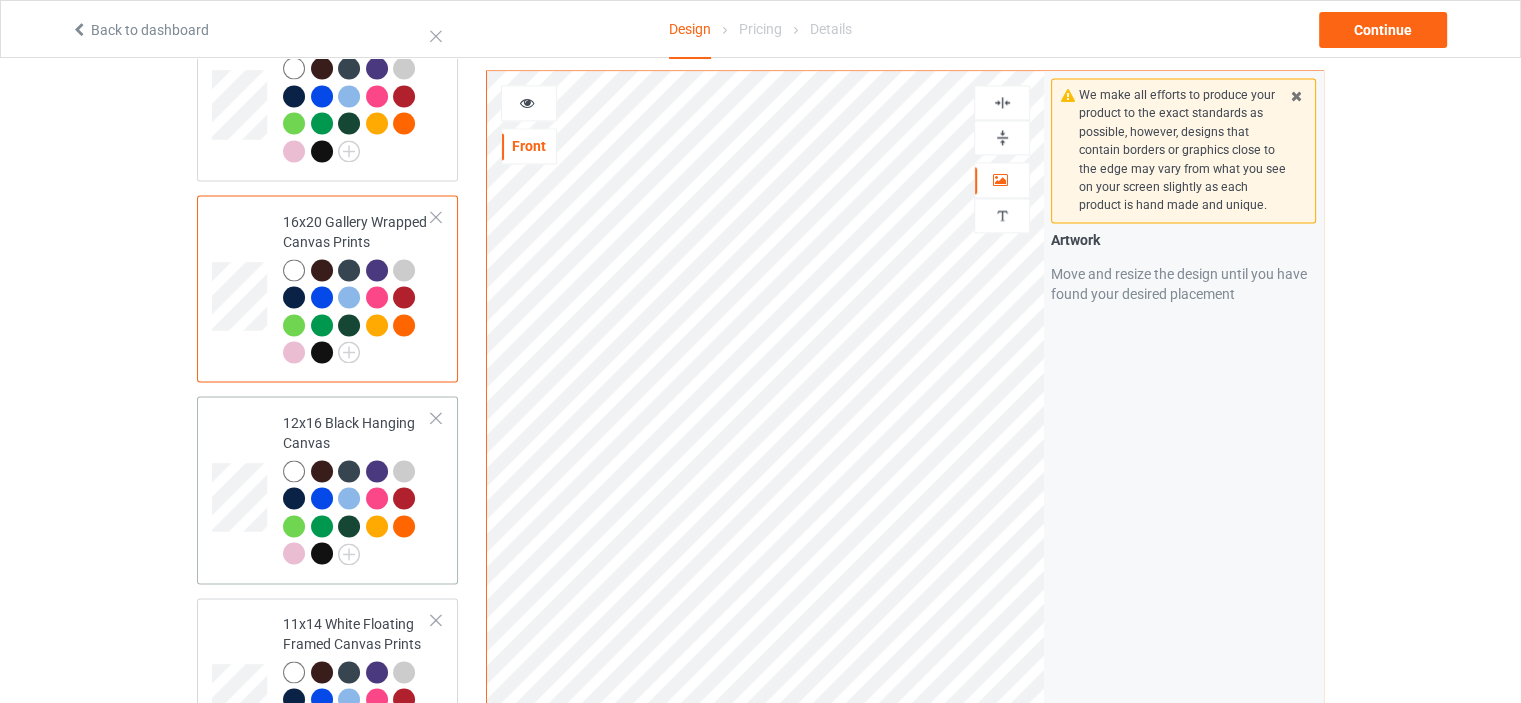 click on "12x16 Black Hanging Canvas" at bounding box center (357, 488) 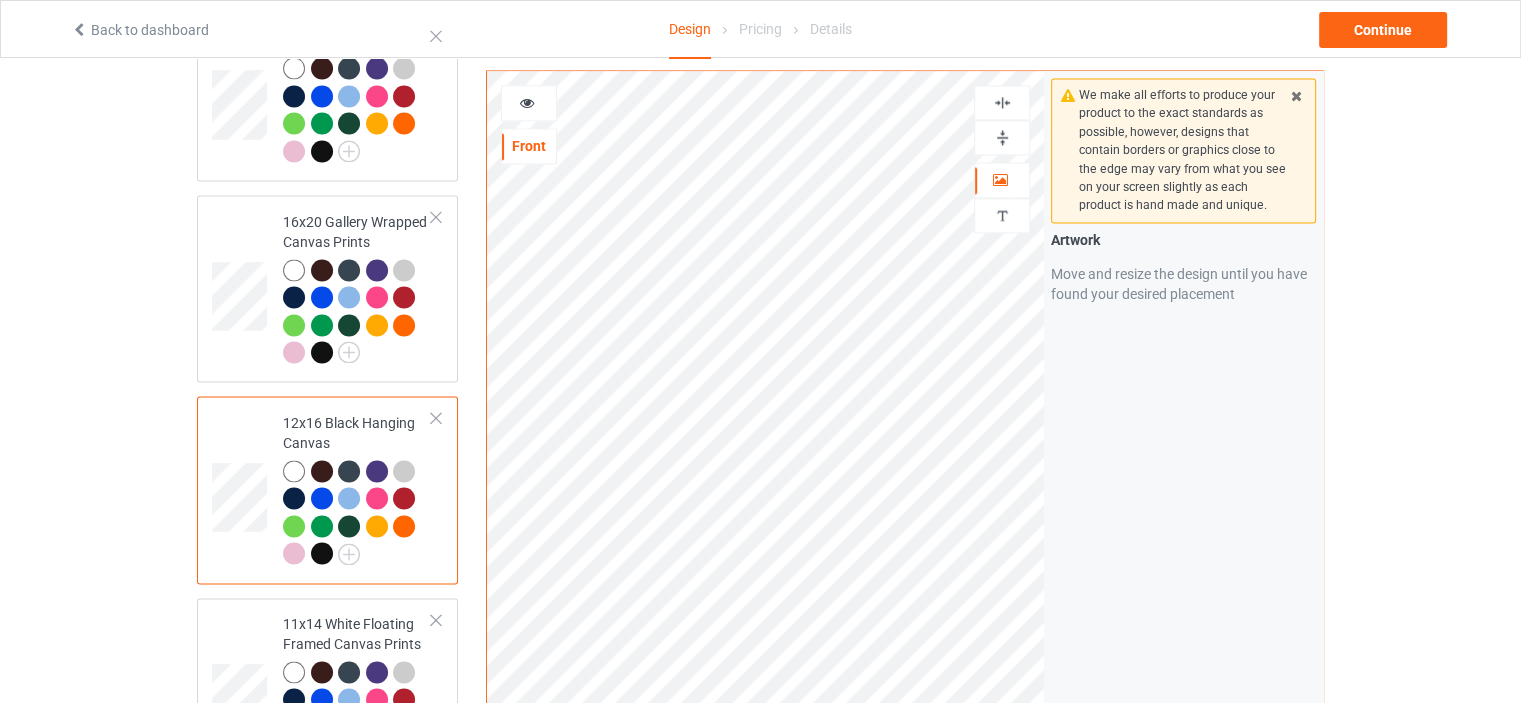drag, startPoint x: 1009, startPoint y: 119, endPoint x: 1016, endPoint y: 84, distance: 35.69314 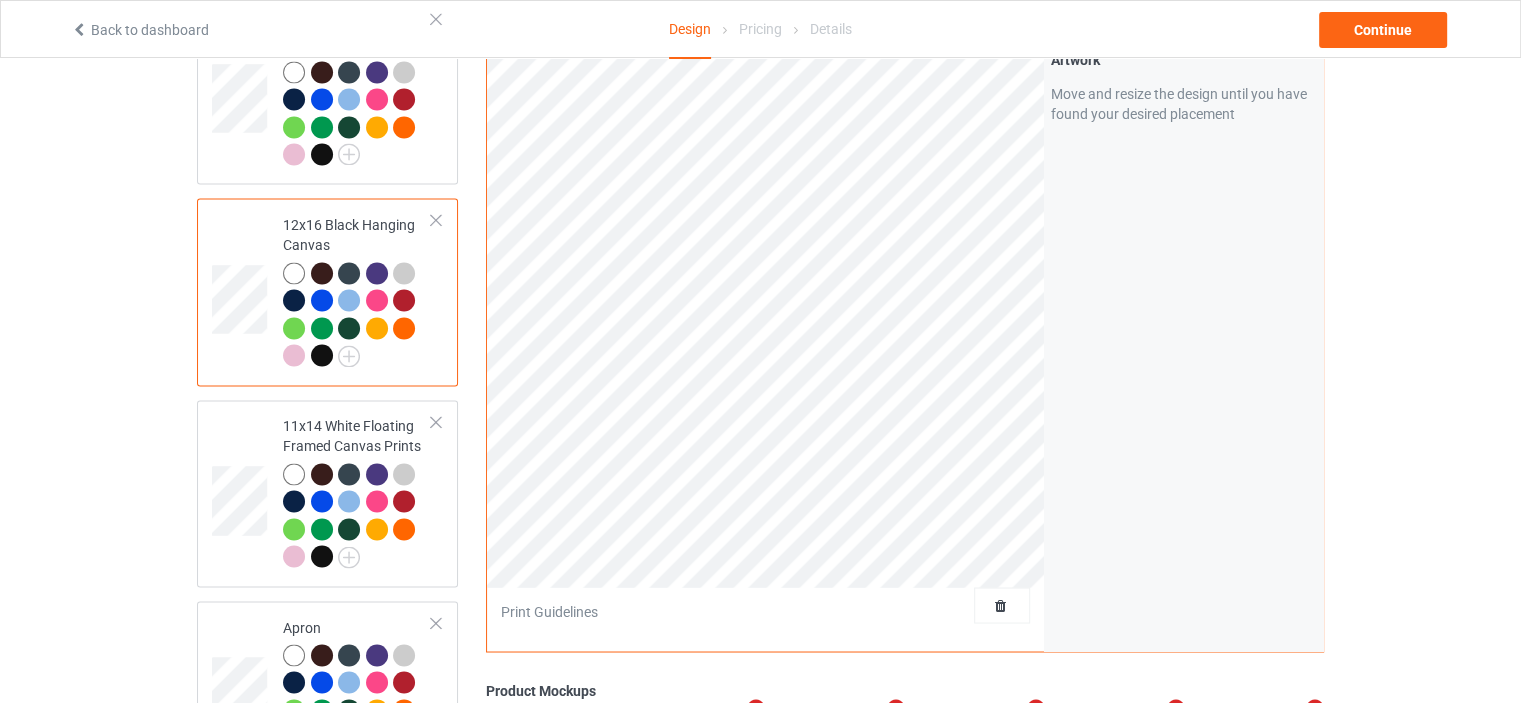 scroll, scrollTop: 3300, scrollLeft: 0, axis: vertical 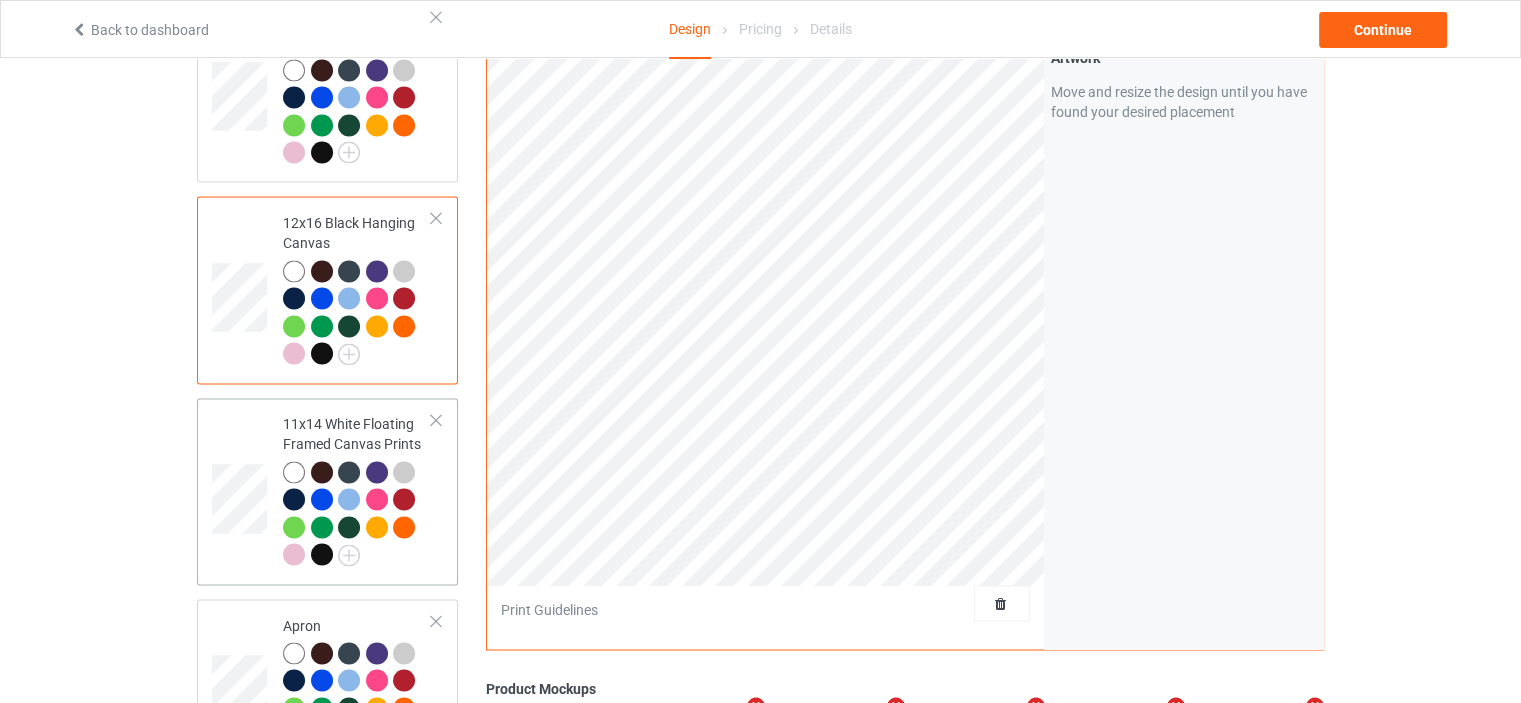 click on "11x14 White Floating Framed Canvas Prints" at bounding box center [357, 489] 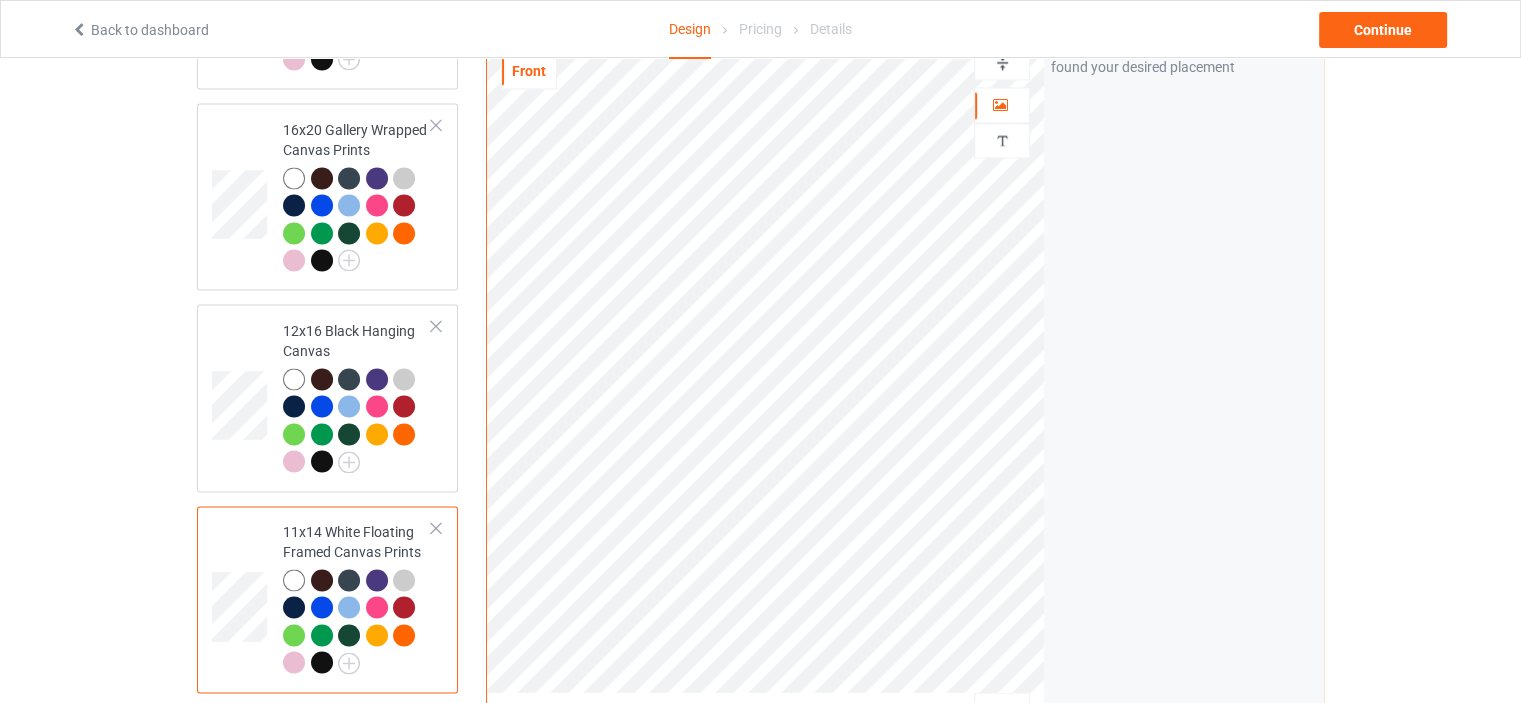scroll, scrollTop: 3100, scrollLeft: 0, axis: vertical 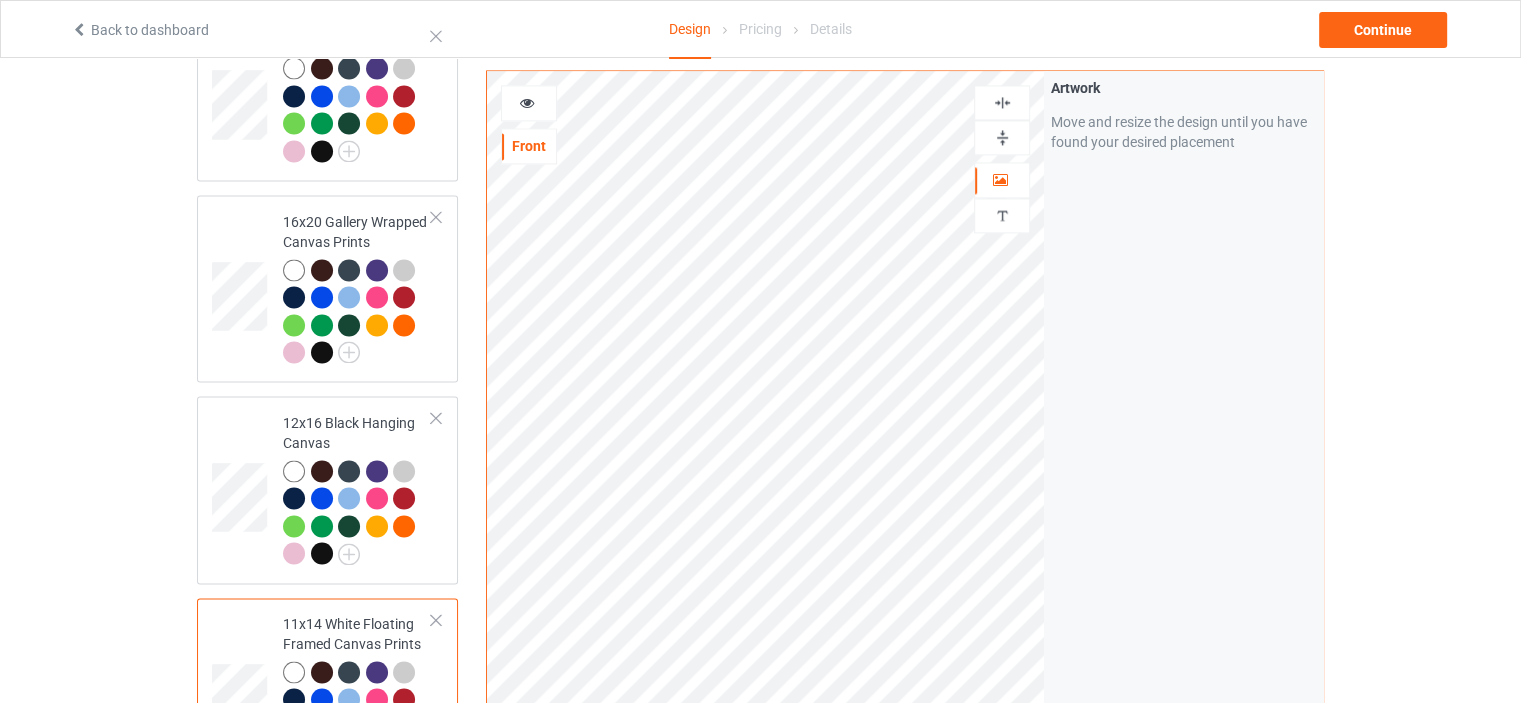 click at bounding box center [1002, 137] 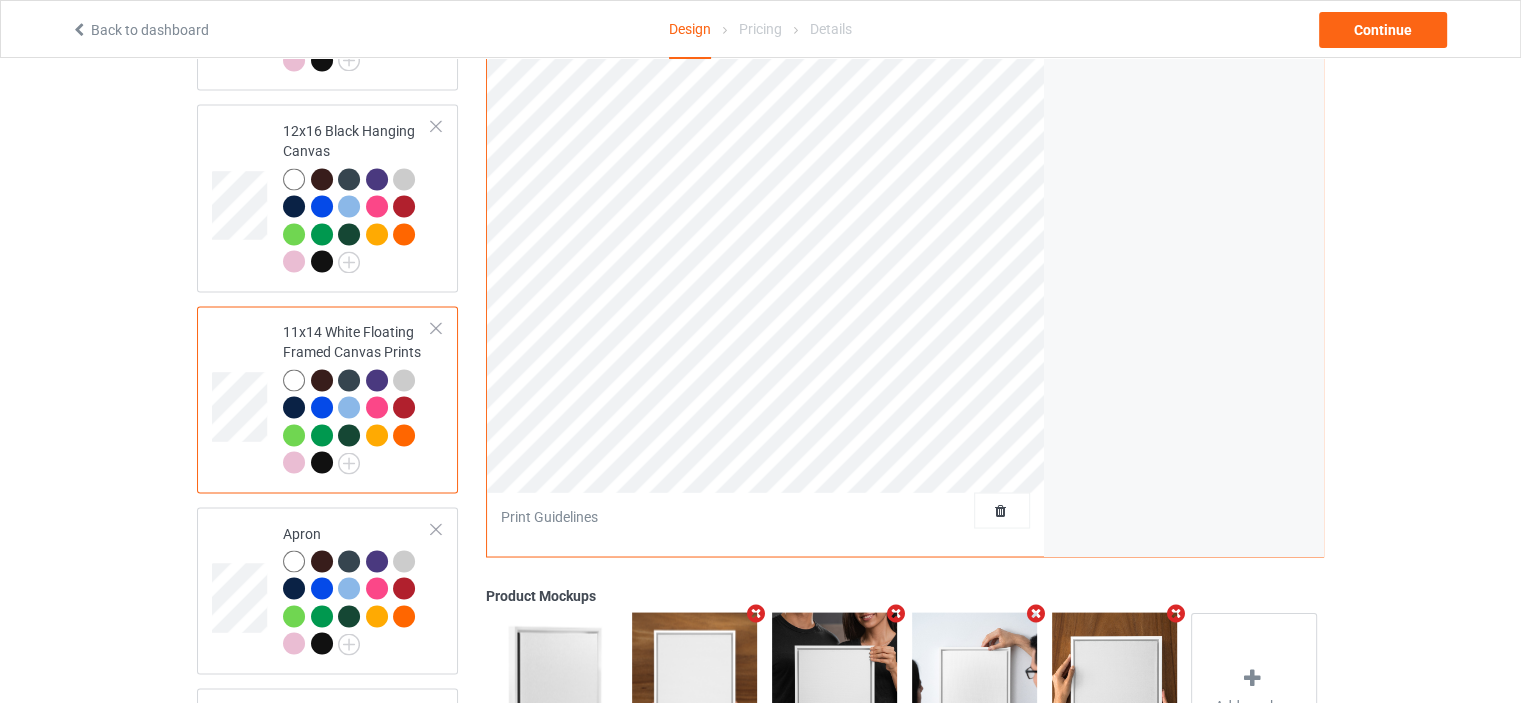 scroll, scrollTop: 3500, scrollLeft: 0, axis: vertical 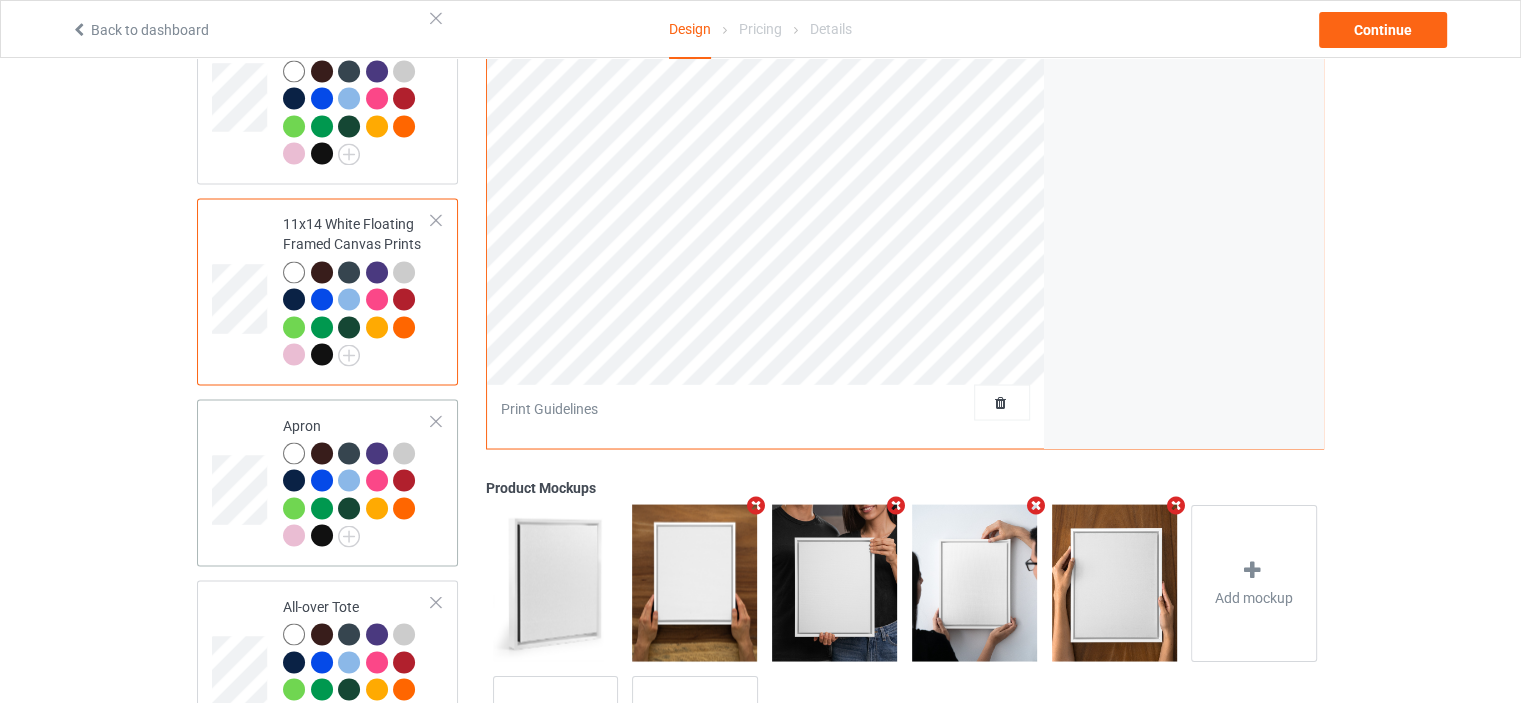 click on "Apron" at bounding box center (357, 482) 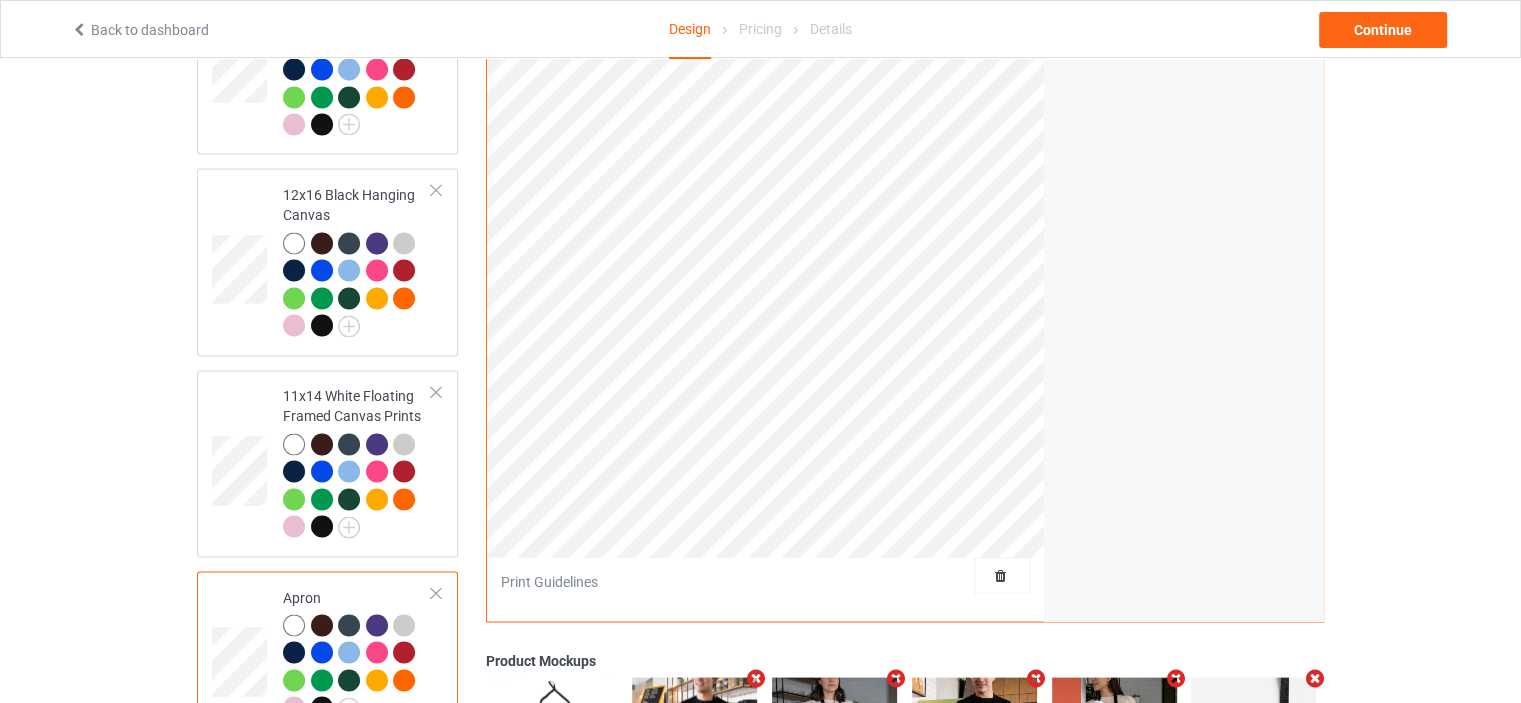 scroll, scrollTop: 3100, scrollLeft: 0, axis: vertical 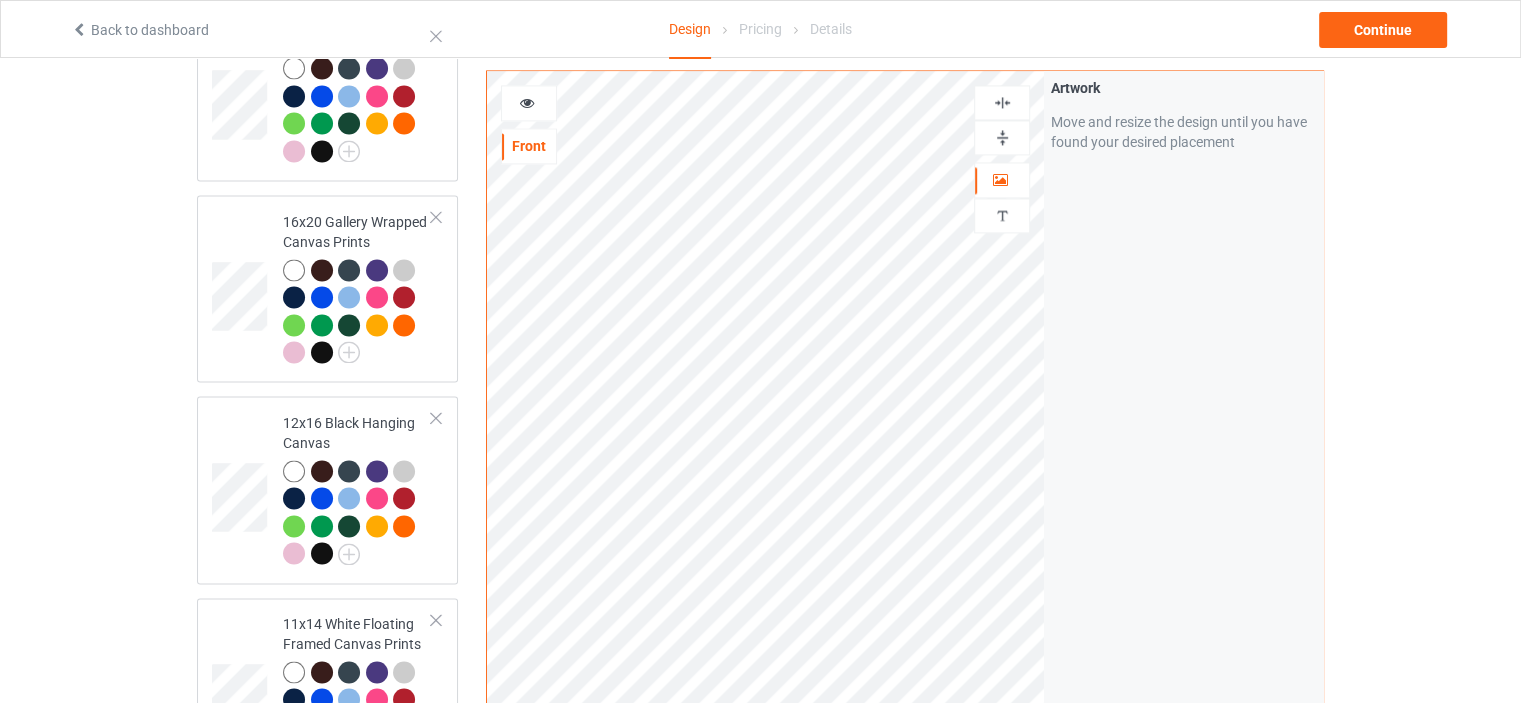 click at bounding box center [1002, 102] 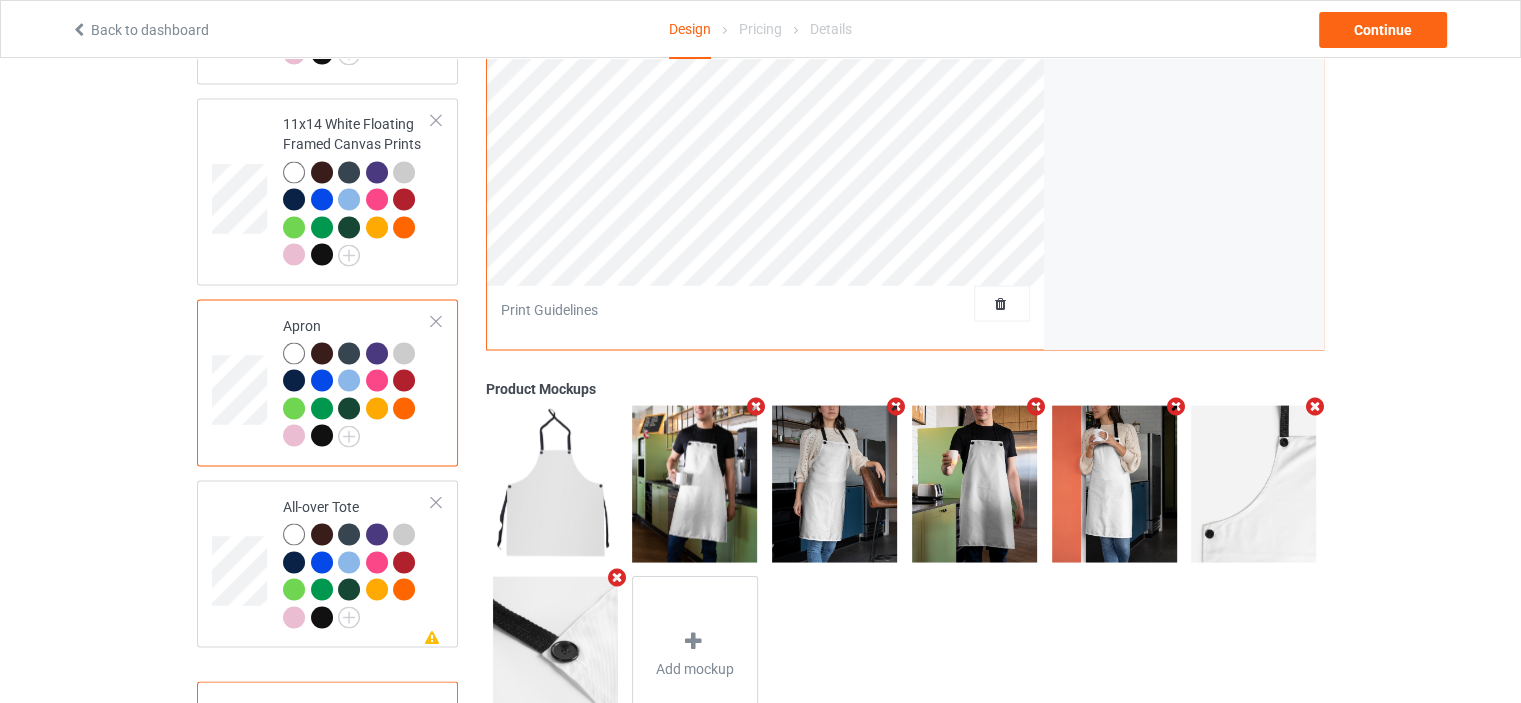 scroll, scrollTop: 3645, scrollLeft: 0, axis: vertical 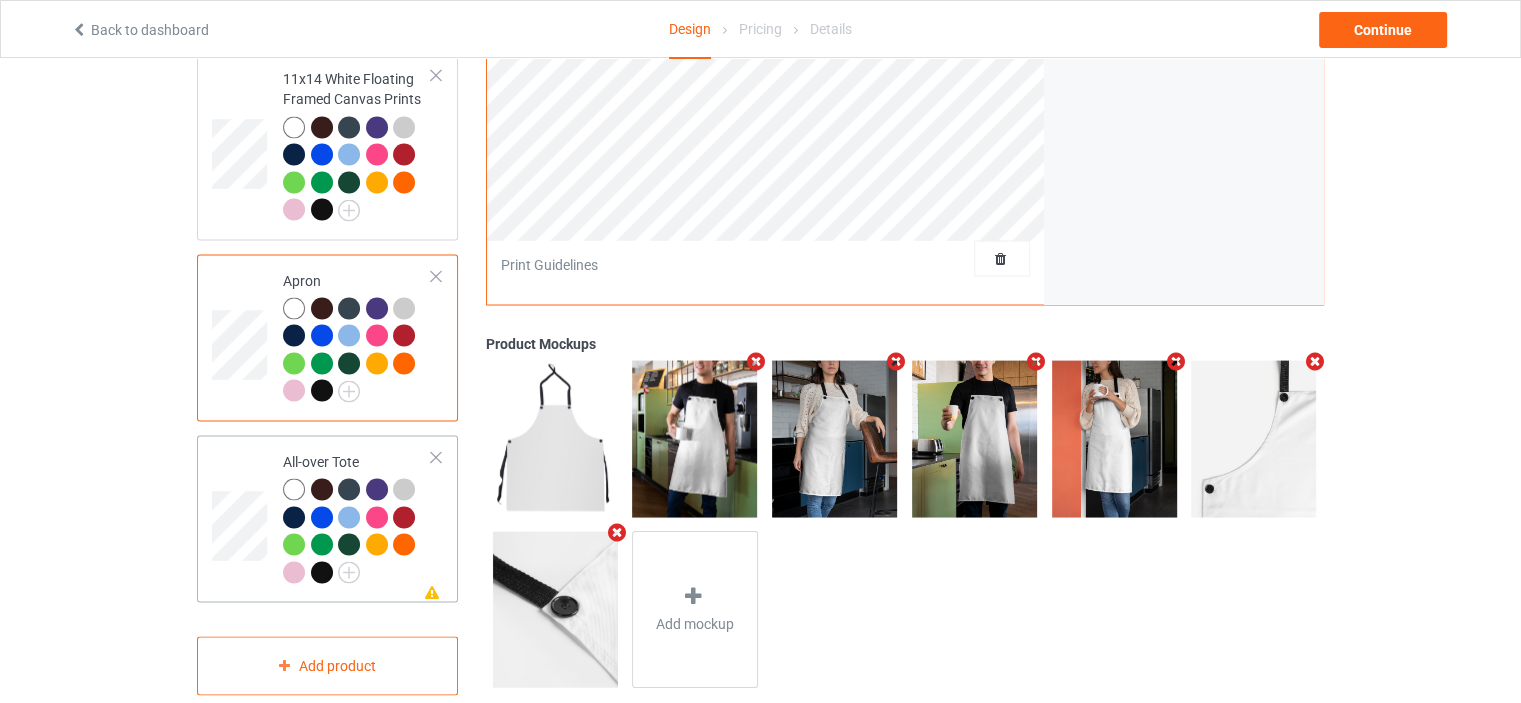 click on "All-over Tote" at bounding box center (357, 516) 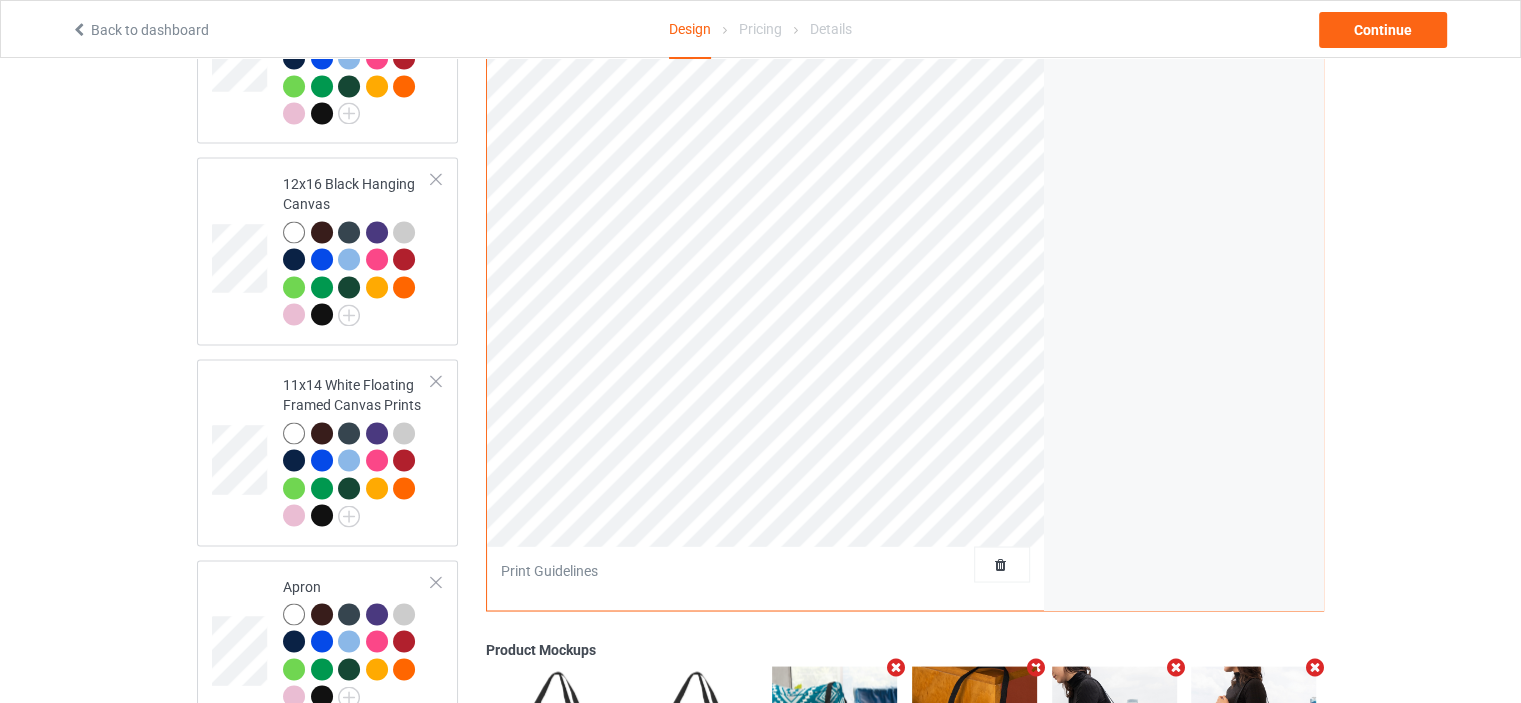 scroll, scrollTop: 3045, scrollLeft: 0, axis: vertical 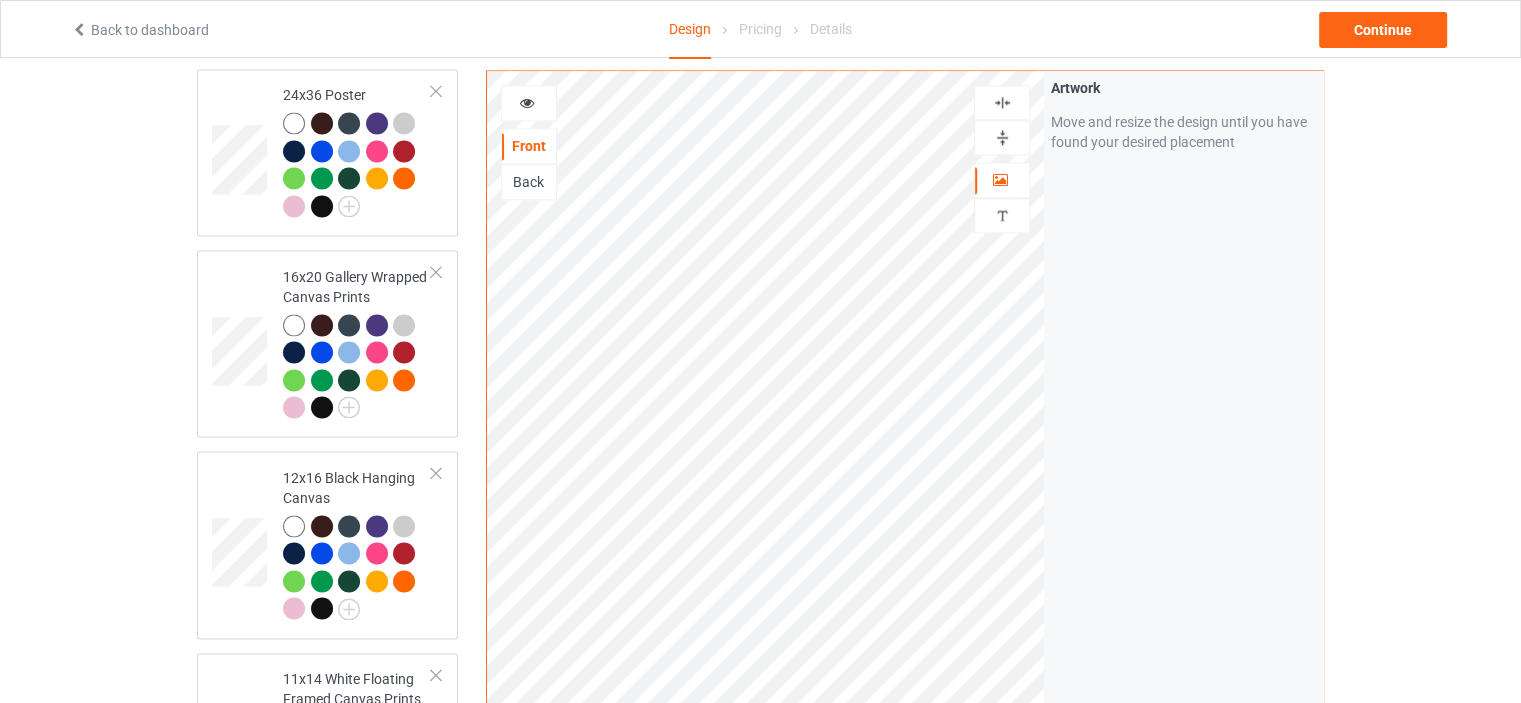 click at bounding box center [1002, 102] 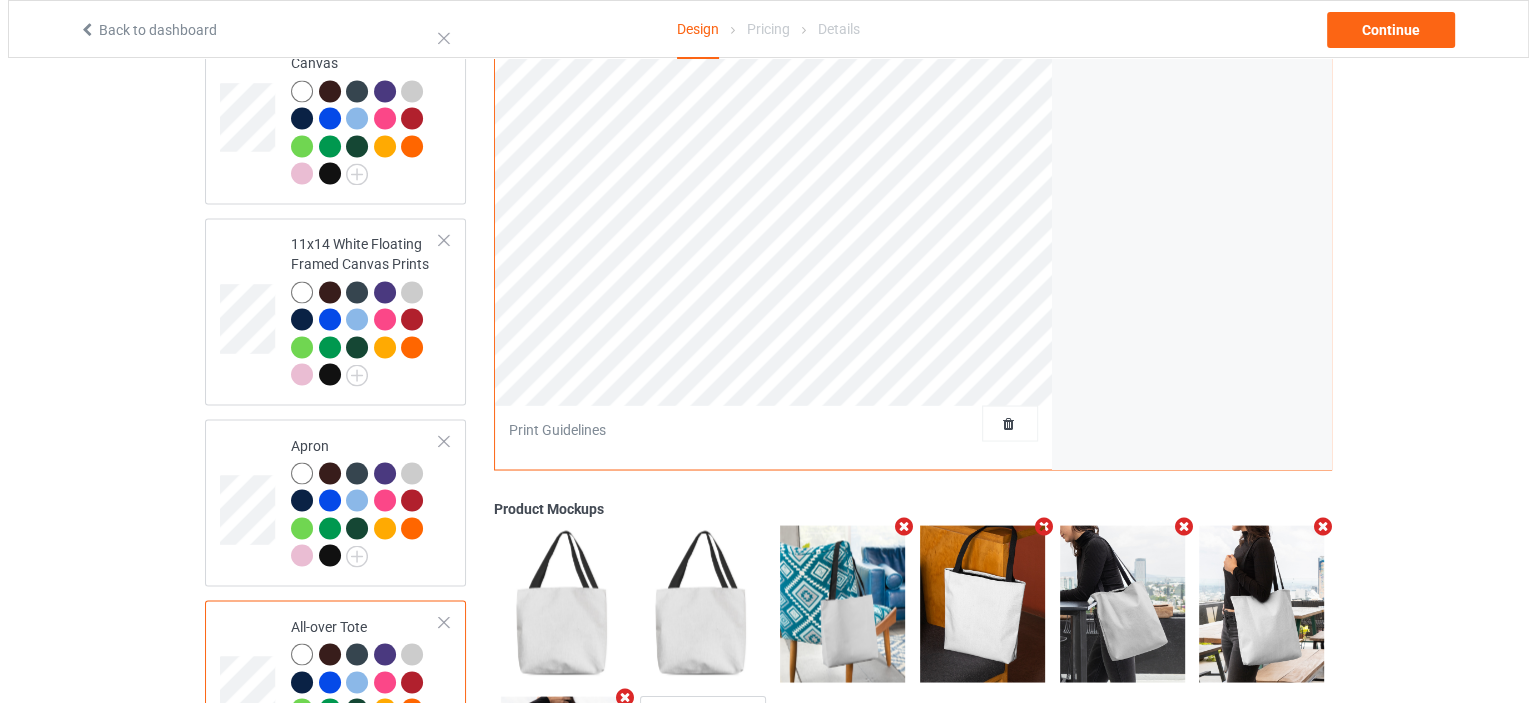 scroll, scrollTop: 3645, scrollLeft: 0, axis: vertical 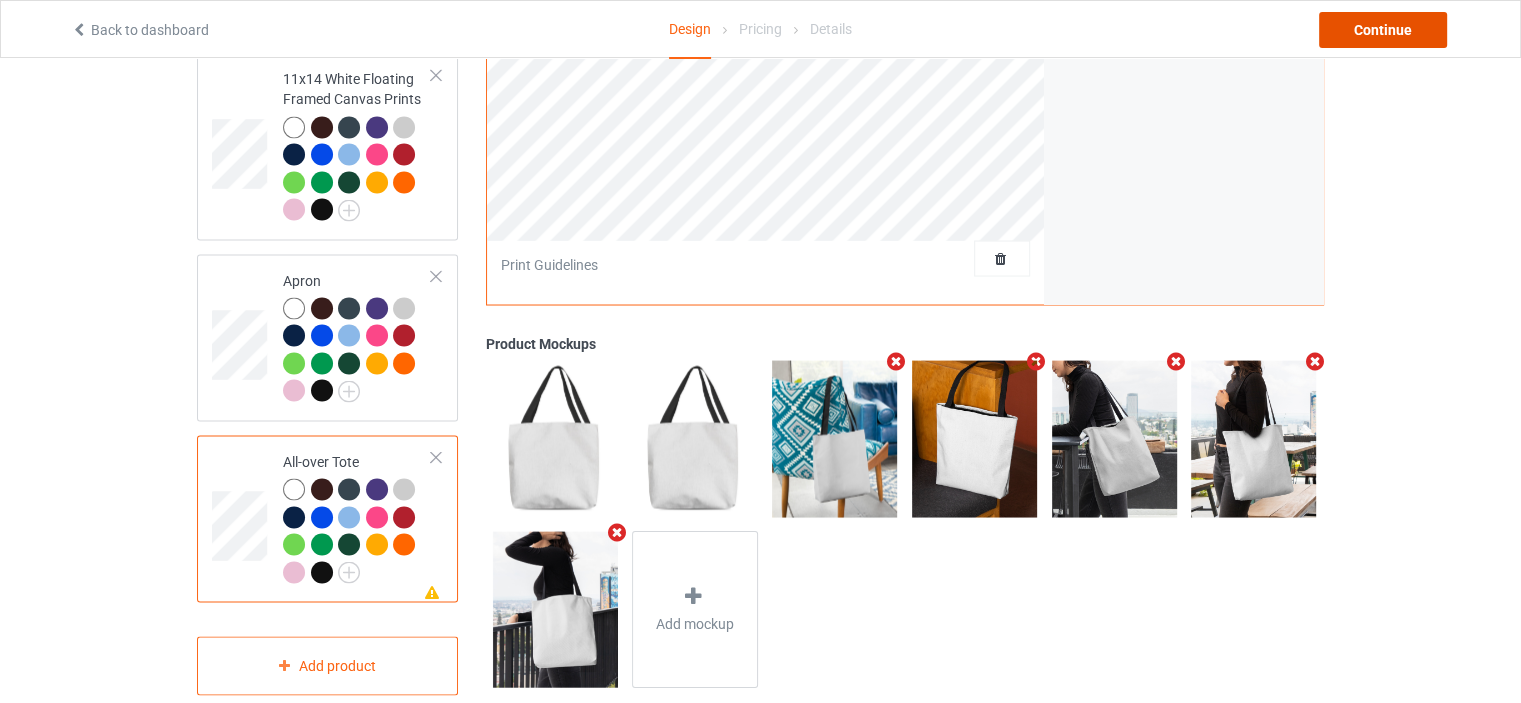click on "Continue" at bounding box center [1383, 30] 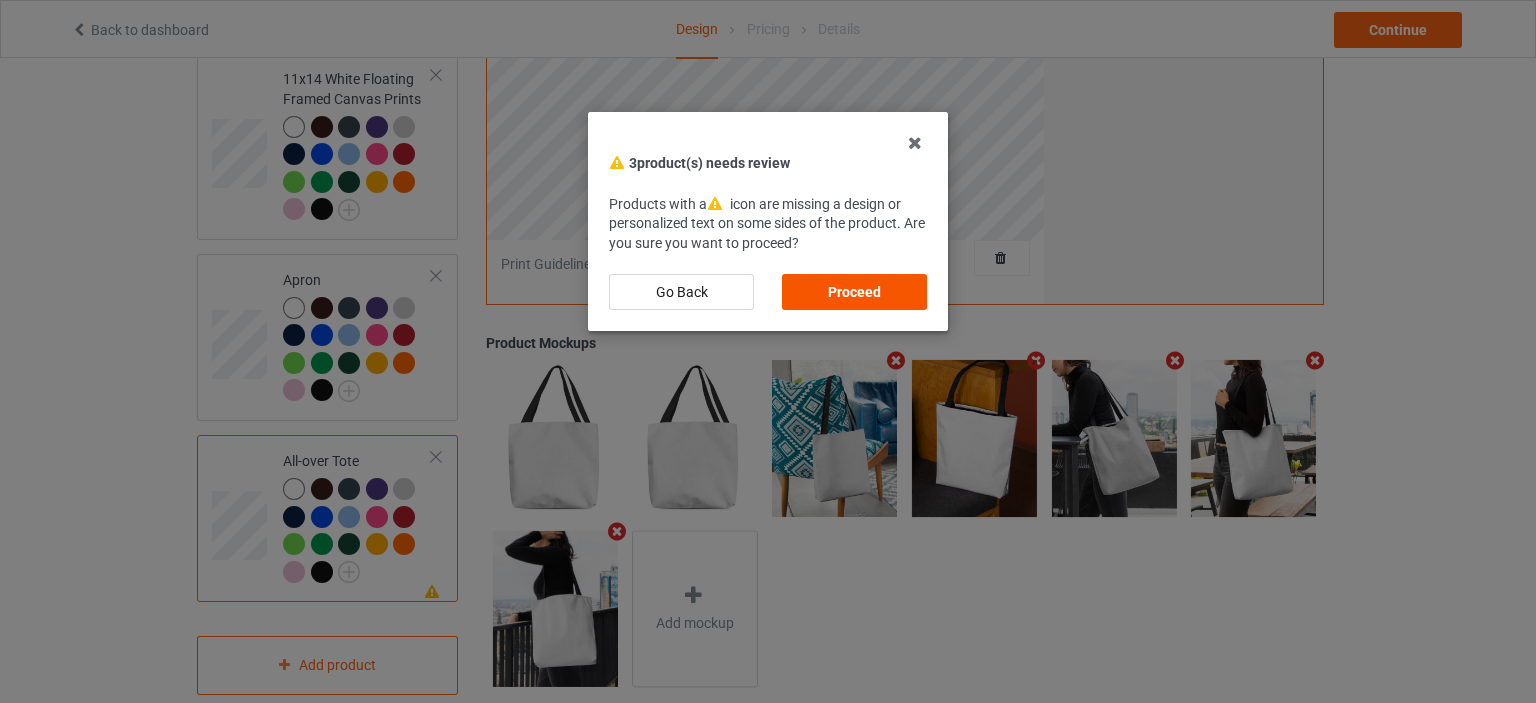 click on "Proceed" at bounding box center (854, 292) 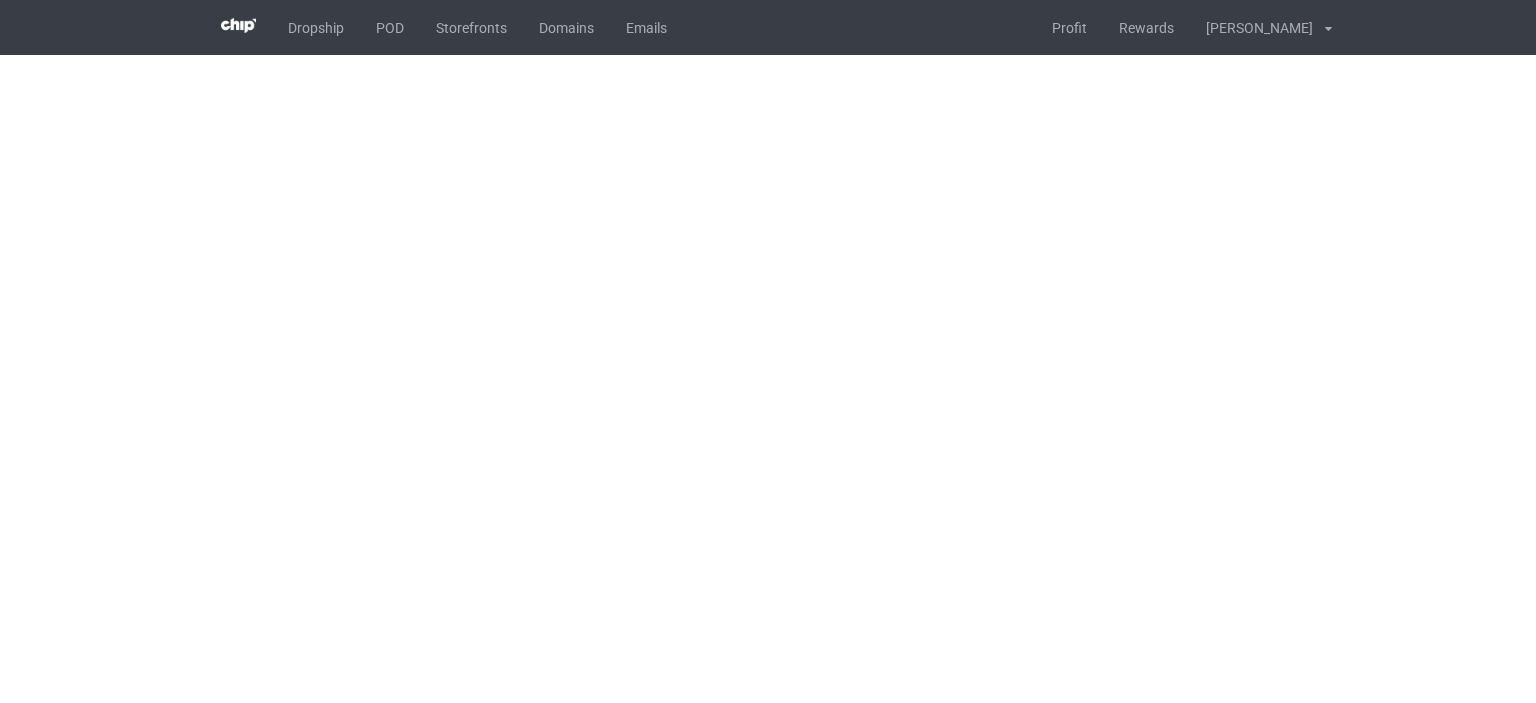 scroll, scrollTop: 0, scrollLeft: 0, axis: both 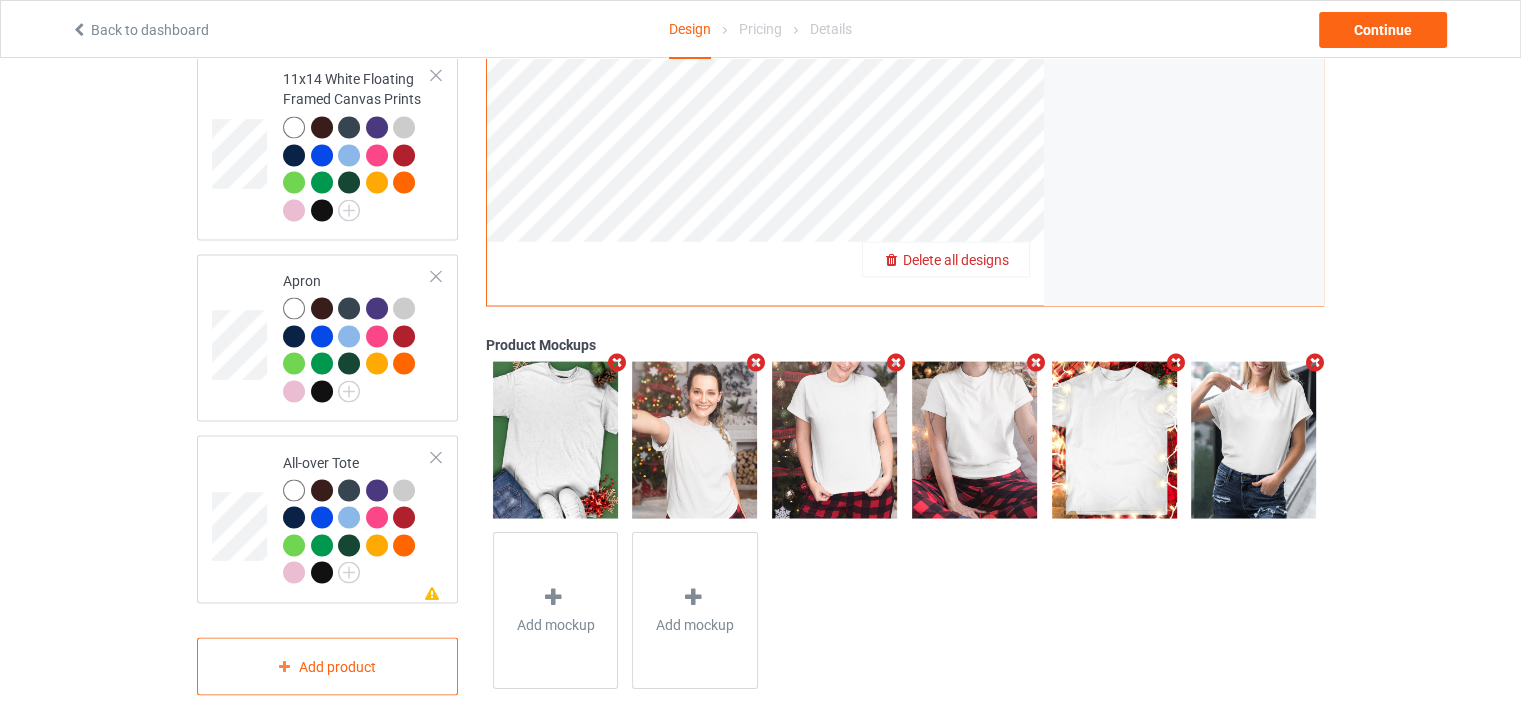 click on "Delete all designs" at bounding box center [956, 259] 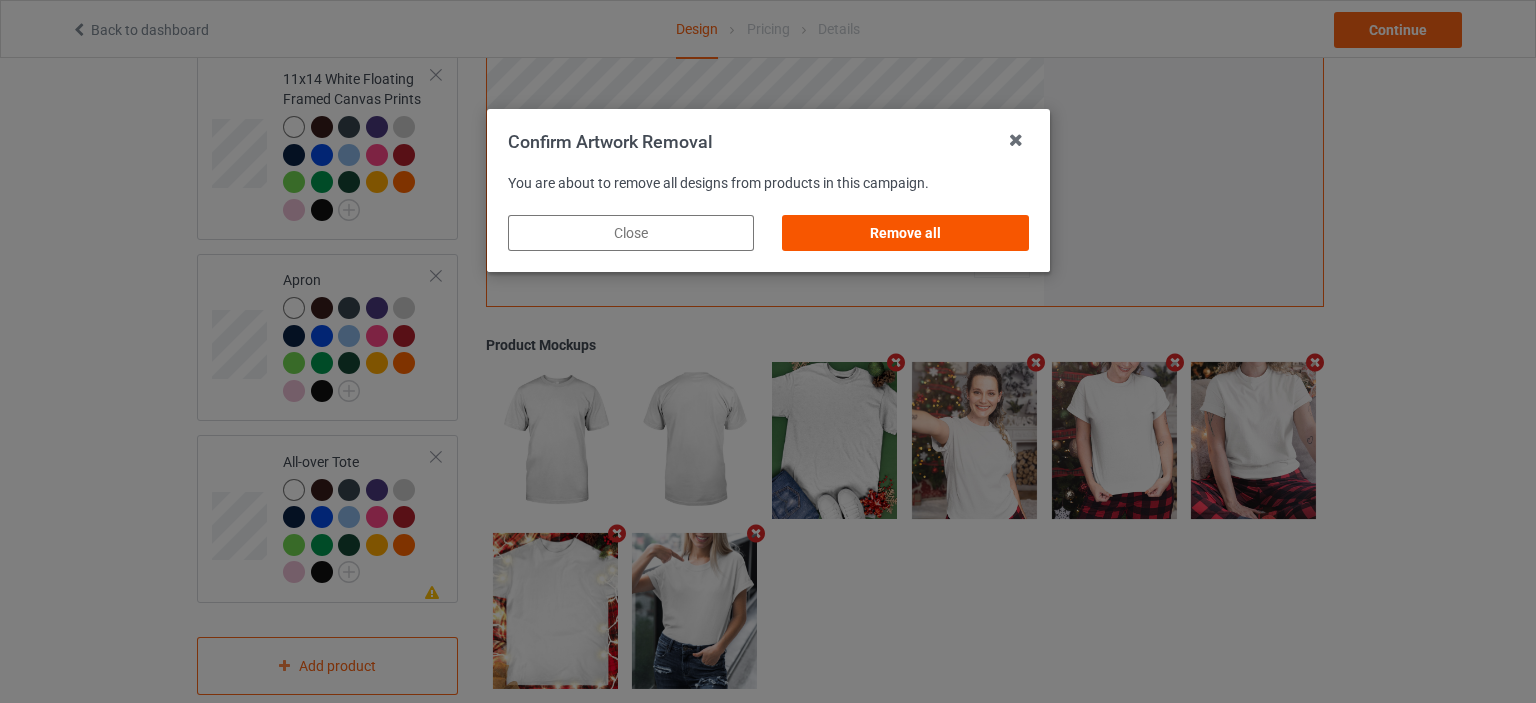 click on "Remove all" at bounding box center (905, 233) 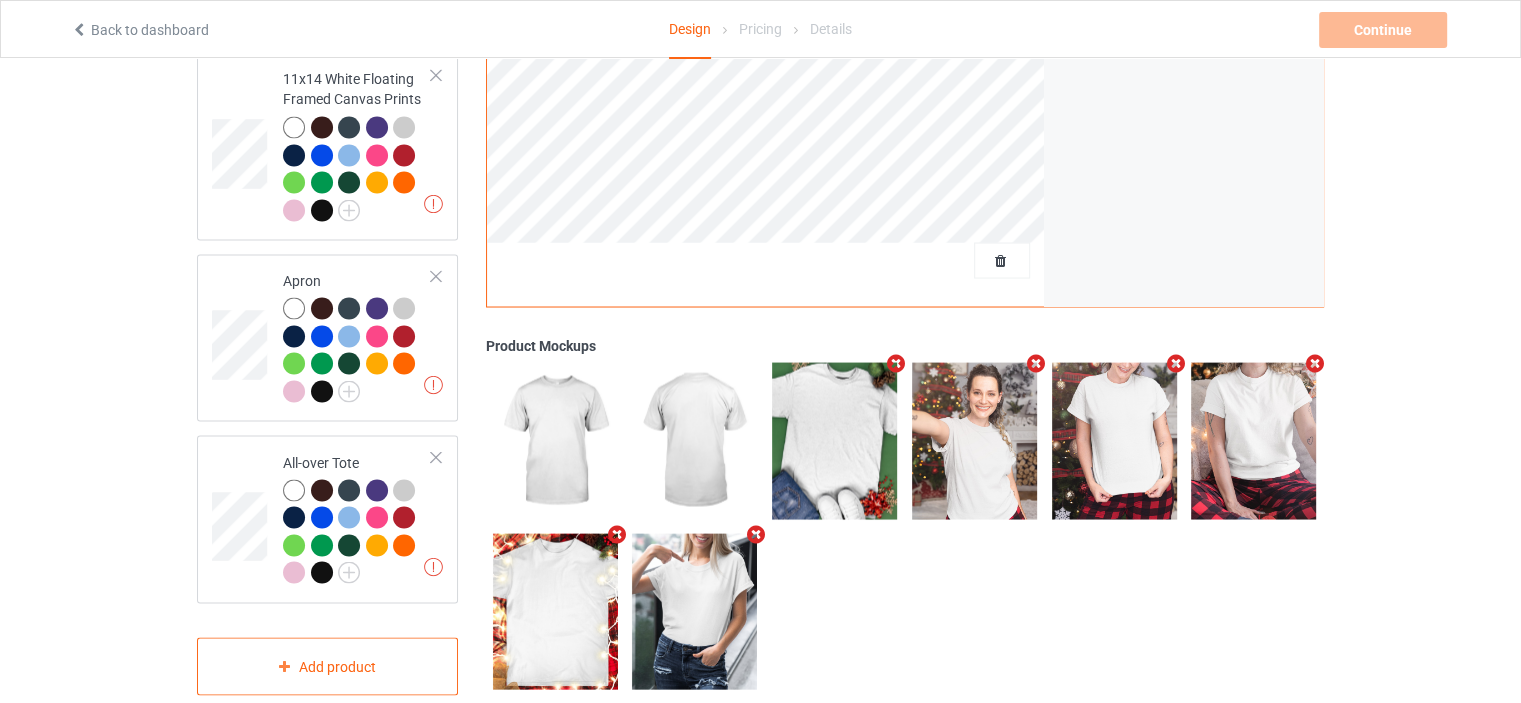 scroll, scrollTop: 0, scrollLeft: 0, axis: both 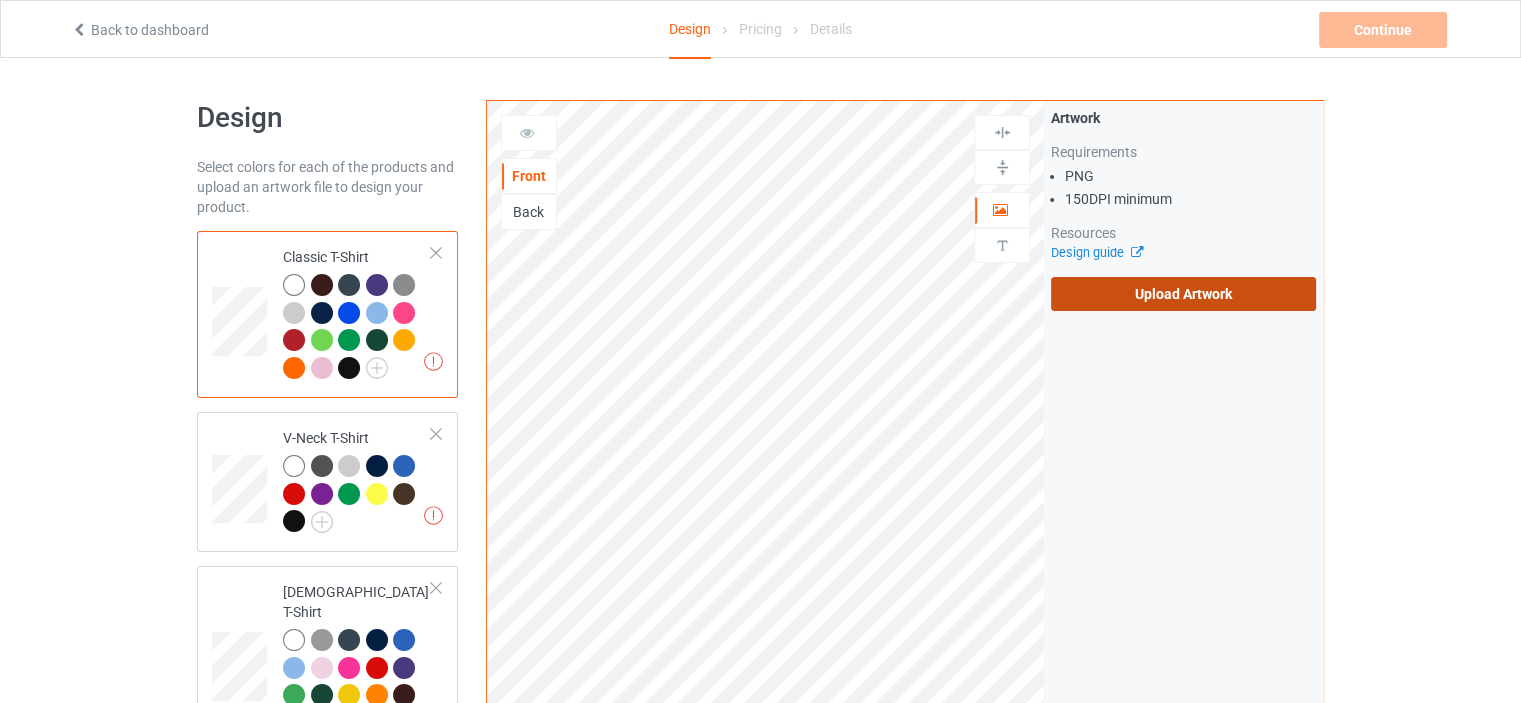 click on "Upload Artwork" at bounding box center (1183, 294) 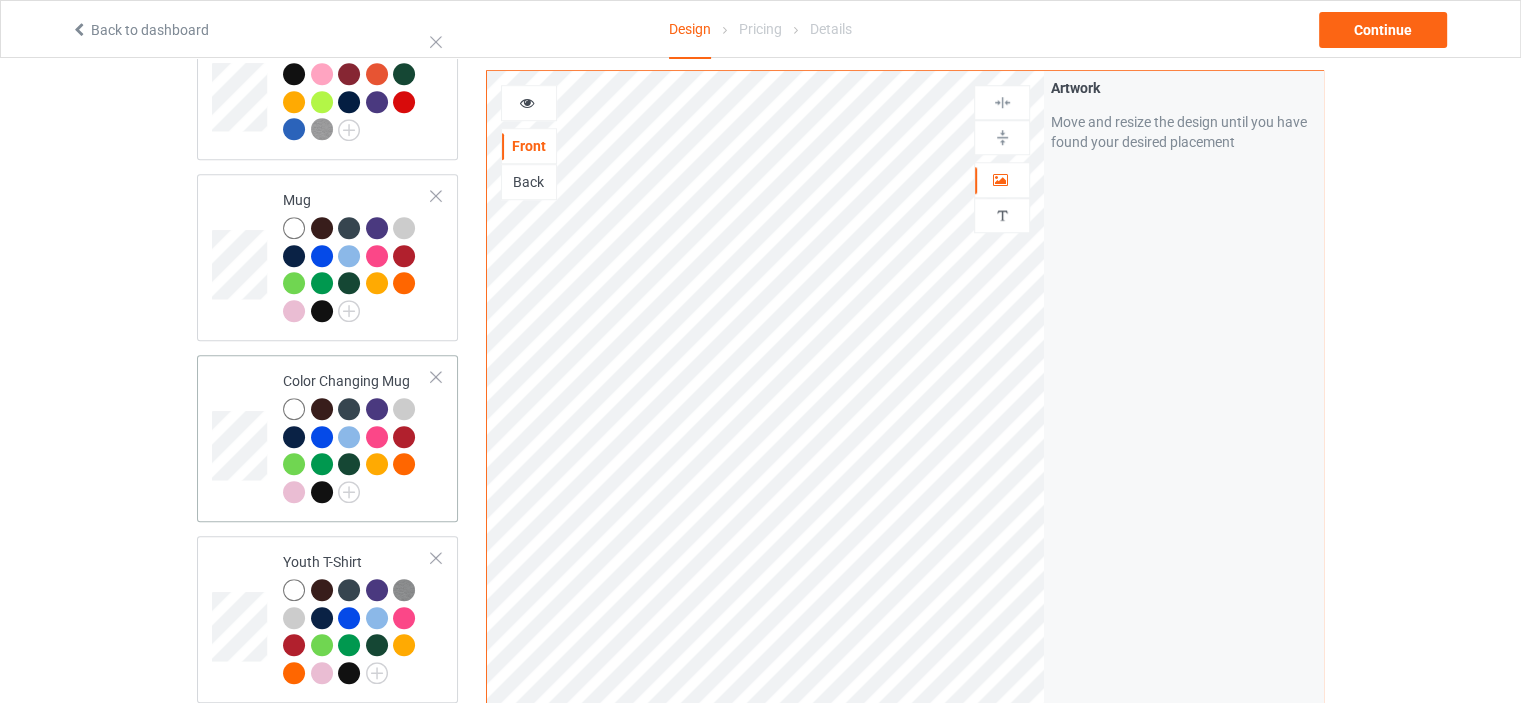 scroll, scrollTop: 1500, scrollLeft: 0, axis: vertical 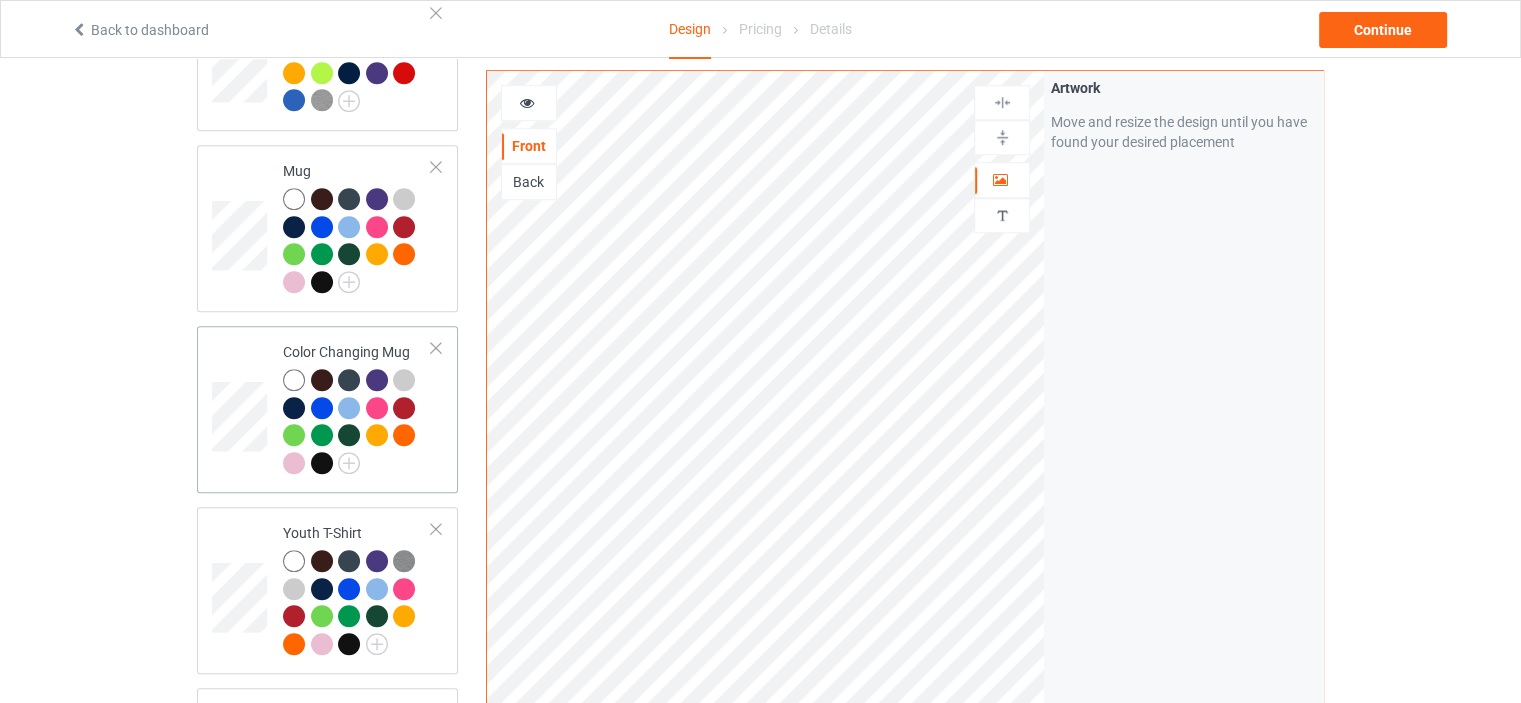 click on "Color Changing Mug" at bounding box center (357, 409) 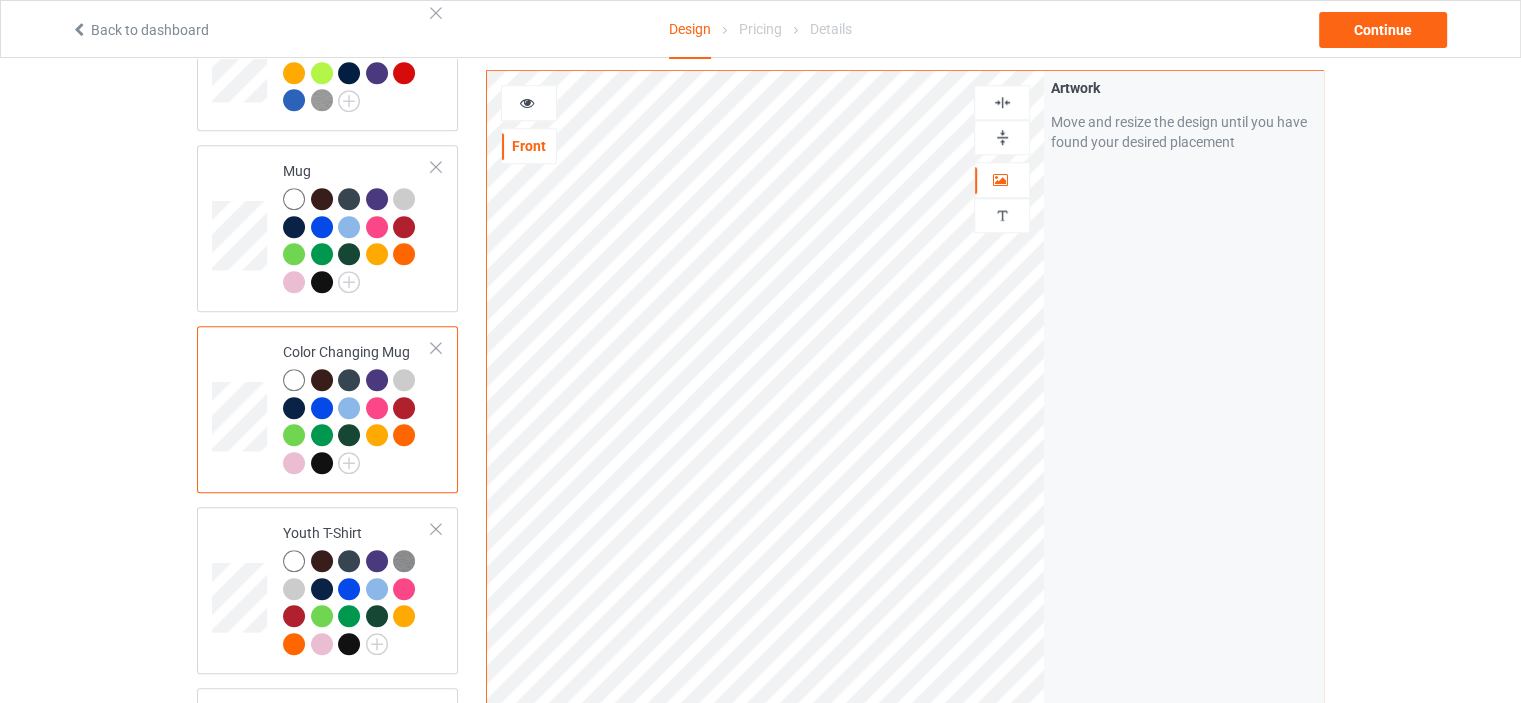 click at bounding box center [1002, 137] 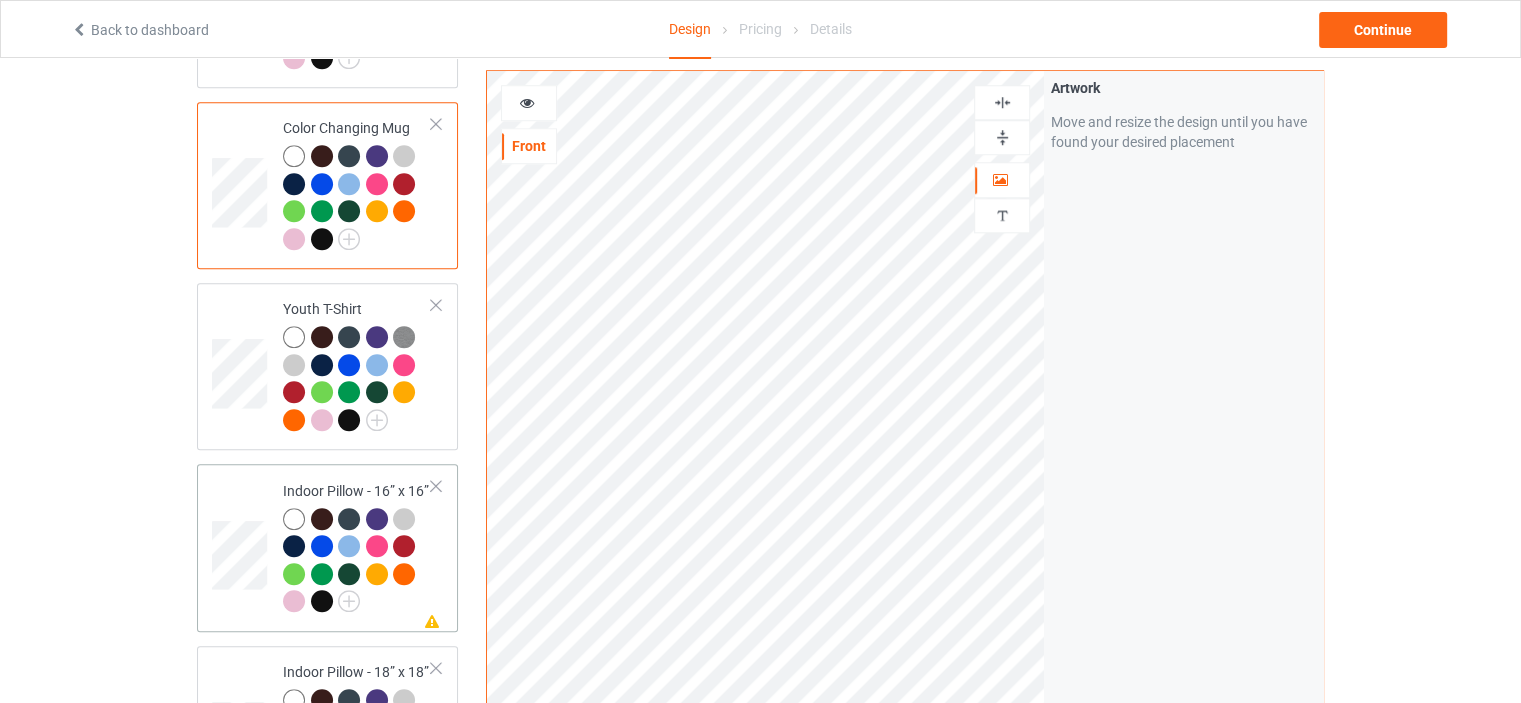 scroll, scrollTop: 1900, scrollLeft: 0, axis: vertical 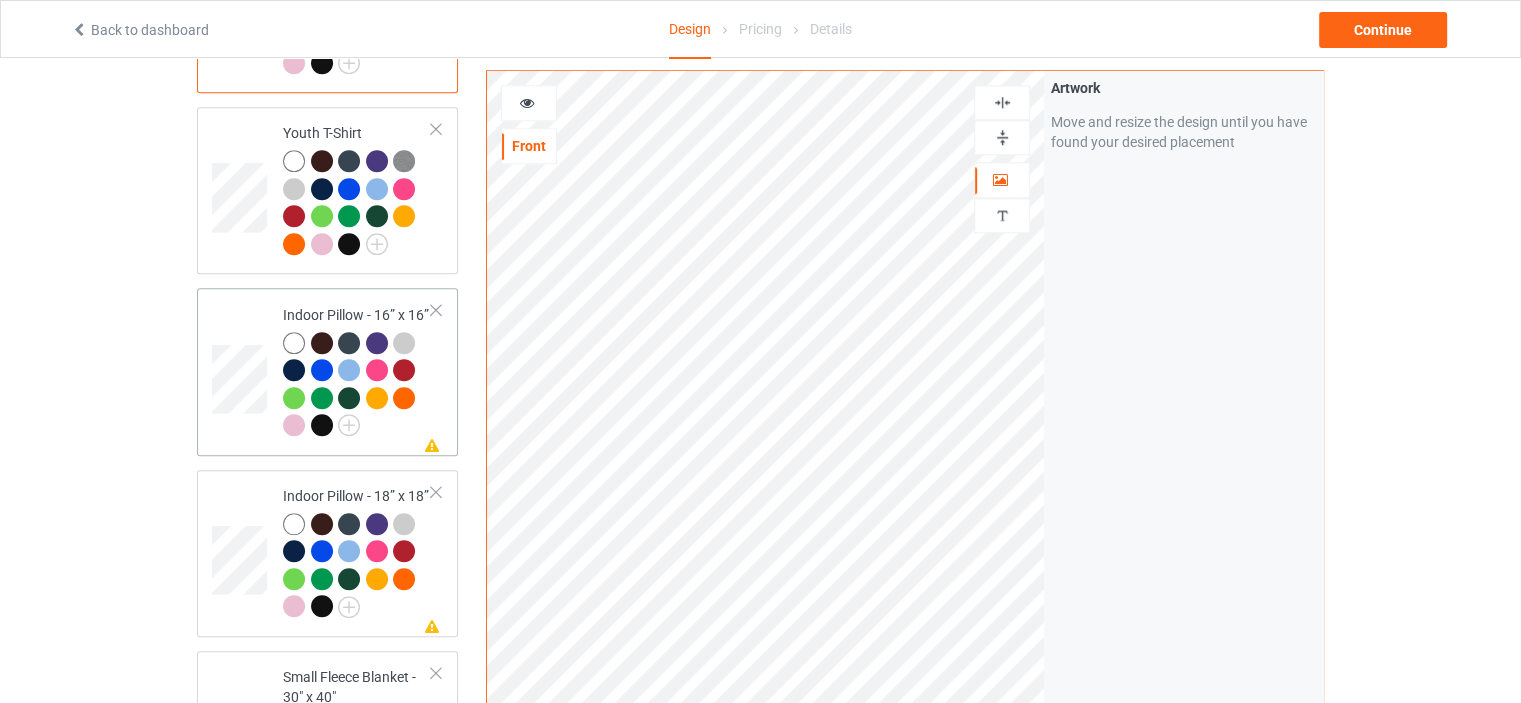 click on "Indoor Pillow - 16” x 16”" at bounding box center [357, 370] 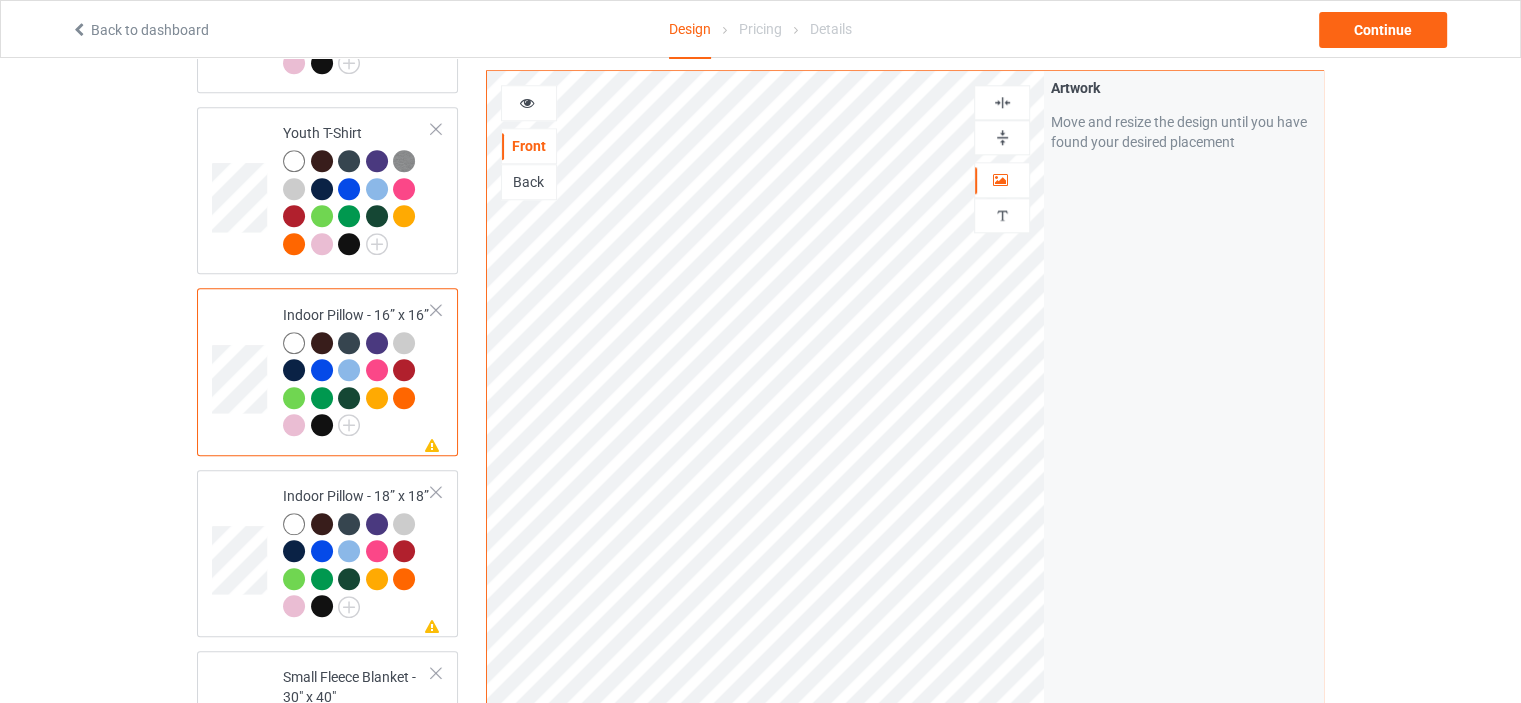 click at bounding box center (1002, 137) 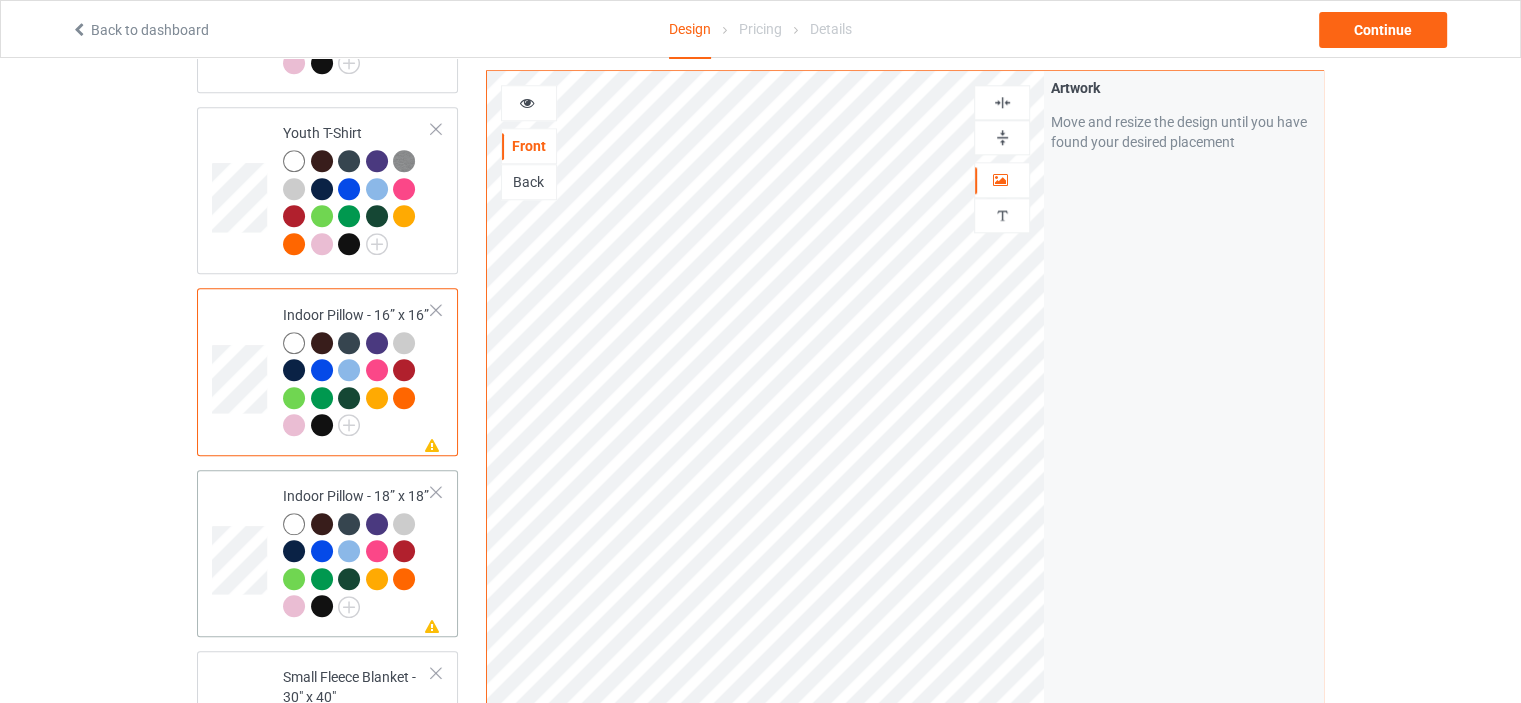 click on "Missing artwork on 1 side(s) Indoor Pillow - 18” x 18”" at bounding box center (357, 553) 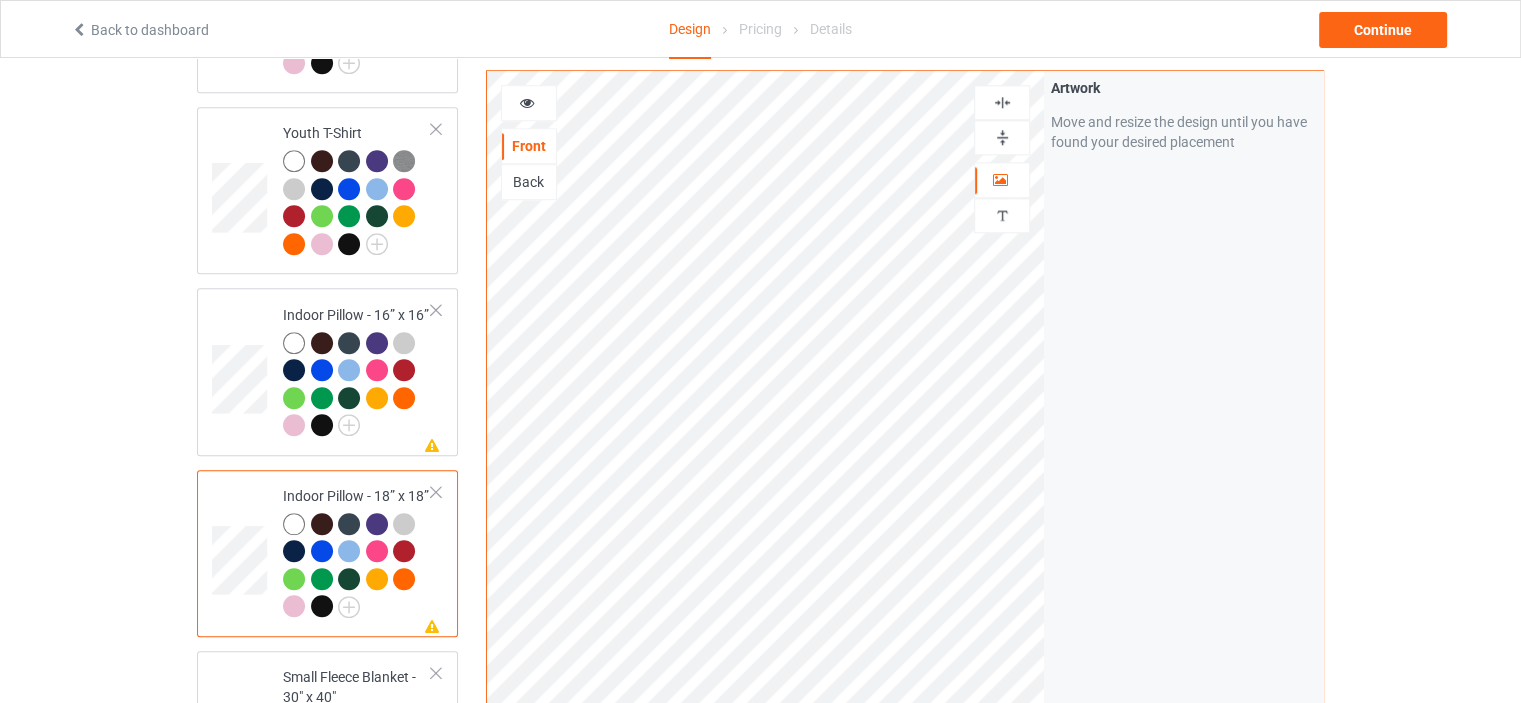 drag, startPoint x: 1009, startPoint y: 133, endPoint x: 1005, endPoint y: 112, distance: 21.377558 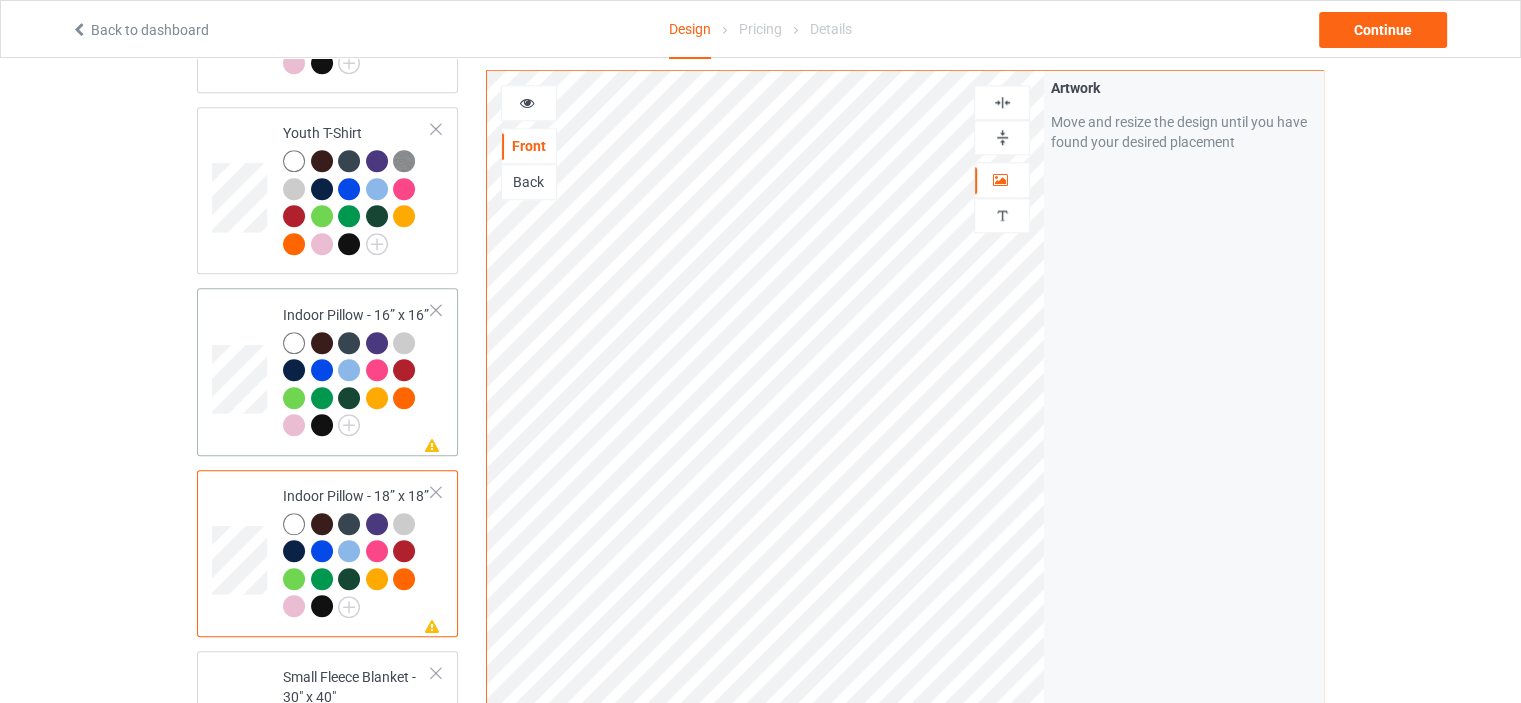 scroll, scrollTop: 2000, scrollLeft: 0, axis: vertical 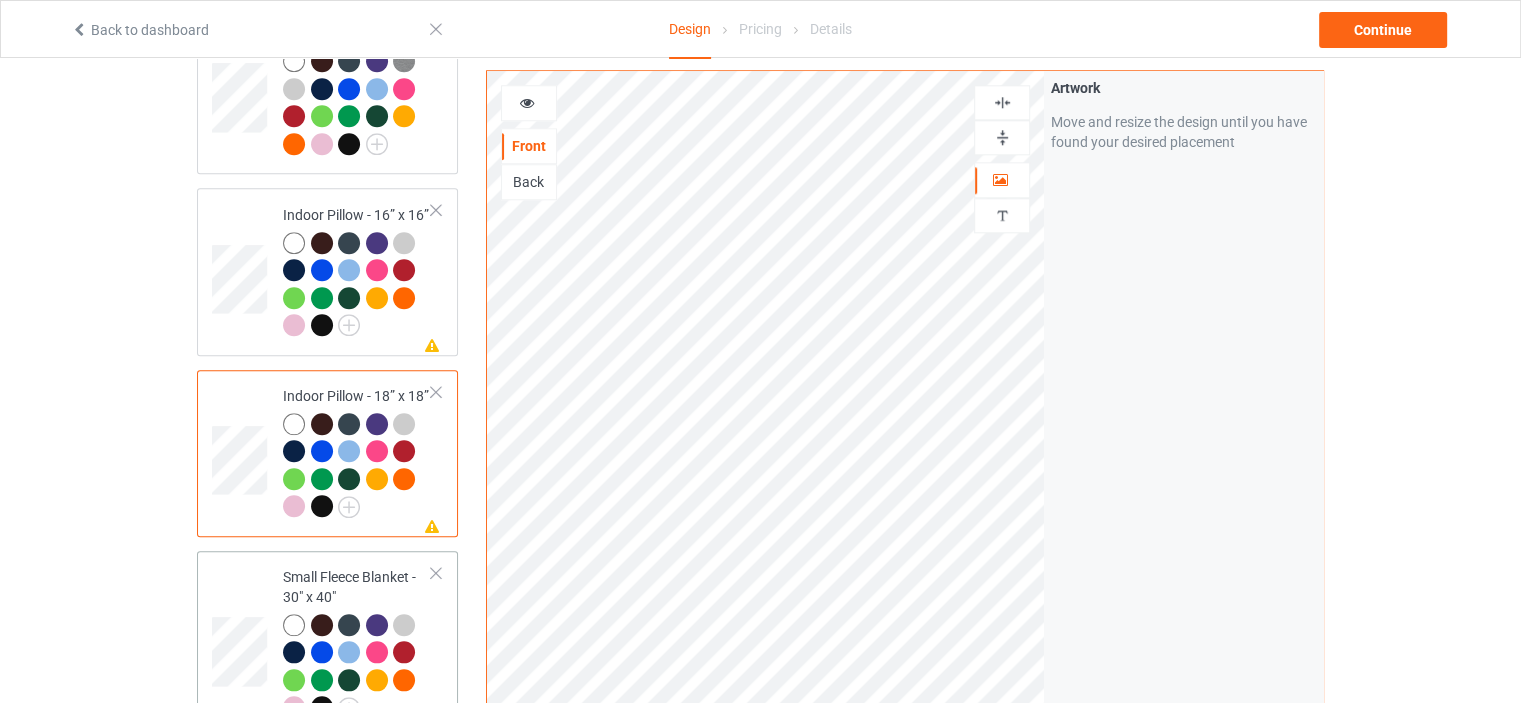click on "Small Fleece Blanket - 30" x 40"" at bounding box center (357, 642) 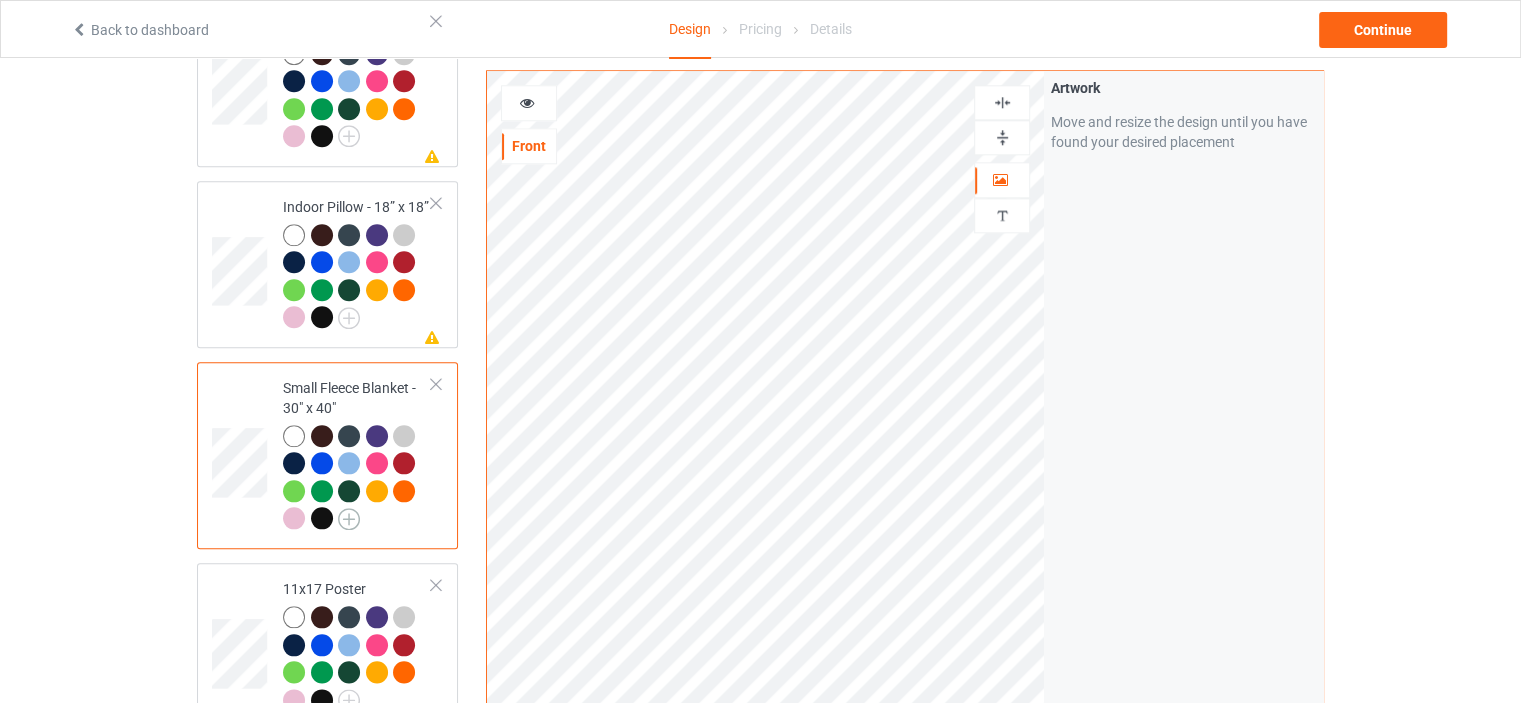 scroll, scrollTop: 2200, scrollLeft: 0, axis: vertical 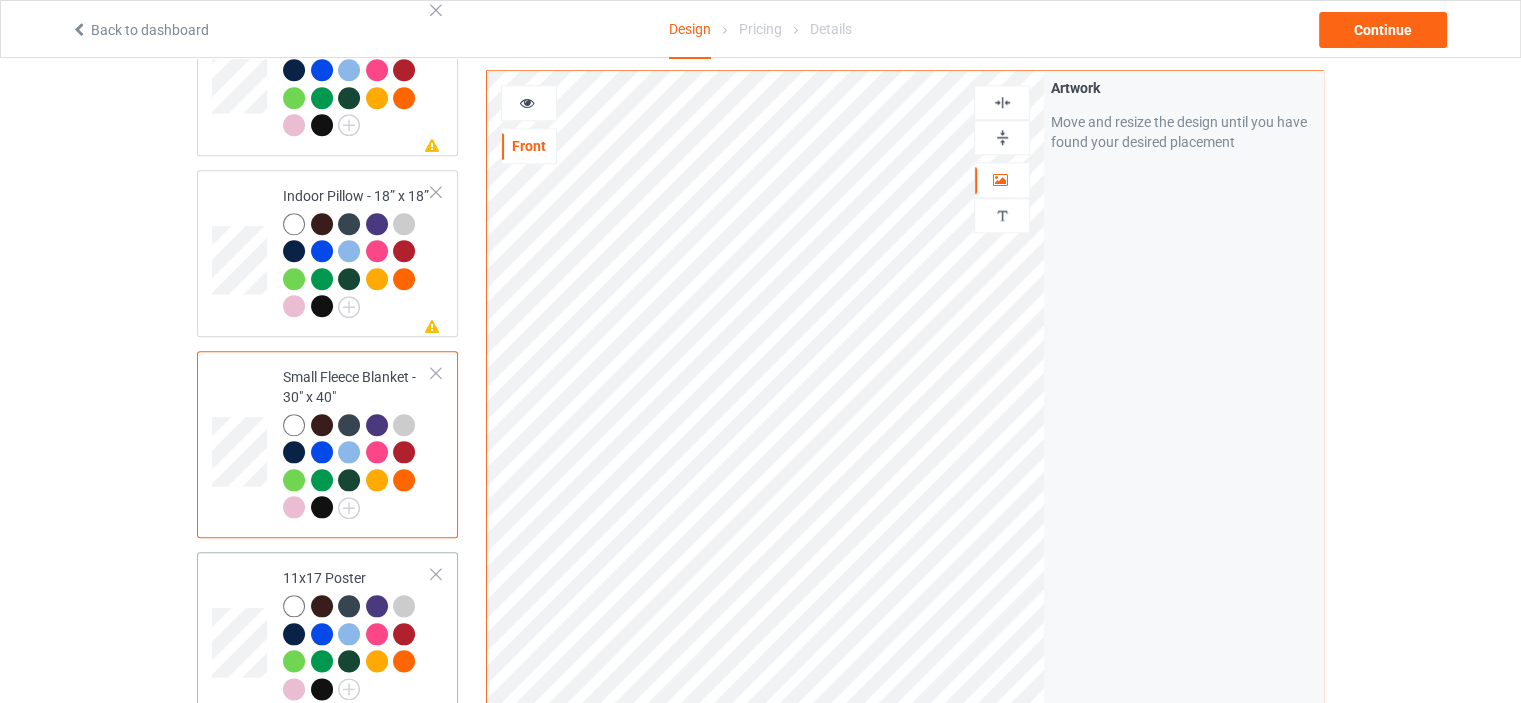 click on "11x17 Poster" at bounding box center (357, 633) 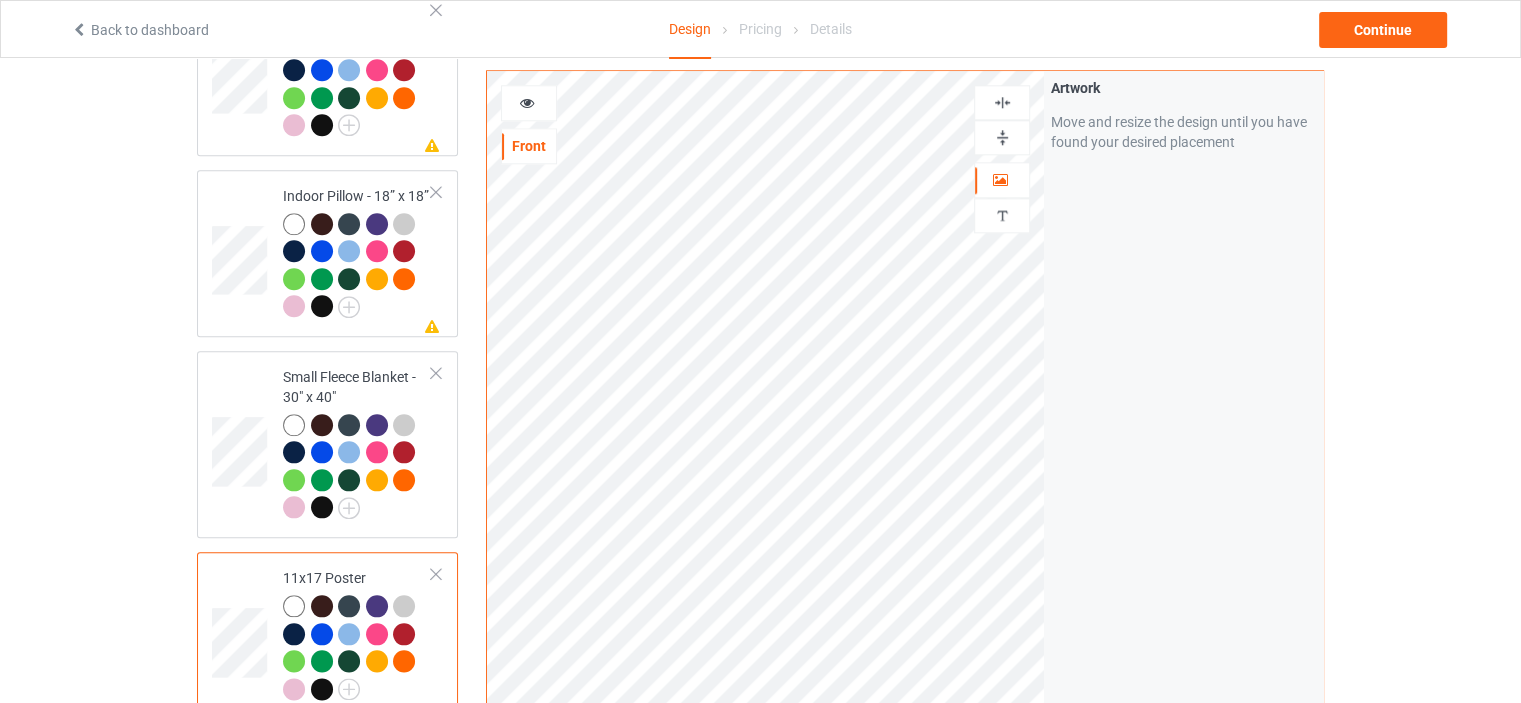 click at bounding box center (1002, 137) 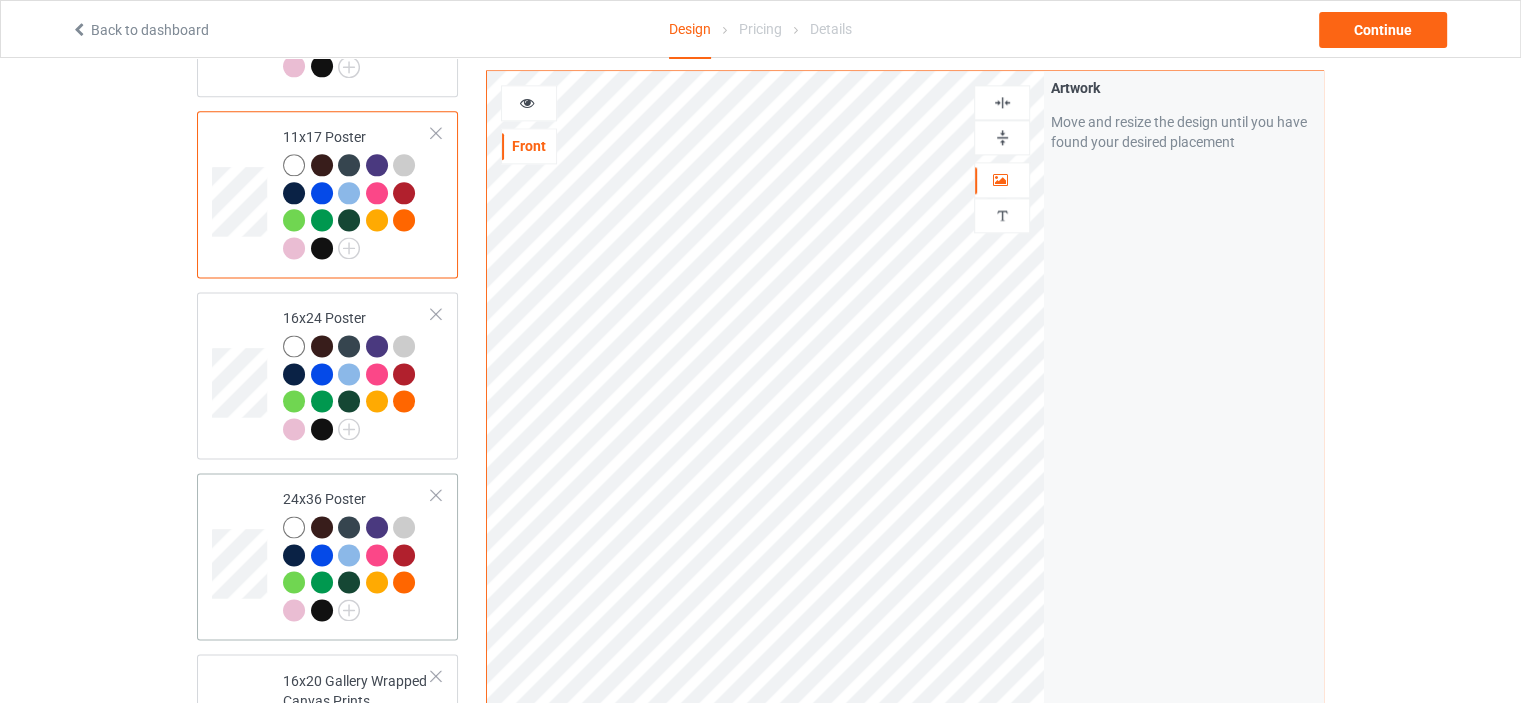 scroll, scrollTop: 2800, scrollLeft: 0, axis: vertical 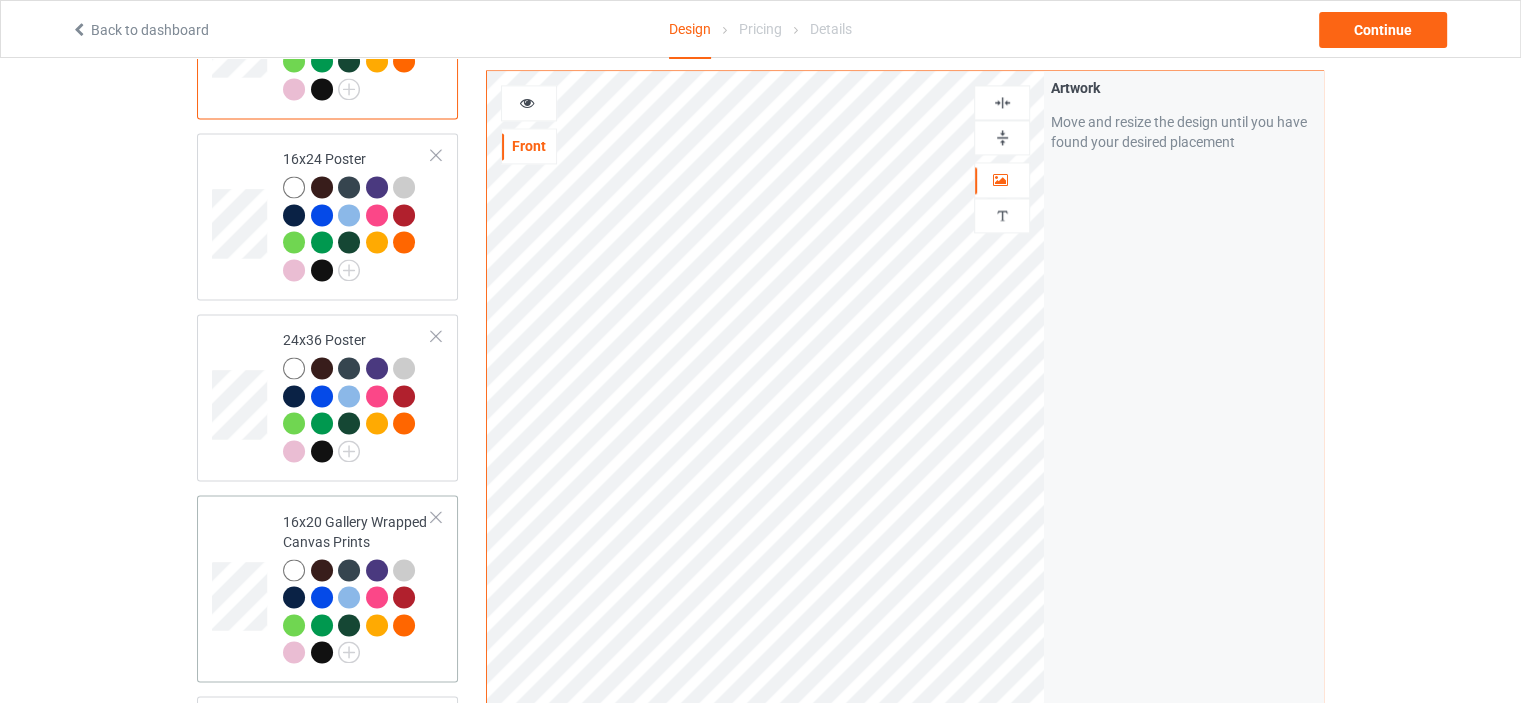 click on "16x20 Gallery Wrapped Canvas Prints" at bounding box center [357, 587] 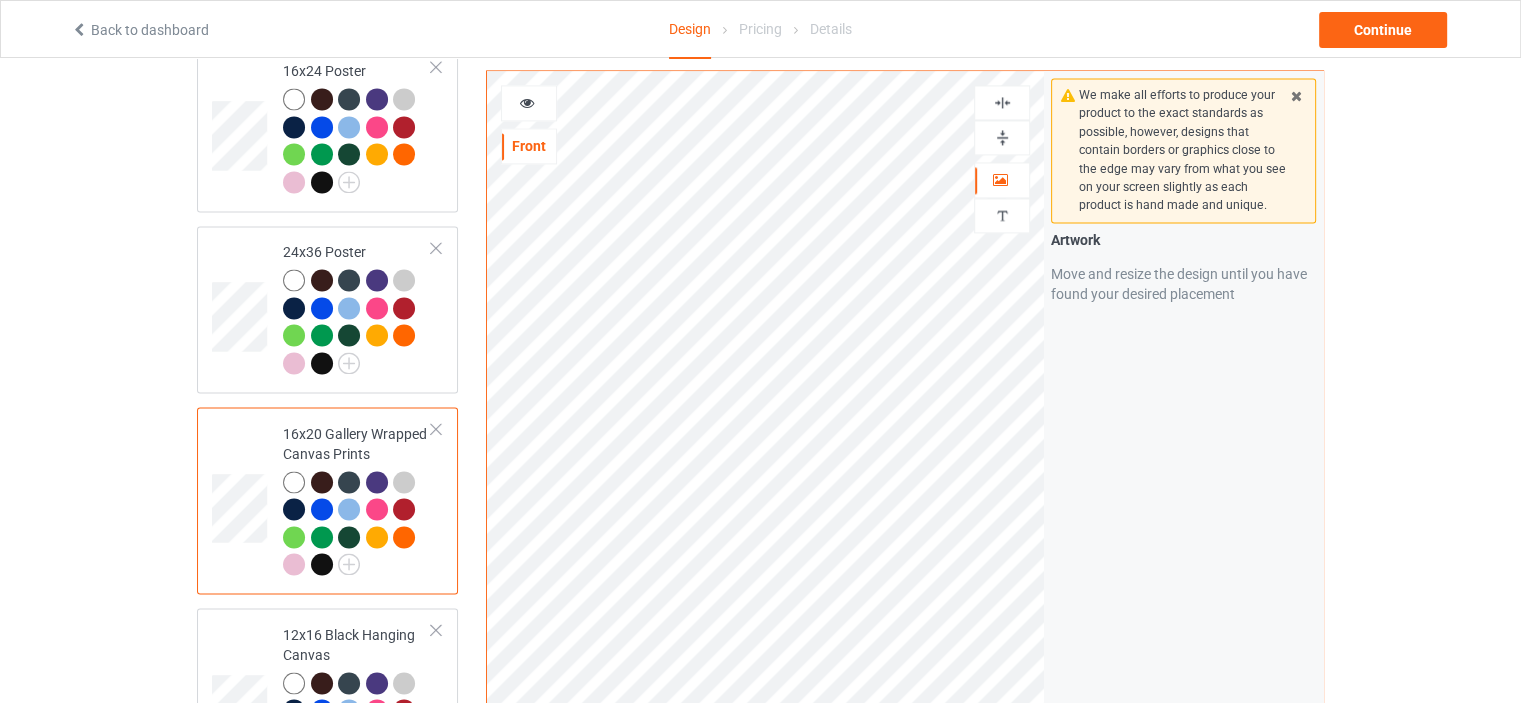 scroll, scrollTop: 3000, scrollLeft: 0, axis: vertical 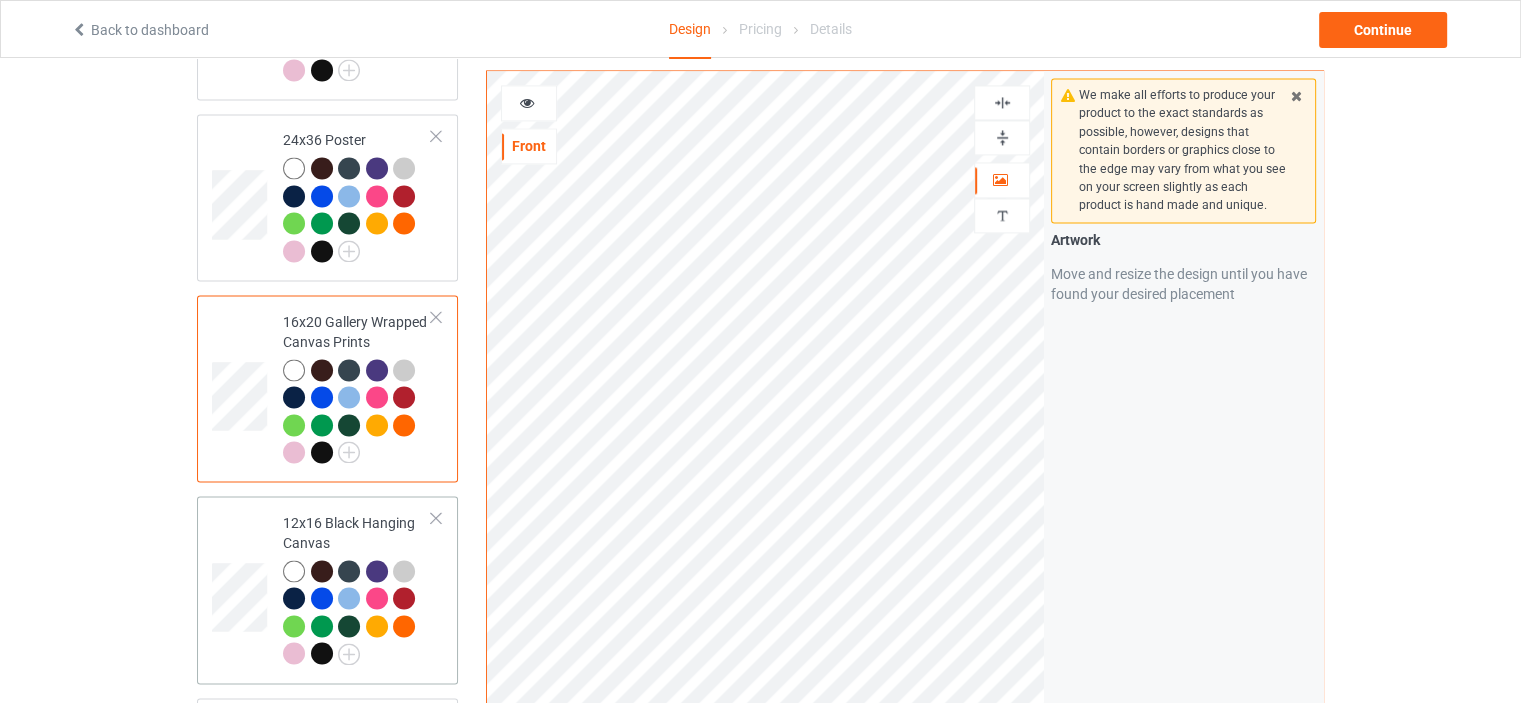 click on "12x16 Black Hanging Canvas" at bounding box center [357, 588] 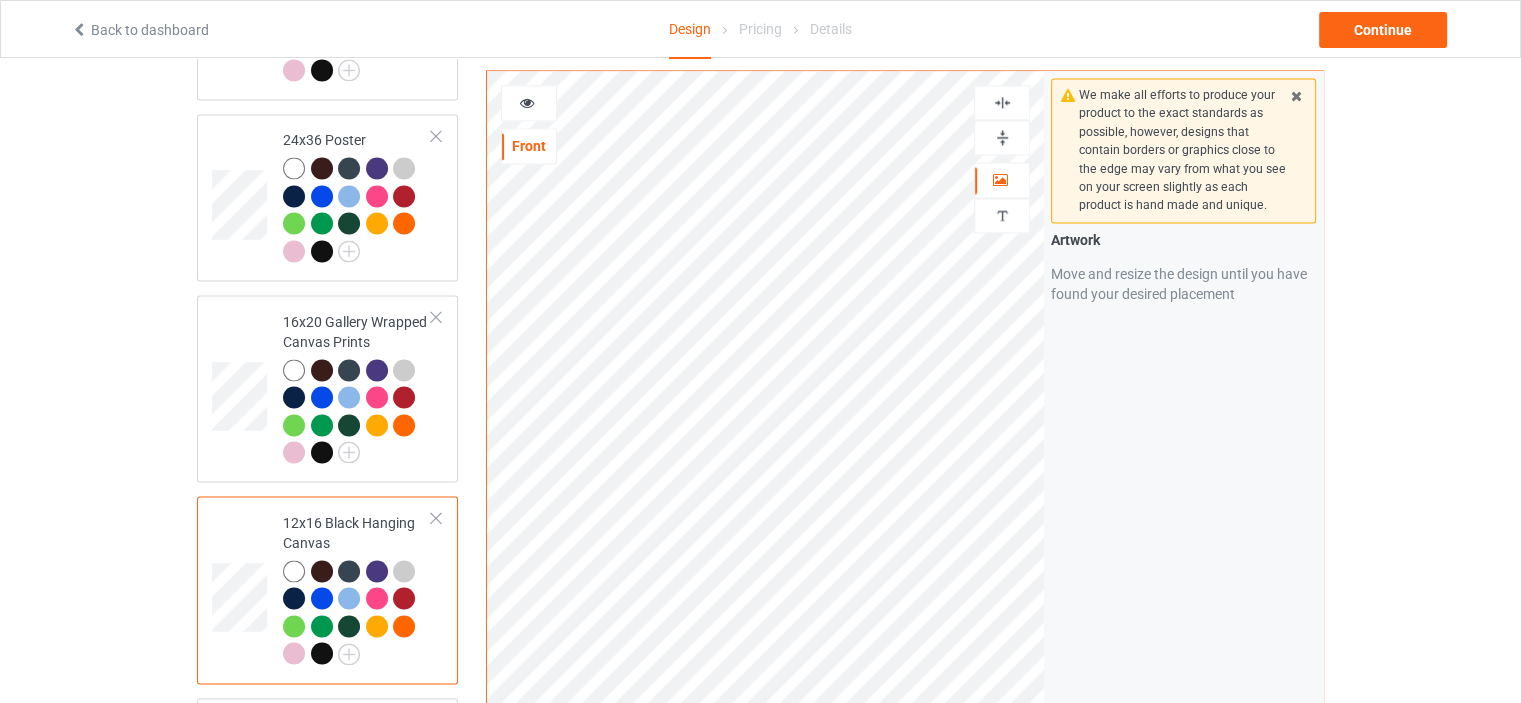 drag, startPoint x: 1002, startPoint y: 134, endPoint x: 1013, endPoint y: 101, distance: 34.785053 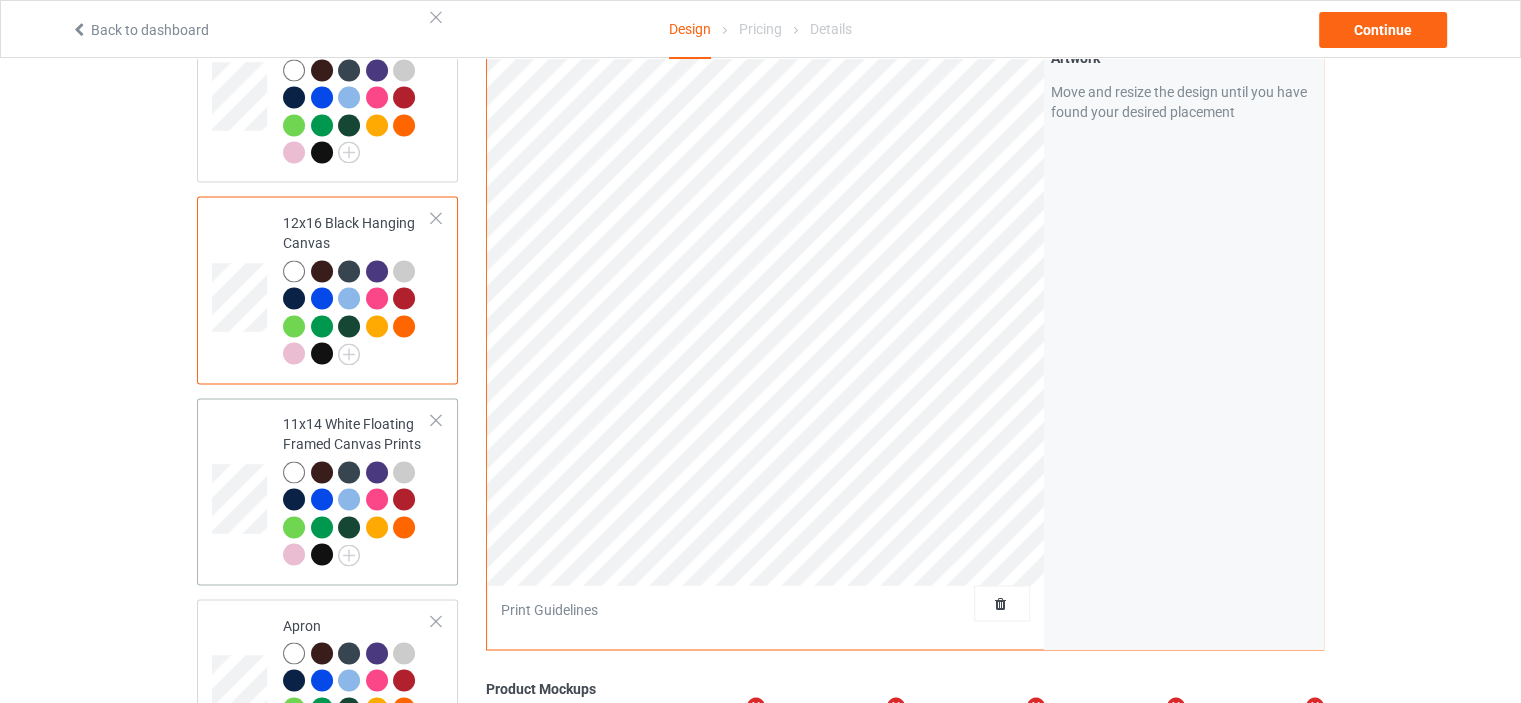 click on "11x14 White Floating Framed Canvas Prints" at bounding box center (357, 489) 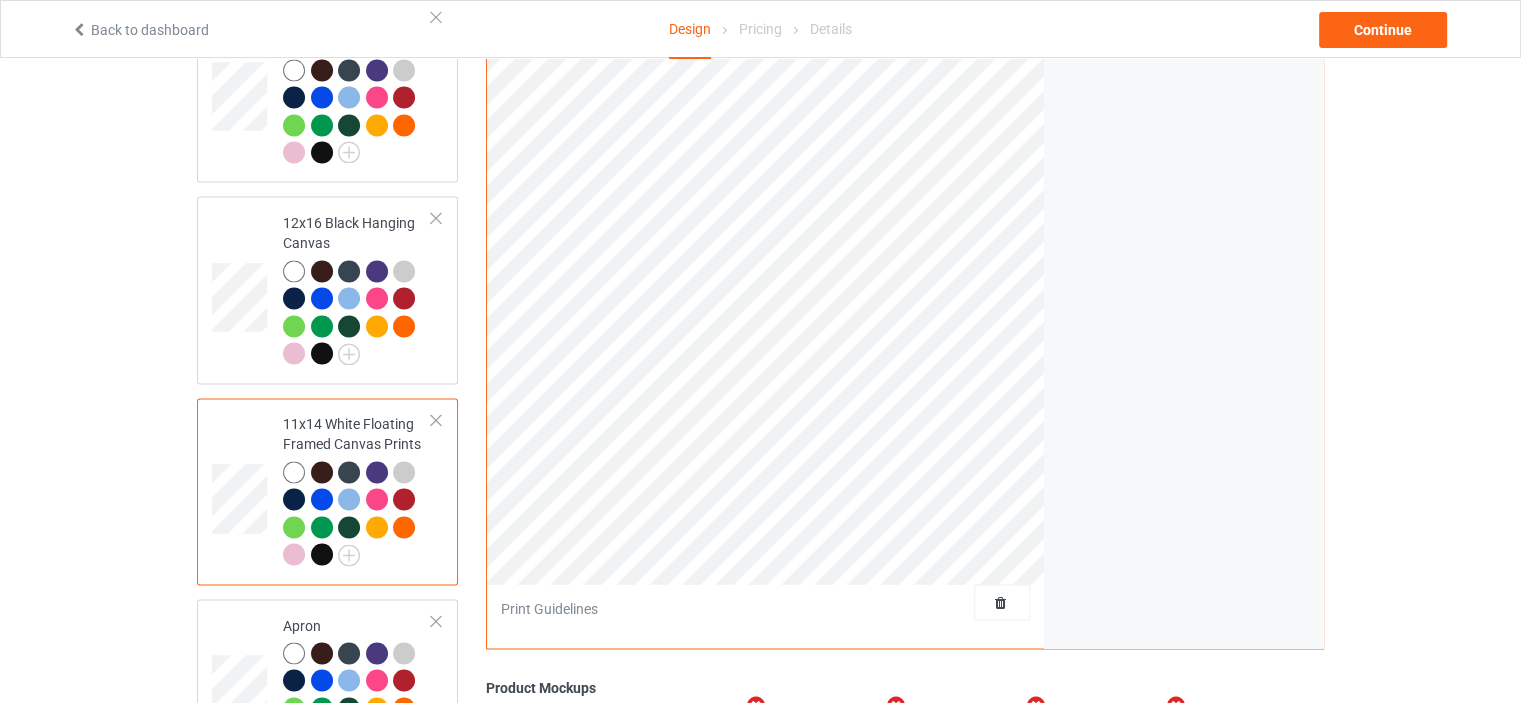 scroll, scrollTop: 3000, scrollLeft: 0, axis: vertical 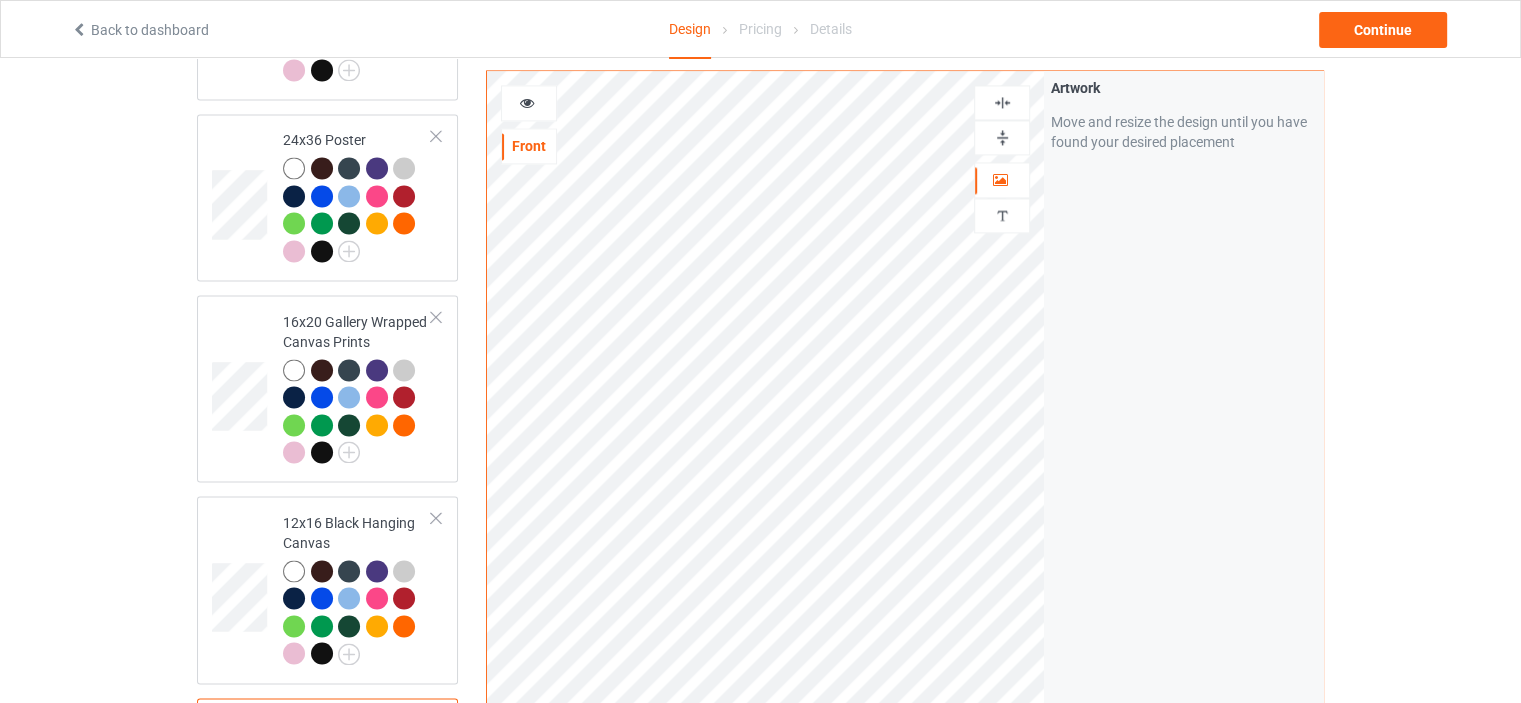 drag, startPoint x: 997, startPoint y: 135, endPoint x: 1018, endPoint y: 104, distance: 37.44329 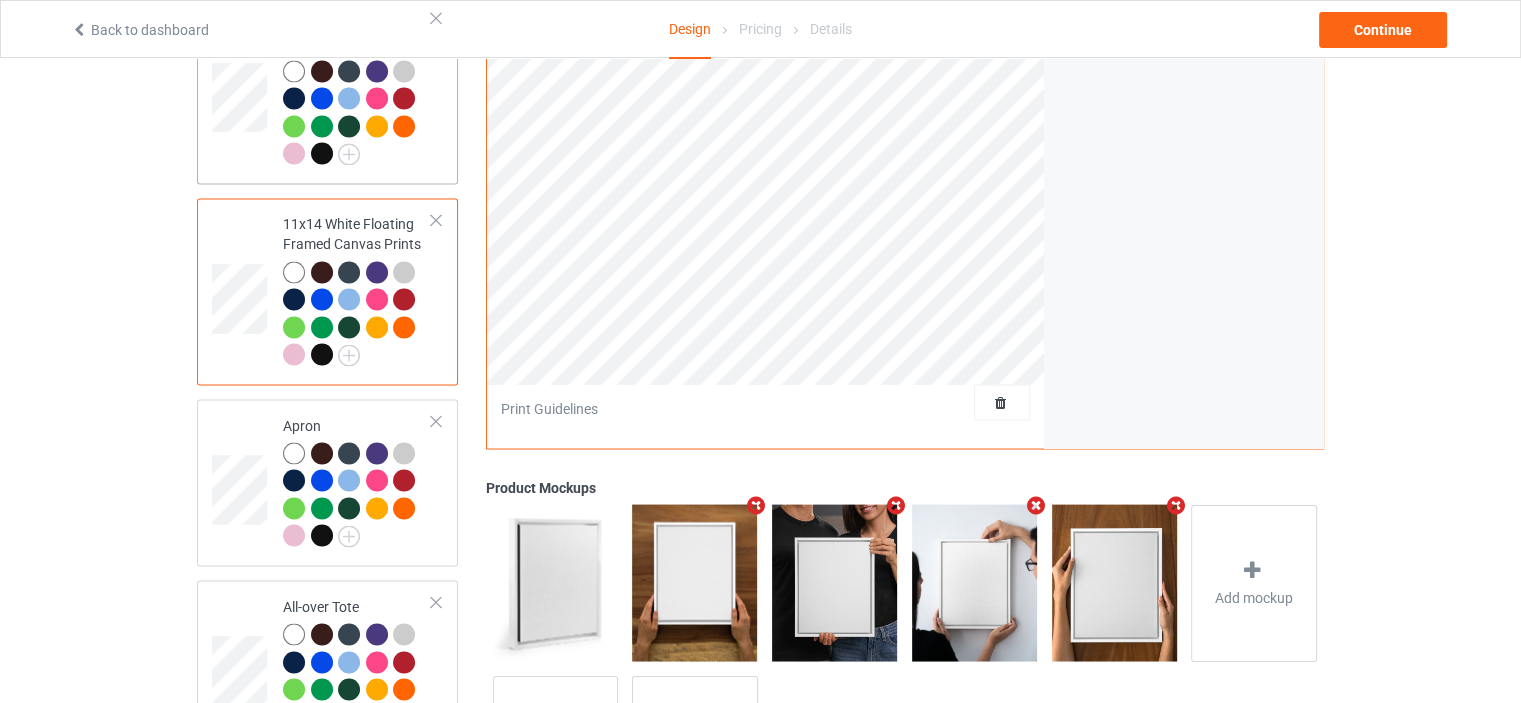 scroll, scrollTop: 3645, scrollLeft: 0, axis: vertical 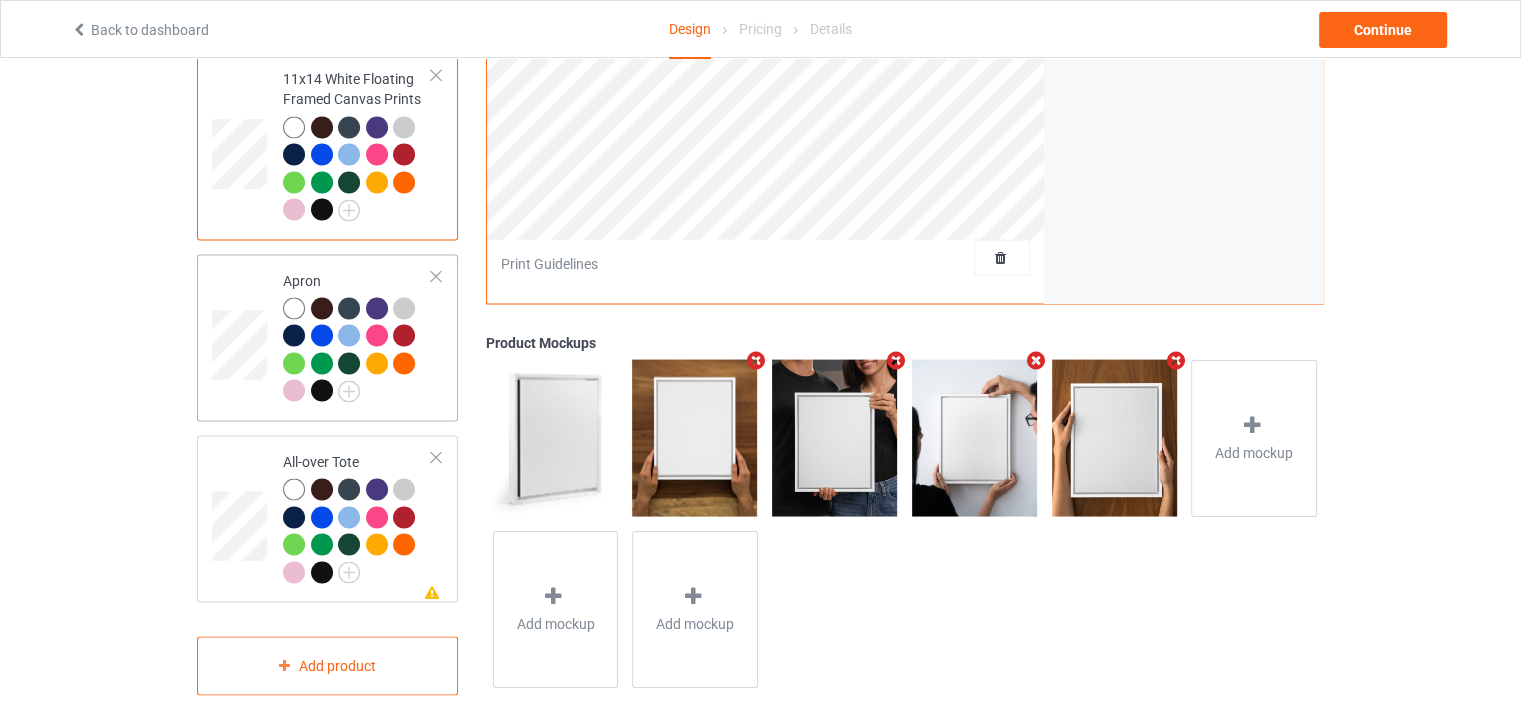 click on "Apron" at bounding box center [357, 335] 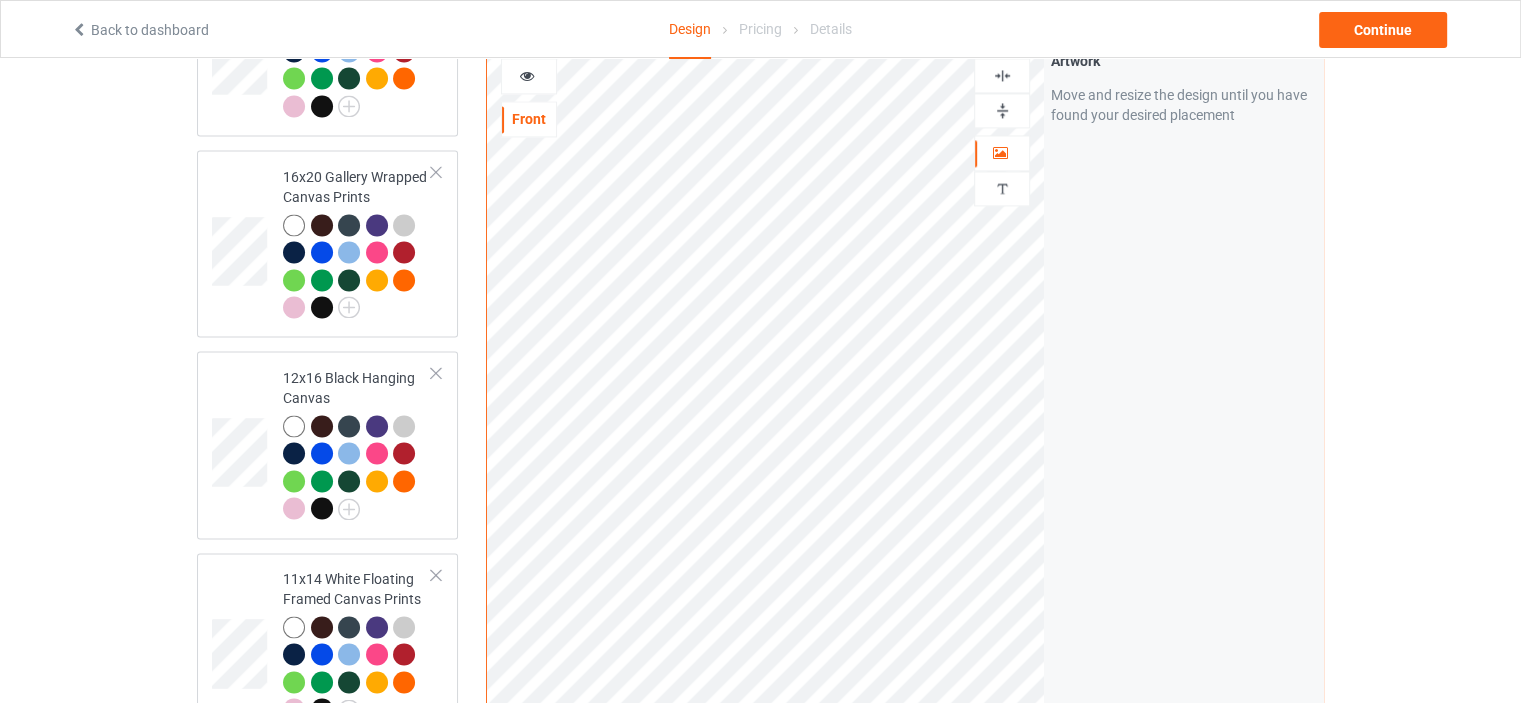 scroll, scrollTop: 2945, scrollLeft: 0, axis: vertical 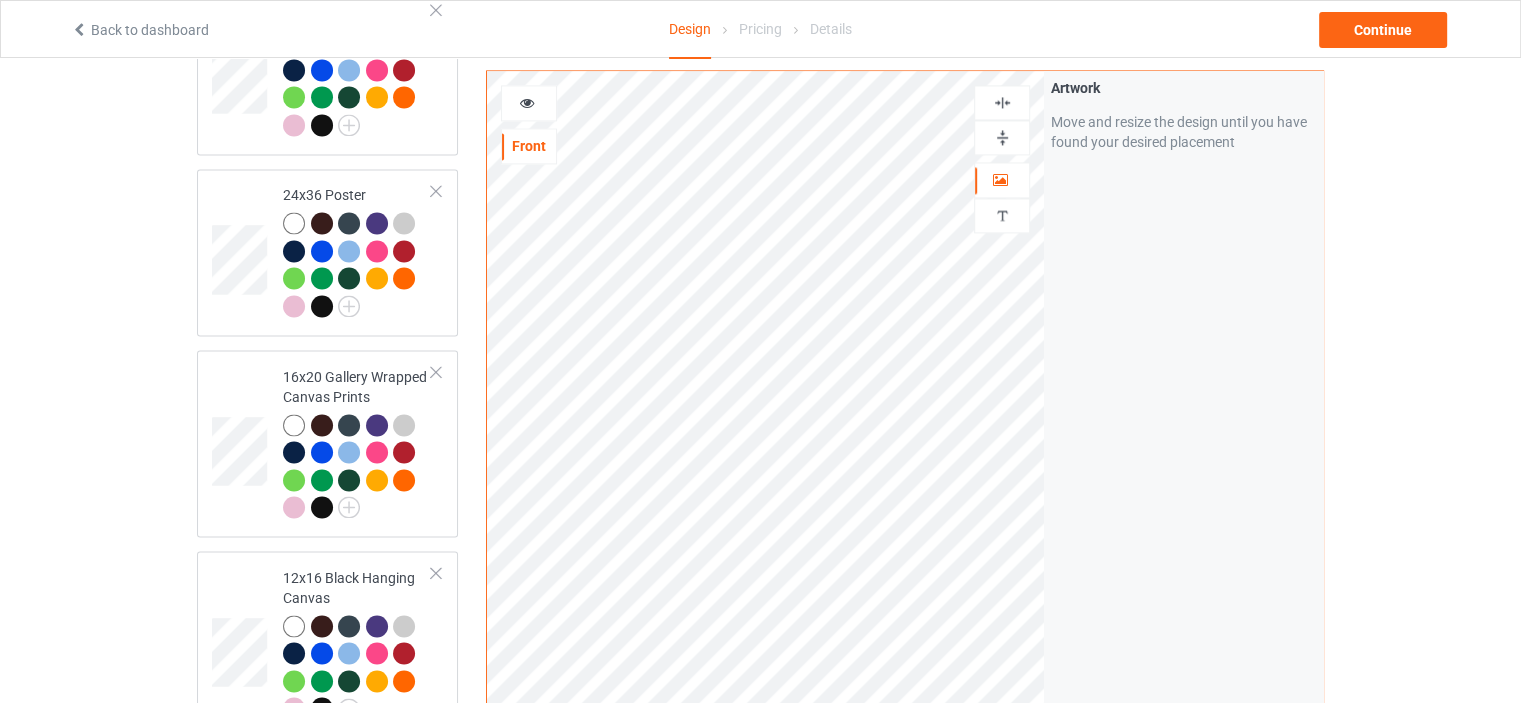 click at bounding box center [1002, 102] 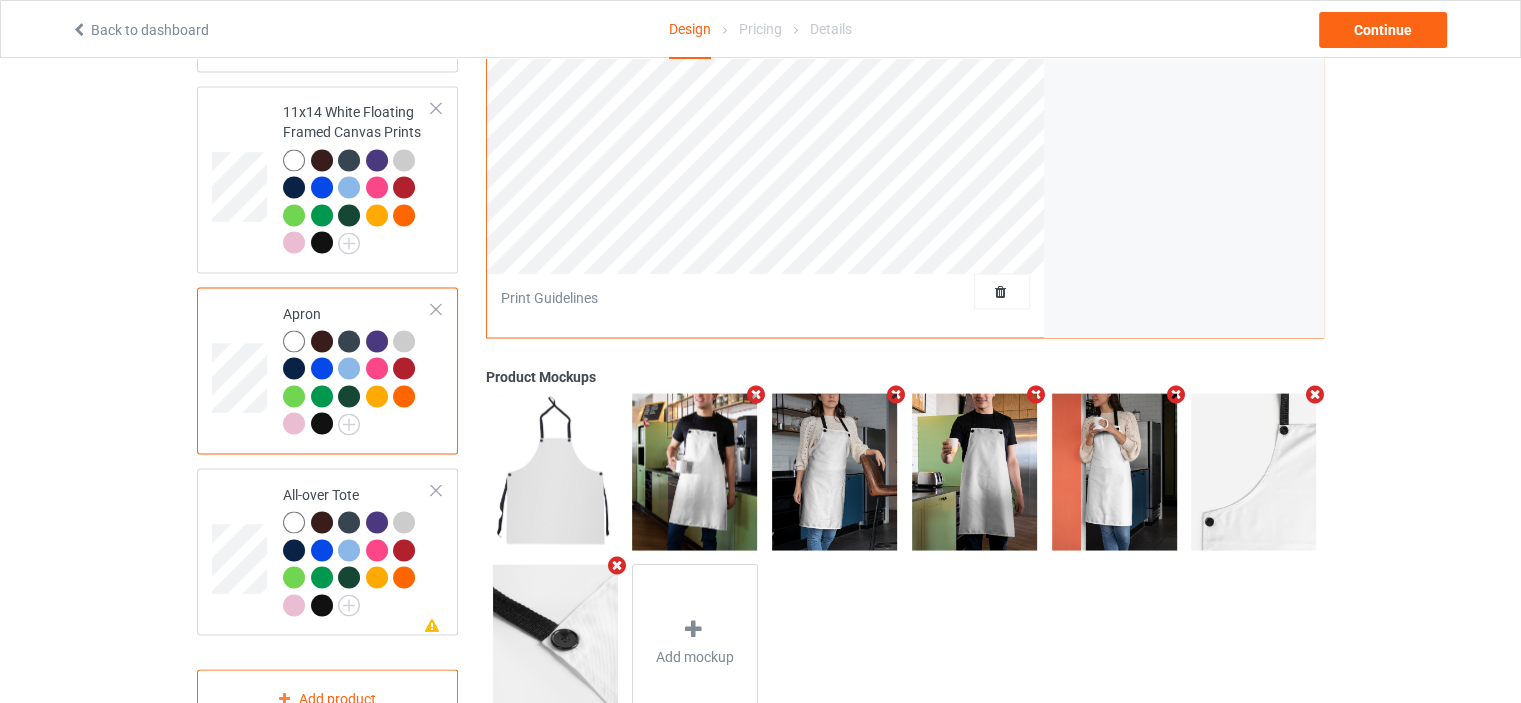scroll, scrollTop: 3645, scrollLeft: 0, axis: vertical 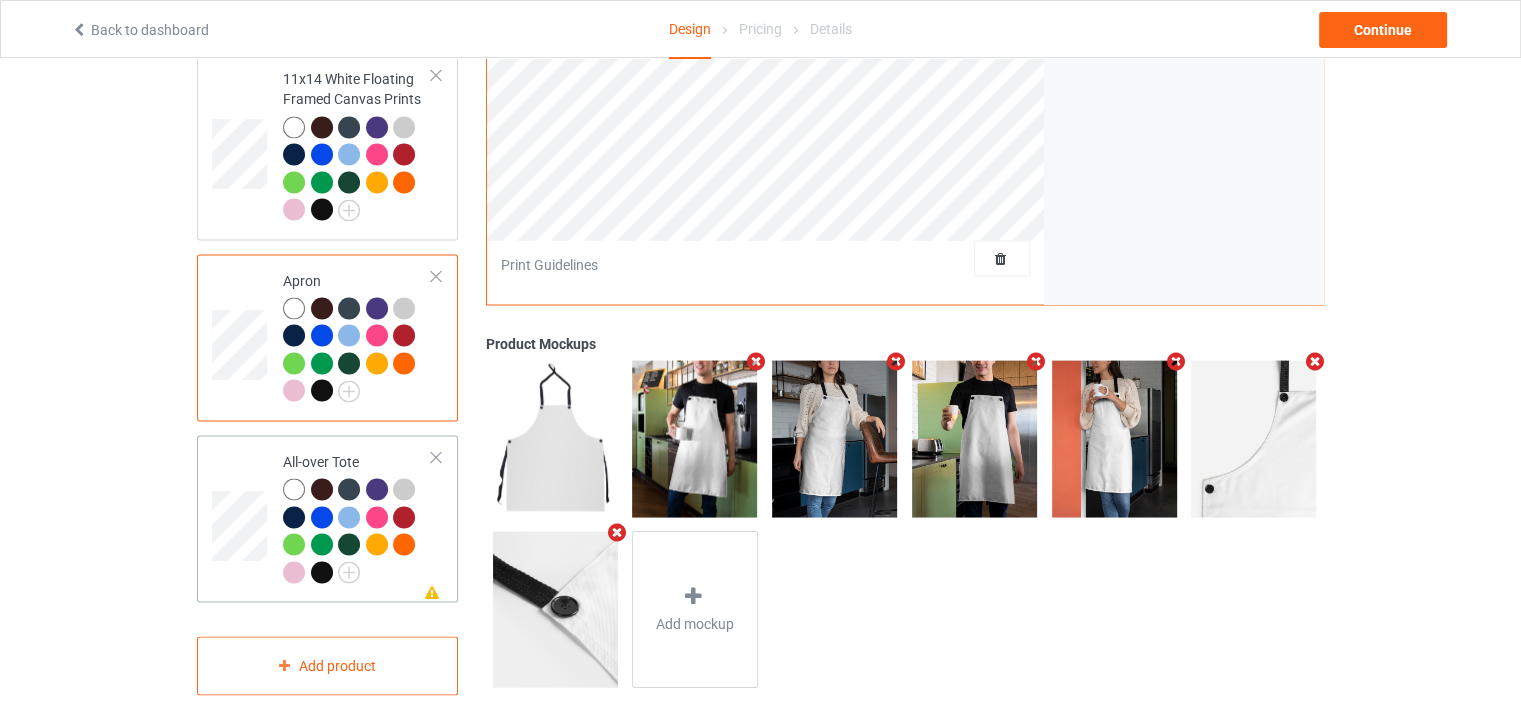 click on "Missing artwork on 1 side(s) All-over Tote" at bounding box center [357, 518] 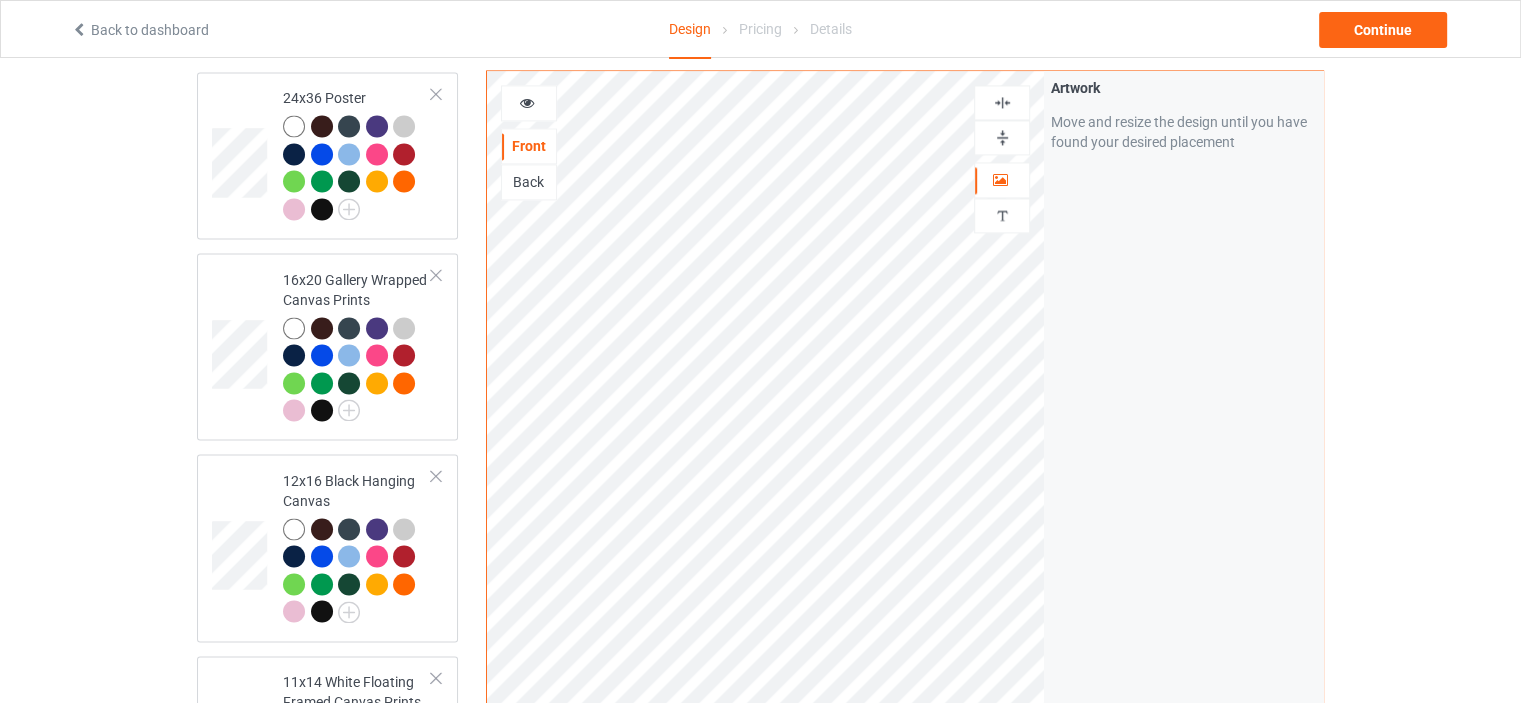 scroll, scrollTop: 2945, scrollLeft: 0, axis: vertical 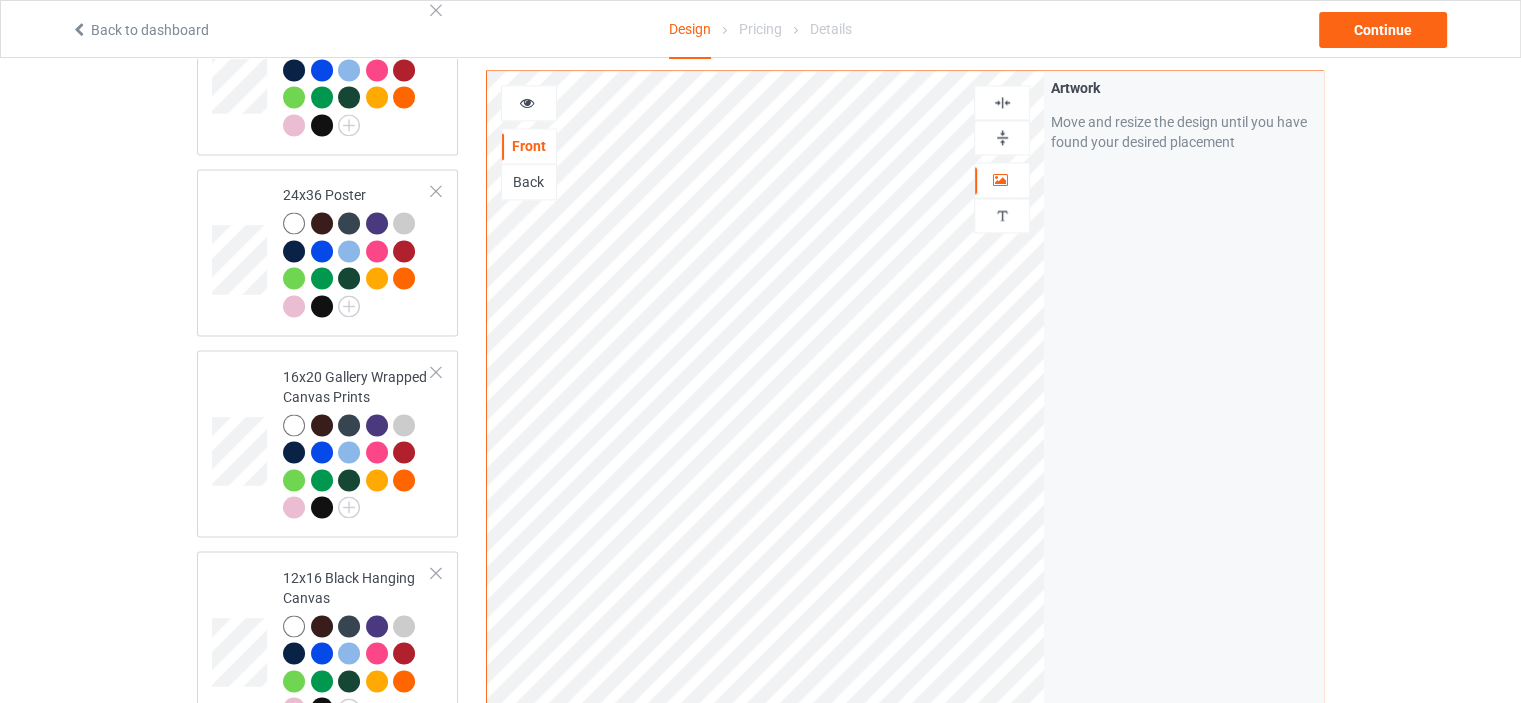 click at bounding box center (1002, 102) 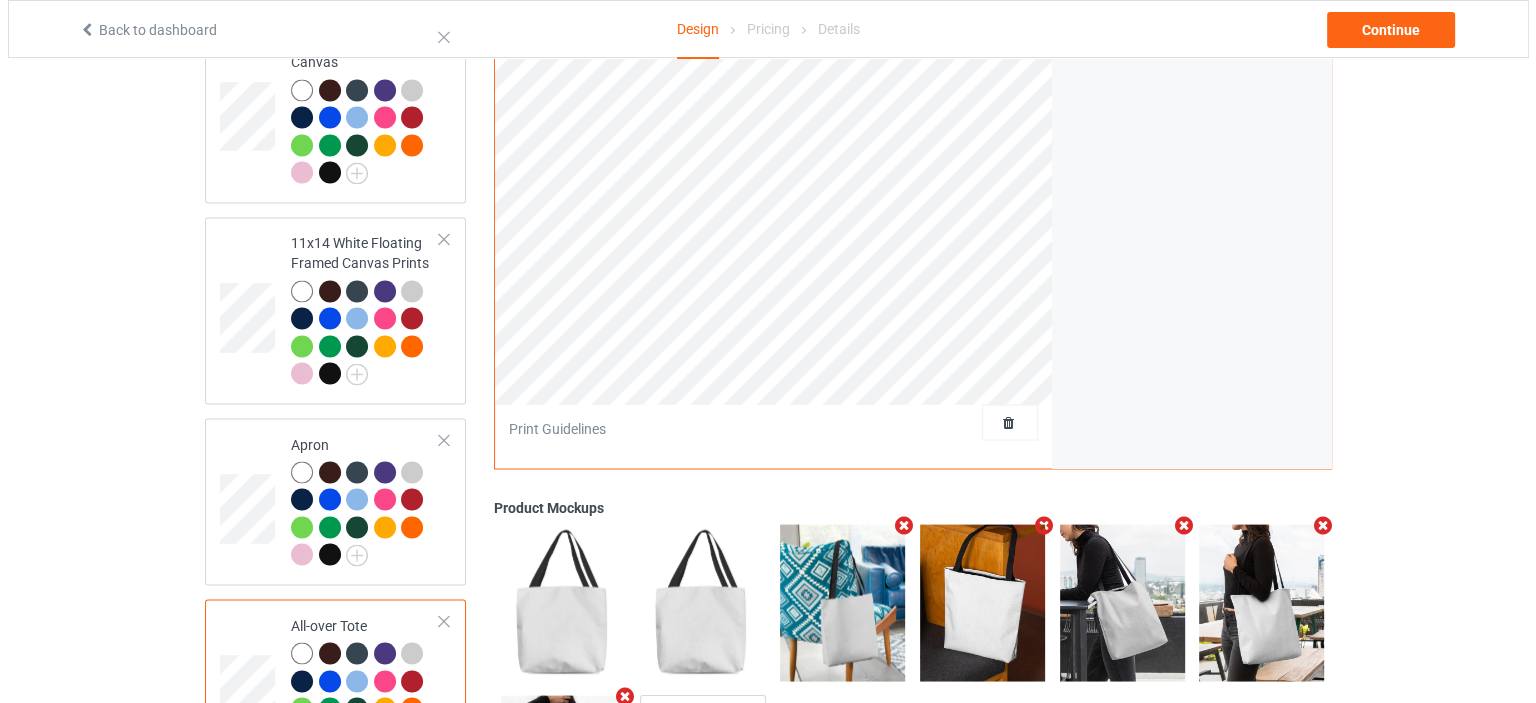 scroll, scrollTop: 3645, scrollLeft: 0, axis: vertical 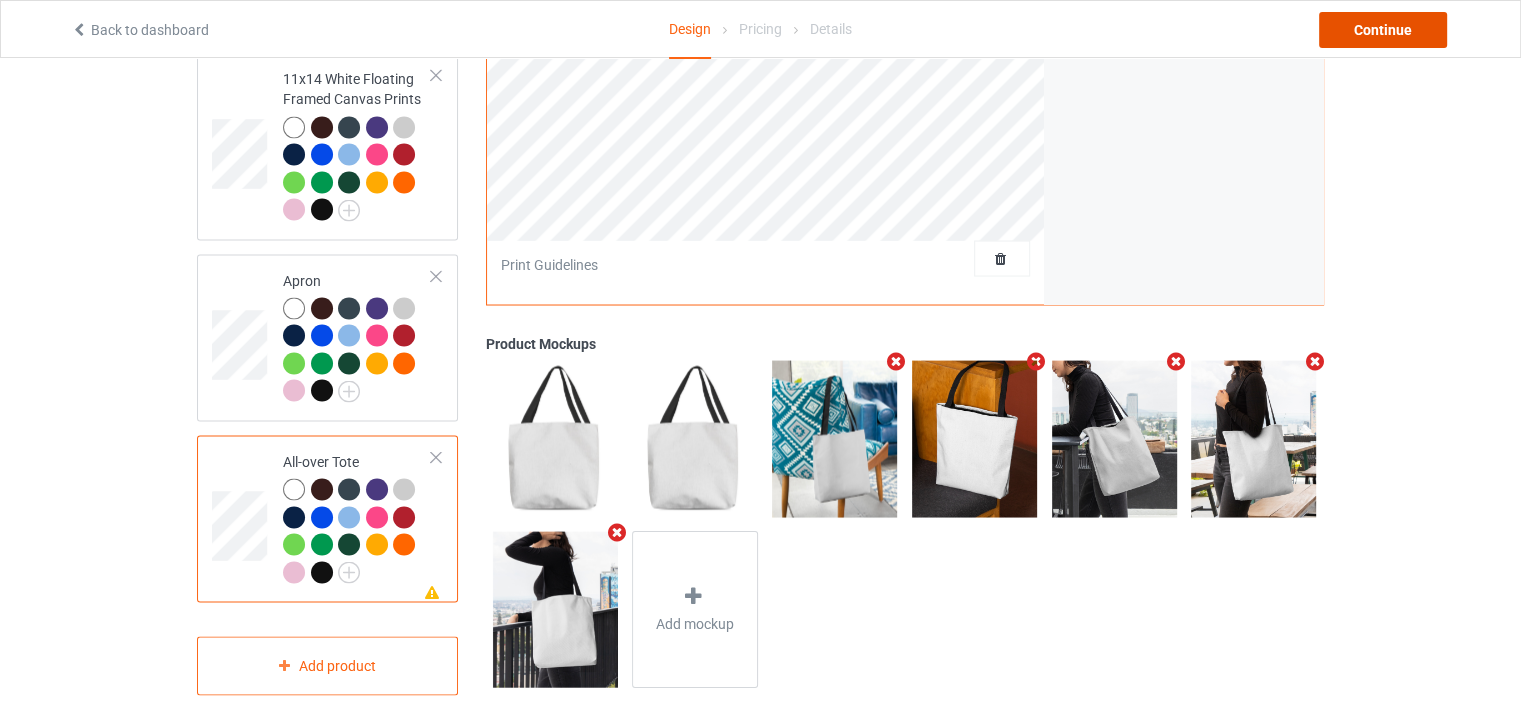 click on "Continue" at bounding box center [1383, 30] 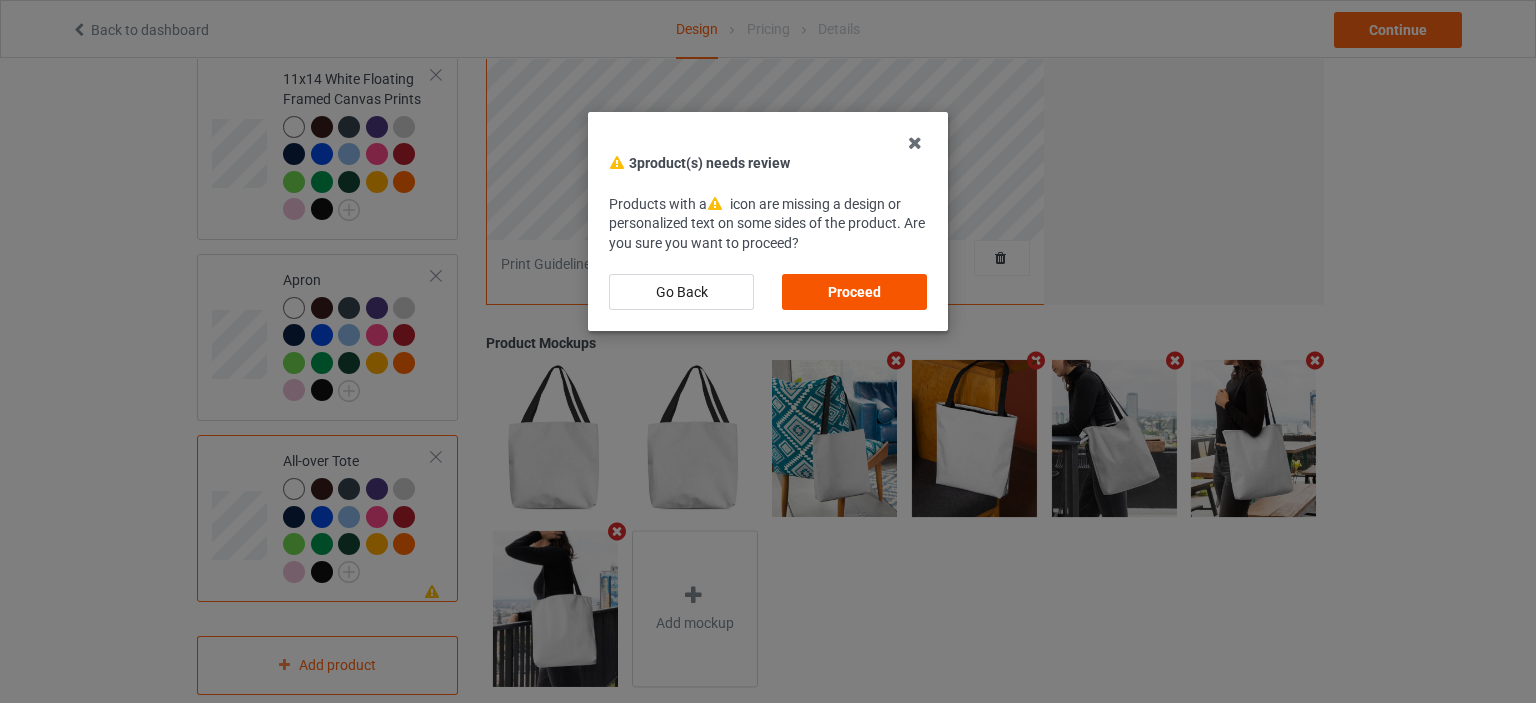 click on "Proceed" at bounding box center [854, 292] 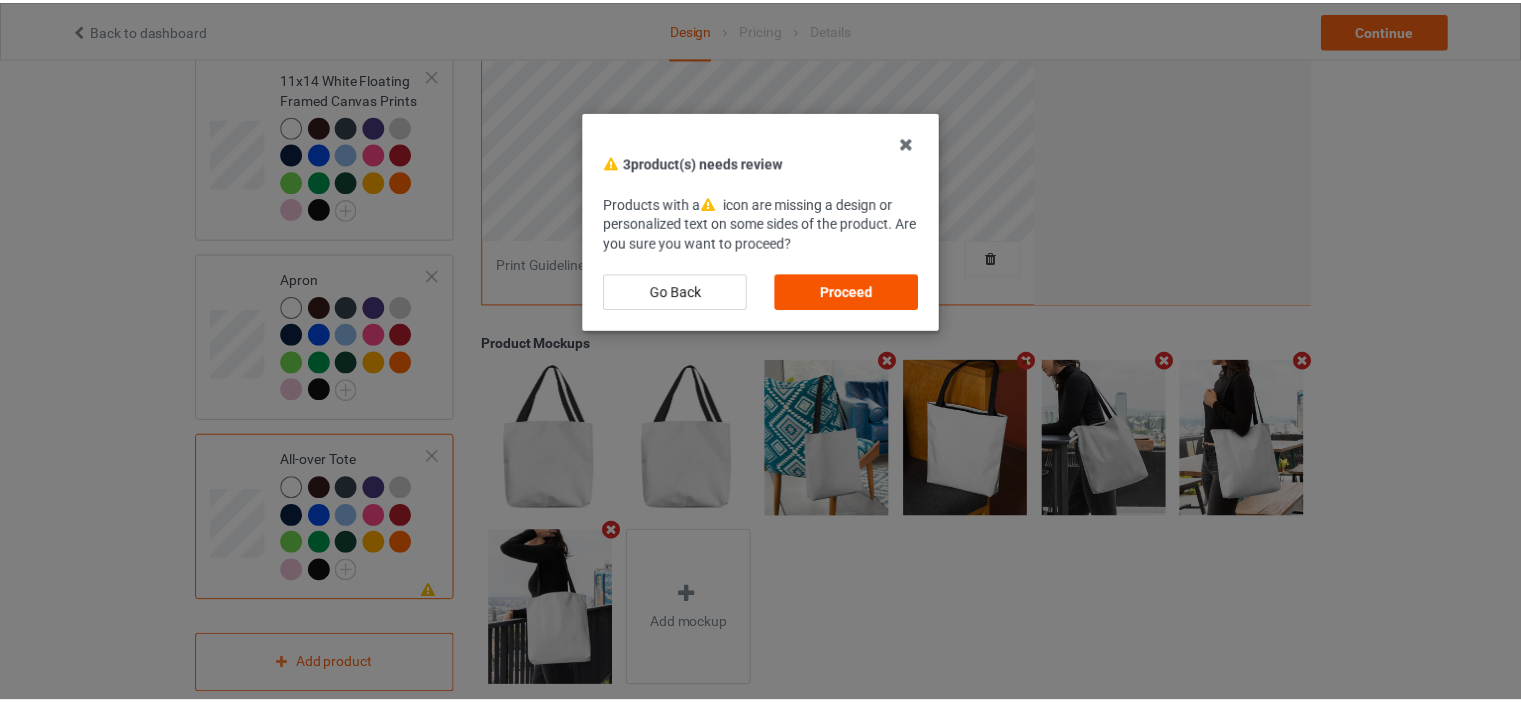 scroll, scrollTop: 0, scrollLeft: 0, axis: both 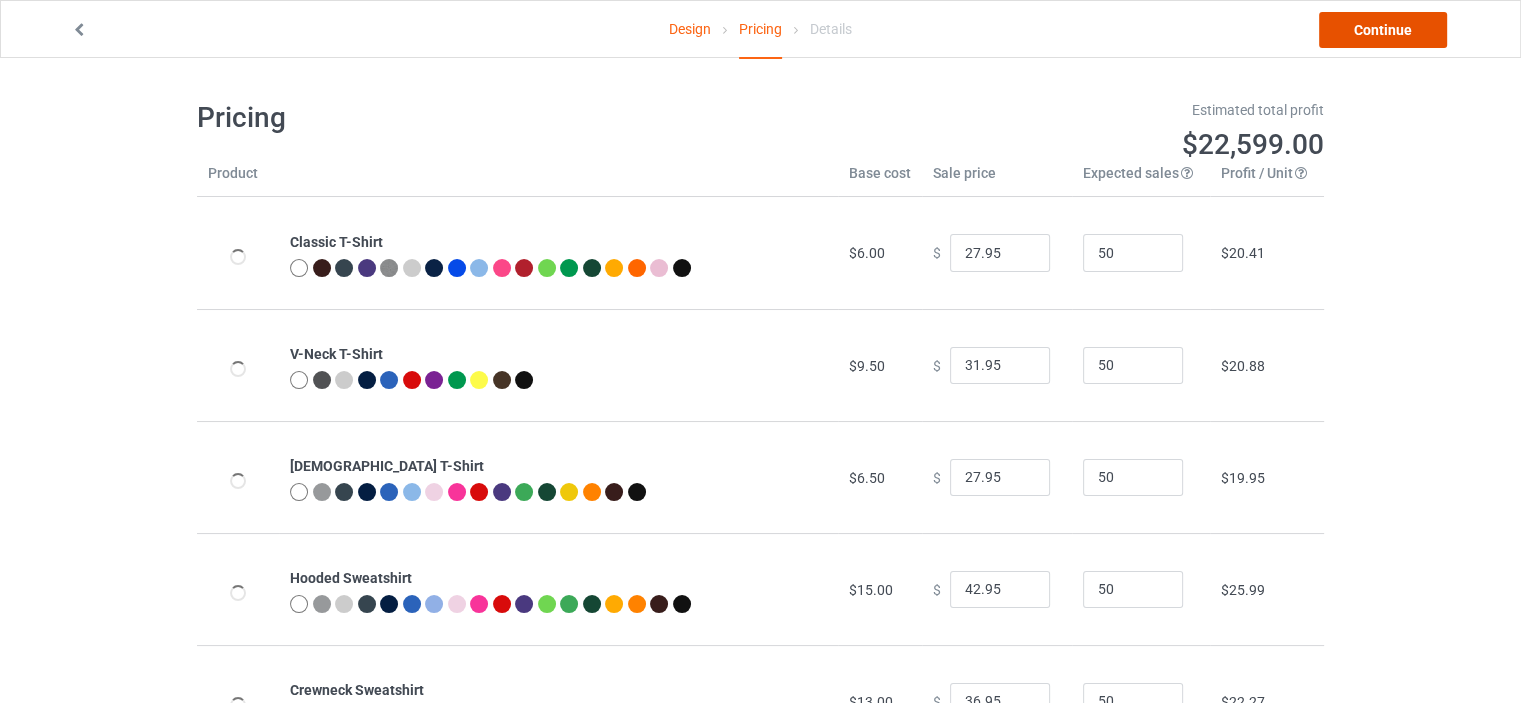 click on "Continue" at bounding box center [1383, 30] 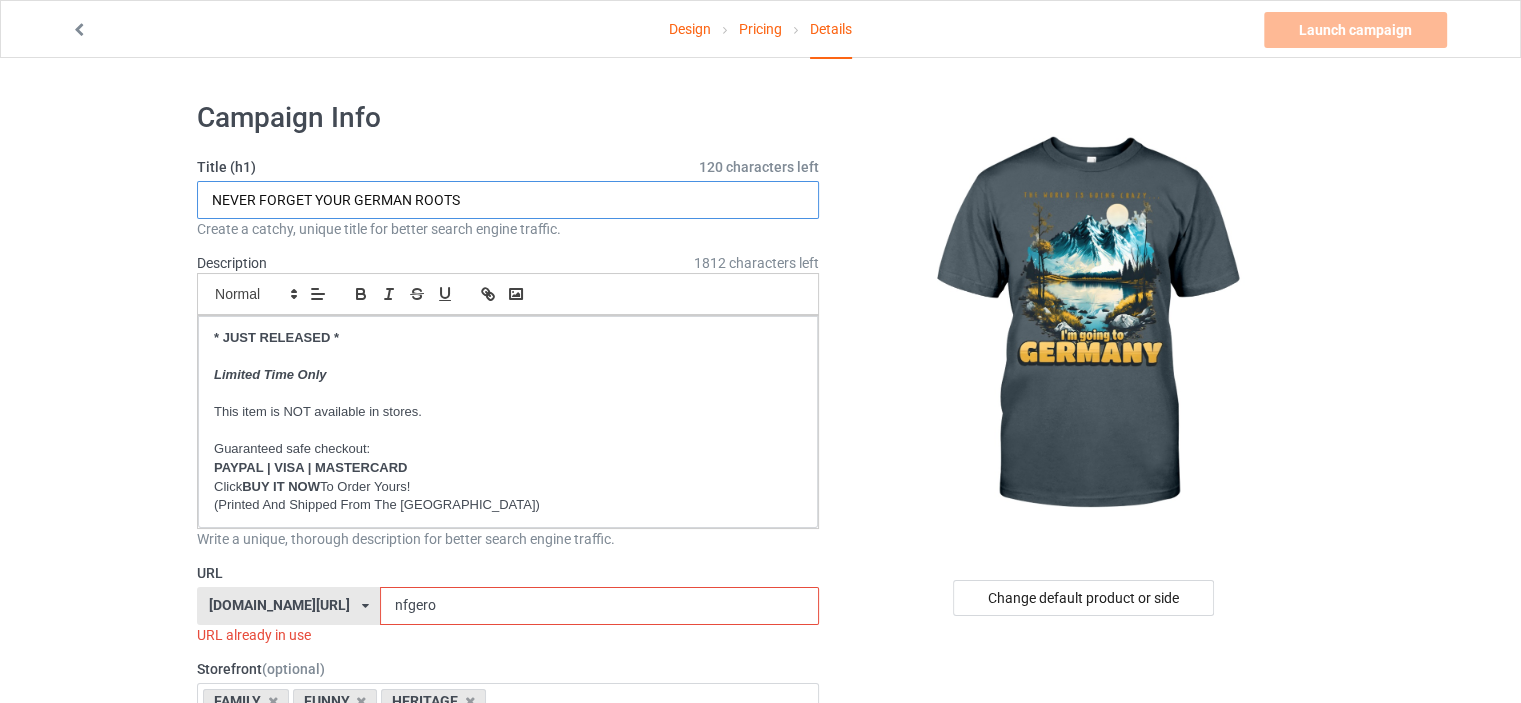 drag, startPoint x: 476, startPoint y: 207, endPoint x: 0, endPoint y: 203, distance: 476.0168 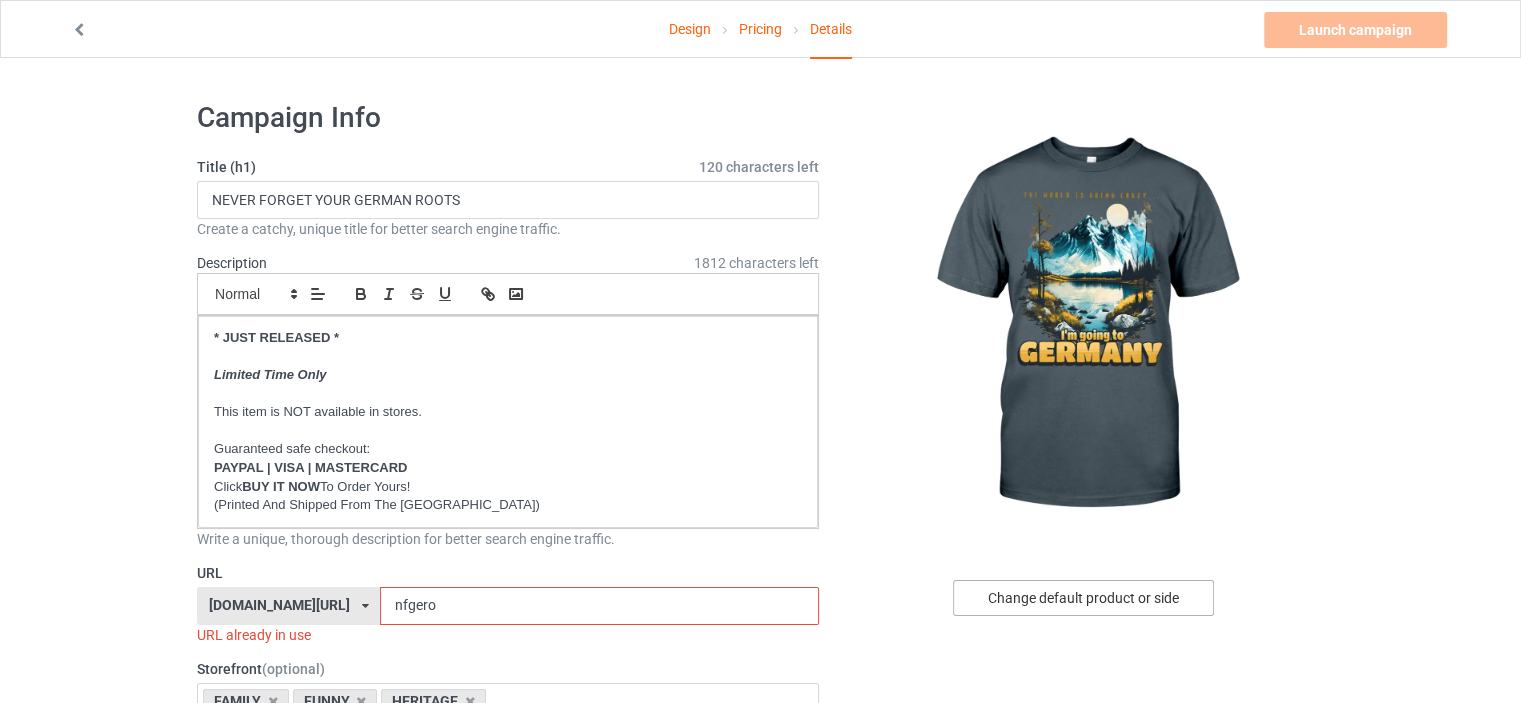 click on "Change default product or side" at bounding box center [1083, 598] 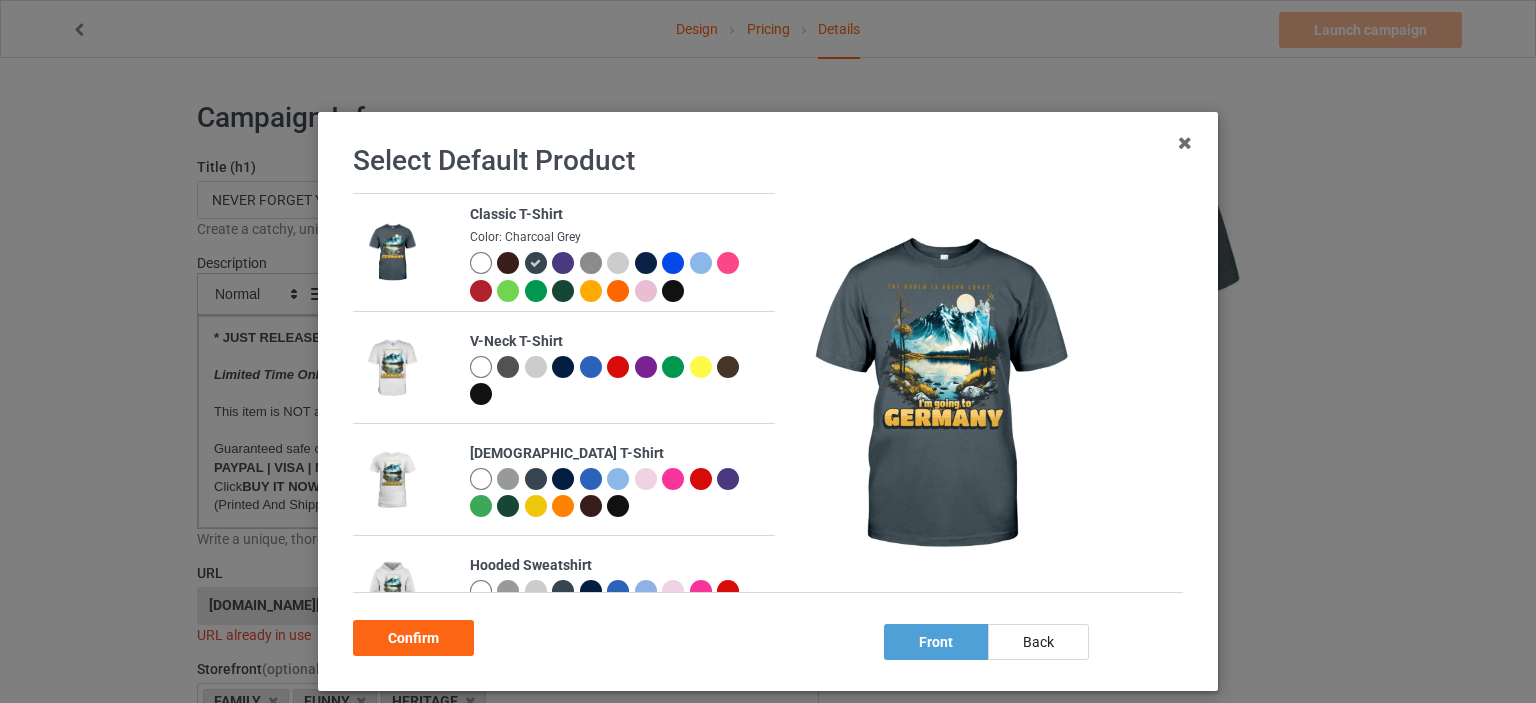 click at bounding box center [673, 291] 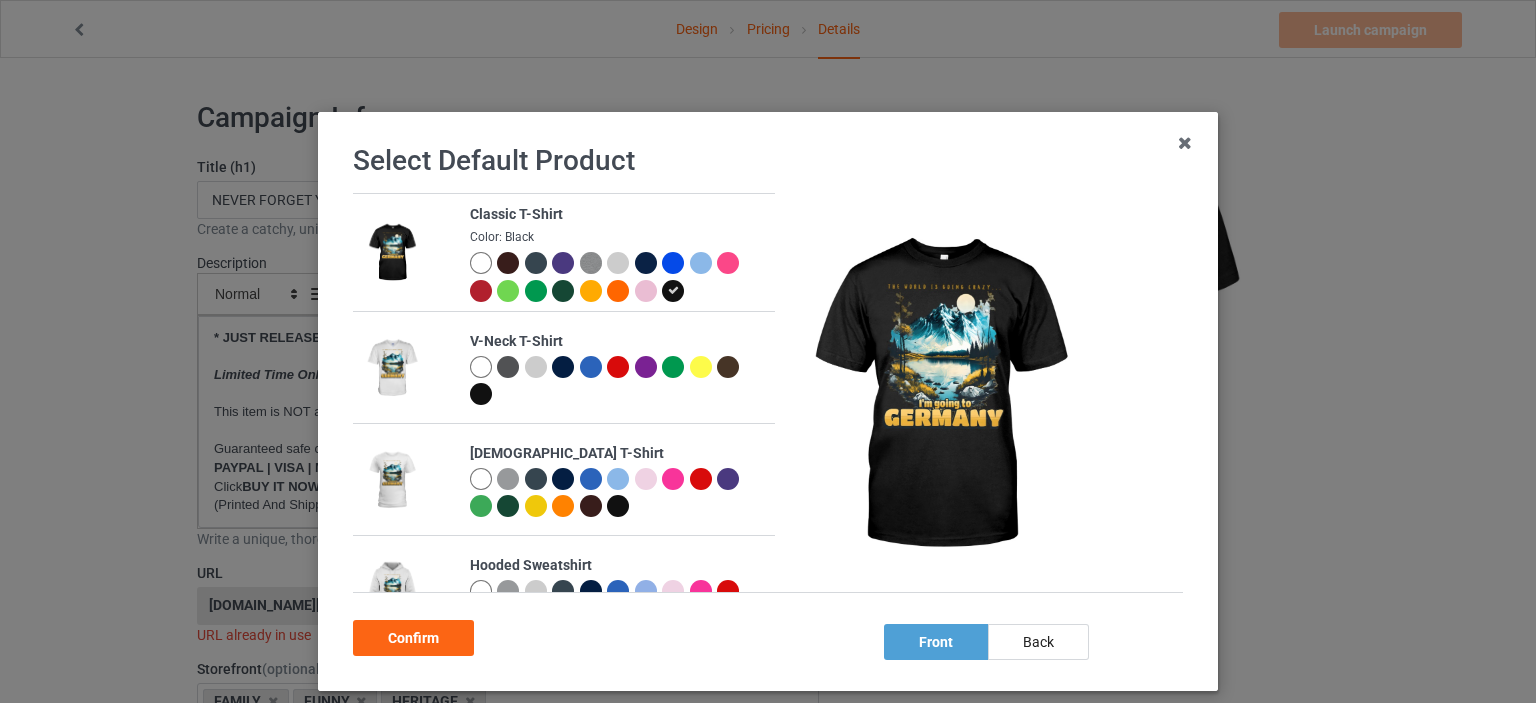 click at bounding box center (481, 263) 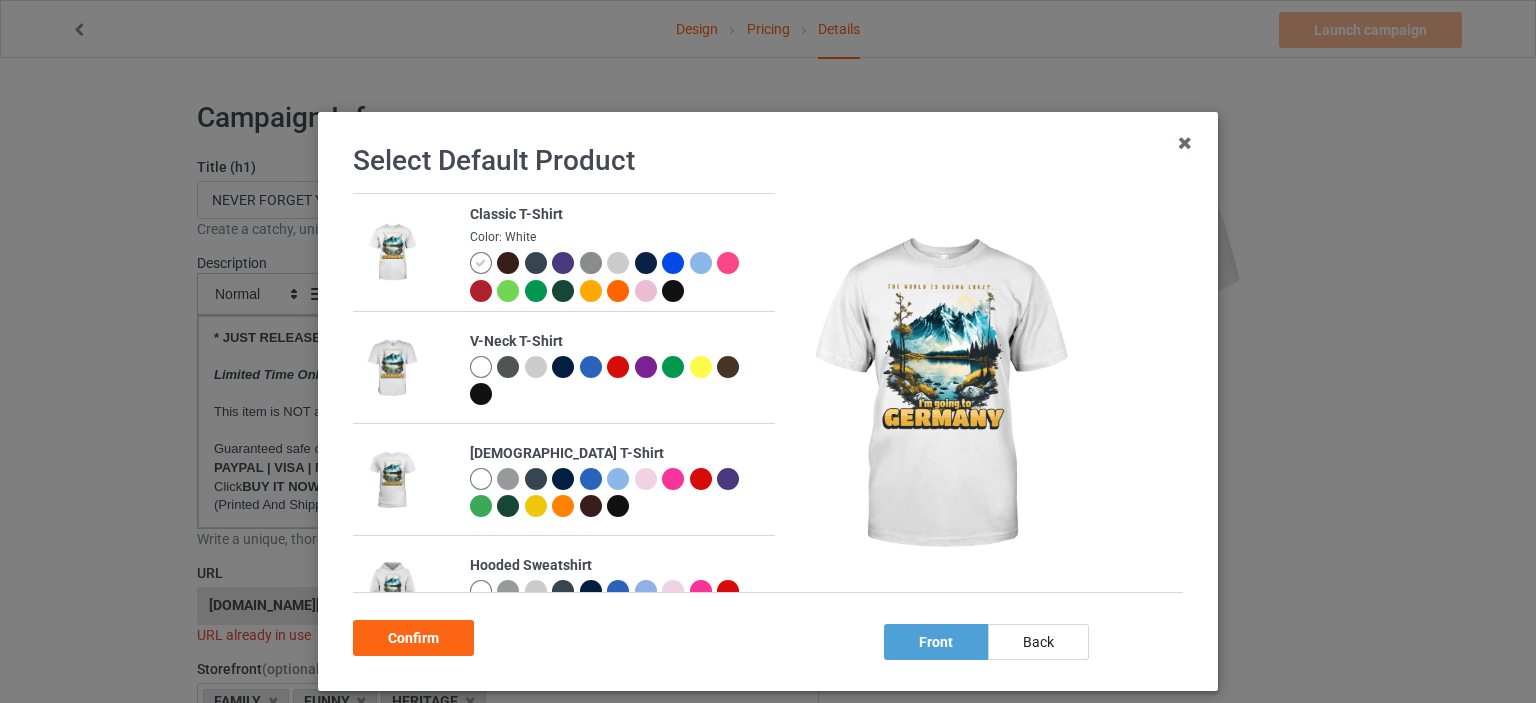 click at bounding box center (673, 291) 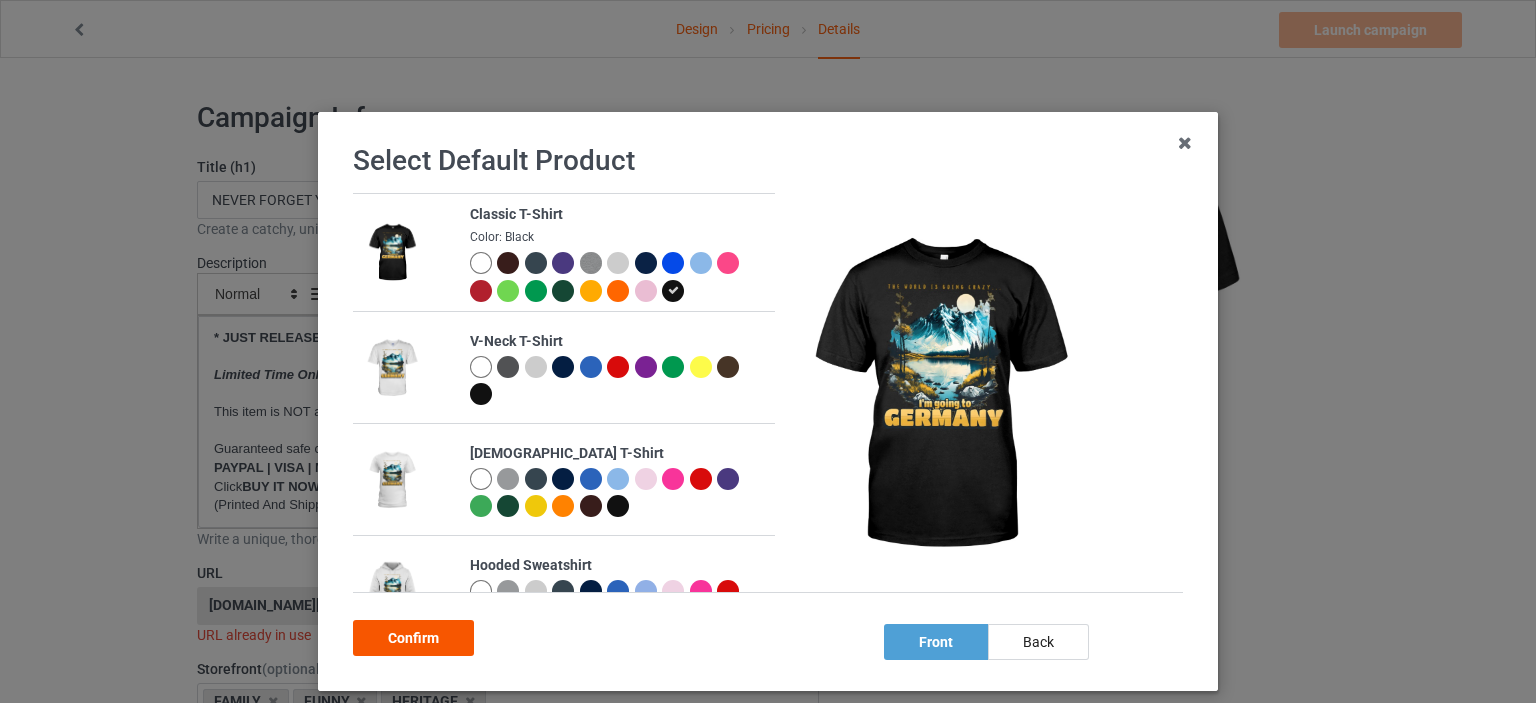 click on "Confirm" at bounding box center [413, 638] 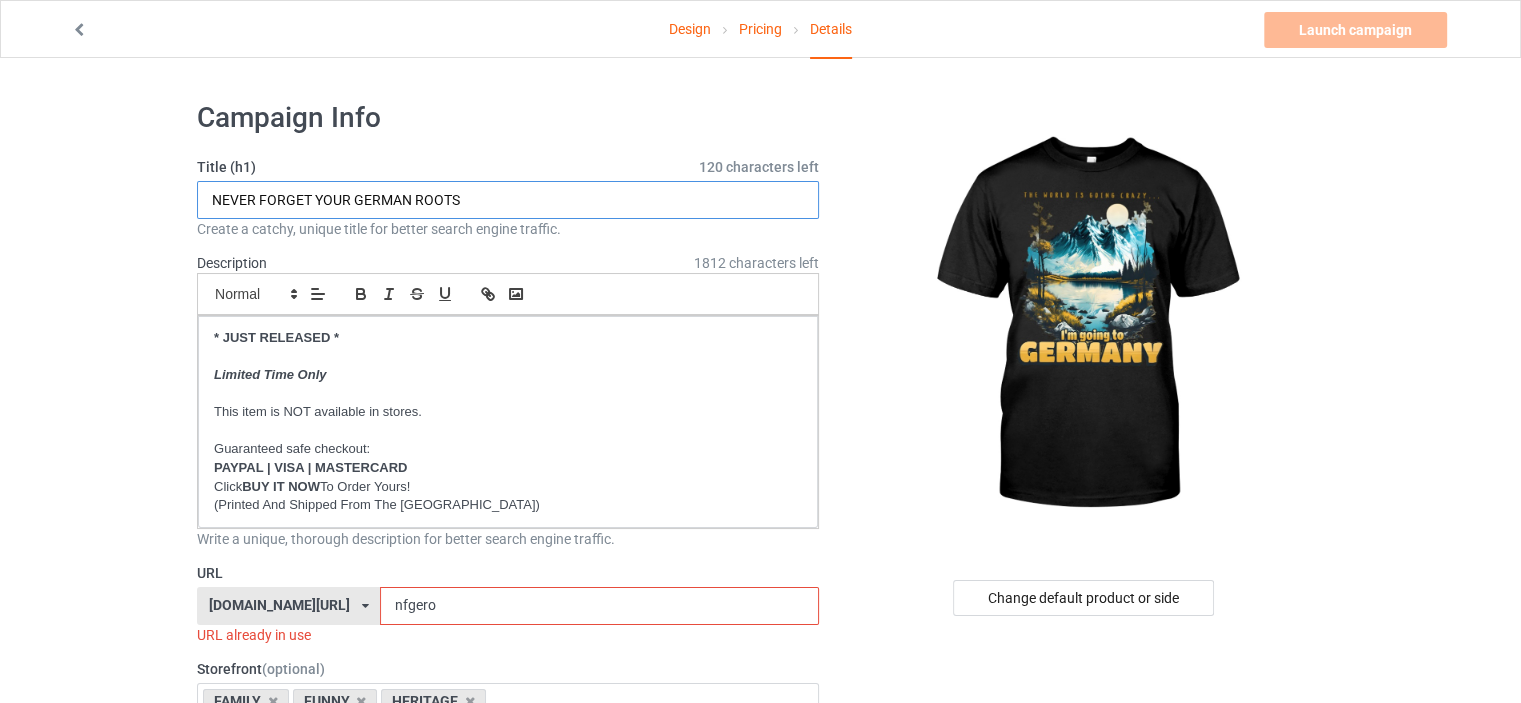 drag, startPoint x: 483, startPoint y: 192, endPoint x: 0, endPoint y: 213, distance: 483.4563 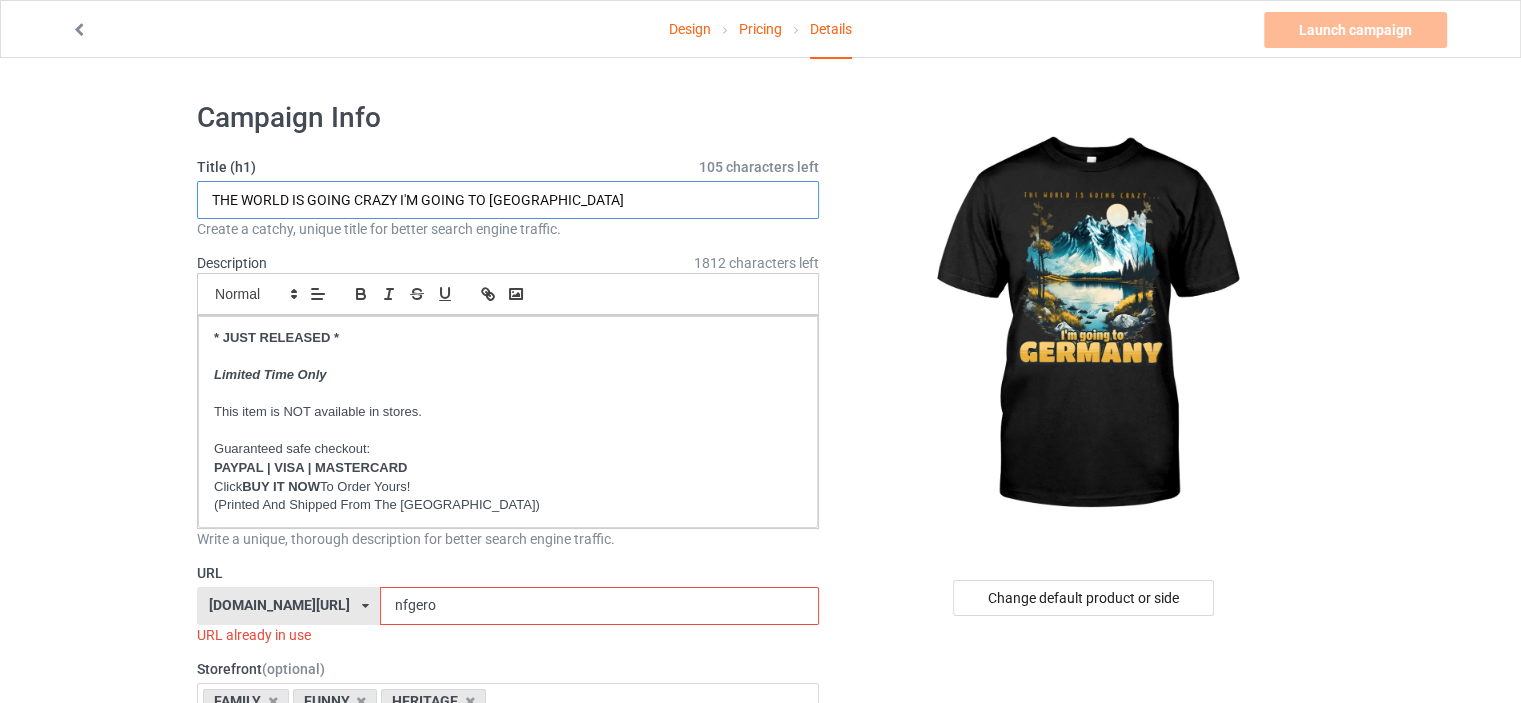 type on "THE WORLD IS GOING CRAZY I'M GOING TO [GEOGRAPHIC_DATA]" 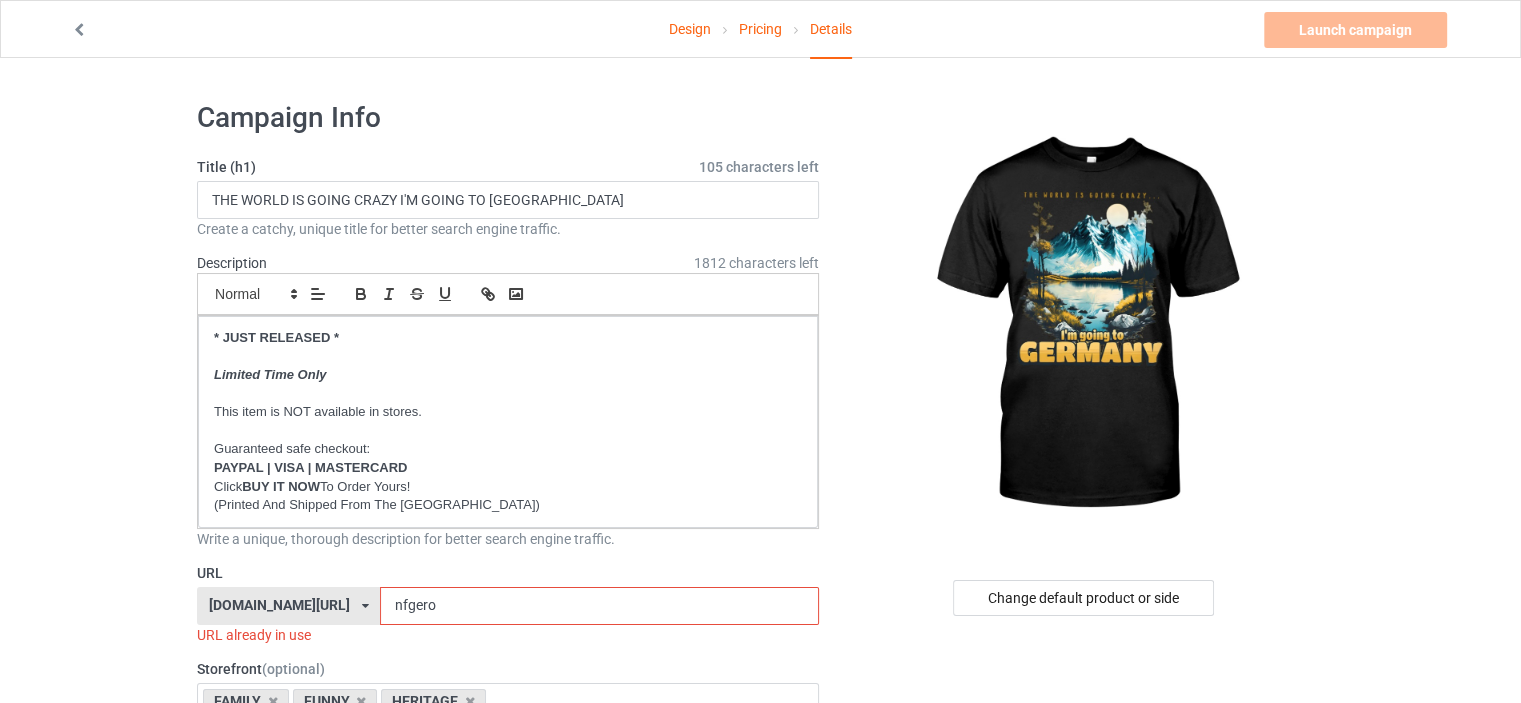 click on "Design Pricing Details Launch campaign Invalid campaign URL Campaign Info Title (h1) 105   characters left THE WORLD IS GOING CRAZY I'M GOING TO [GEOGRAPHIC_DATA] Create a catchy, unique title for better search engine traffic. Description 1812   characters left       Small Normal Large Big Huge                                                                                     * JUST RELEASED * Limited Time Only This item is NOT available in stores. Guaranteed safe checkout: PAYPAL | VISA | MASTERCARD Click  BUY IT NOW  To Order Yours! (Printed And Shipped From The [GEOGRAPHIC_DATA]) Write a unique, thorough description for better search engine traffic. URL [DOMAIN_NAME][URL] [DOMAIN_NAME][URL] [DOMAIN_NAME][URL] [DOMAIN_NAME][URL] [DOMAIN_NAME][URL] [DOMAIN_NAME][URL] [DOMAIN_NAME][URL] [DOMAIN_NAME][URL] [DOMAIN_NAME][URL] [DOMAIN_NAME][URL] [DOMAIN_NAME][URL] [DOMAIN_NAME][URL] [DOMAIN_NAME][URL] [DOMAIN_NAME][URL] [DOMAIN_NAME][URL] [DOMAIN_NAME][URL] [DOMAIN_NAME][URL] [DOMAIN_NAME][URL] [DOMAIN_NAME][URL] 3 /" at bounding box center (760, 1168) 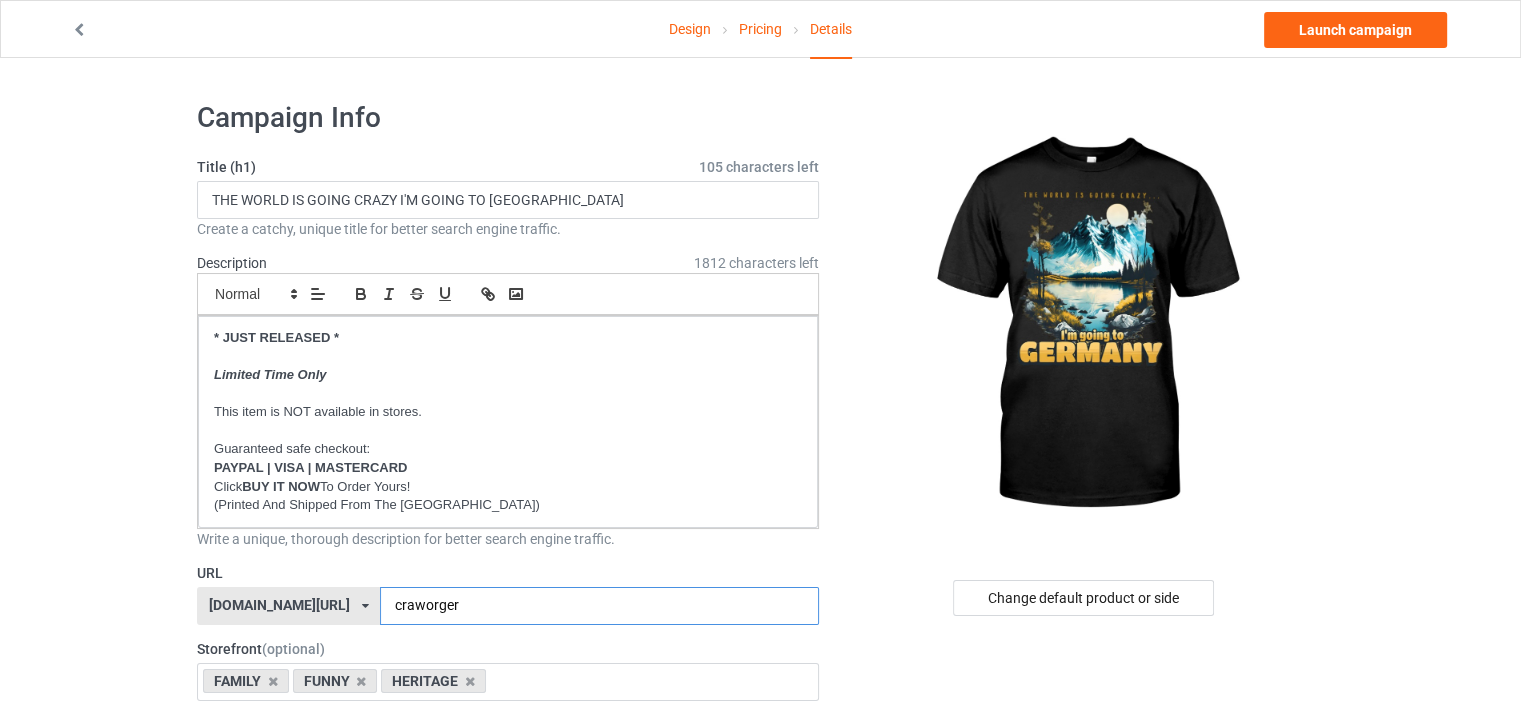 type on "craworger" 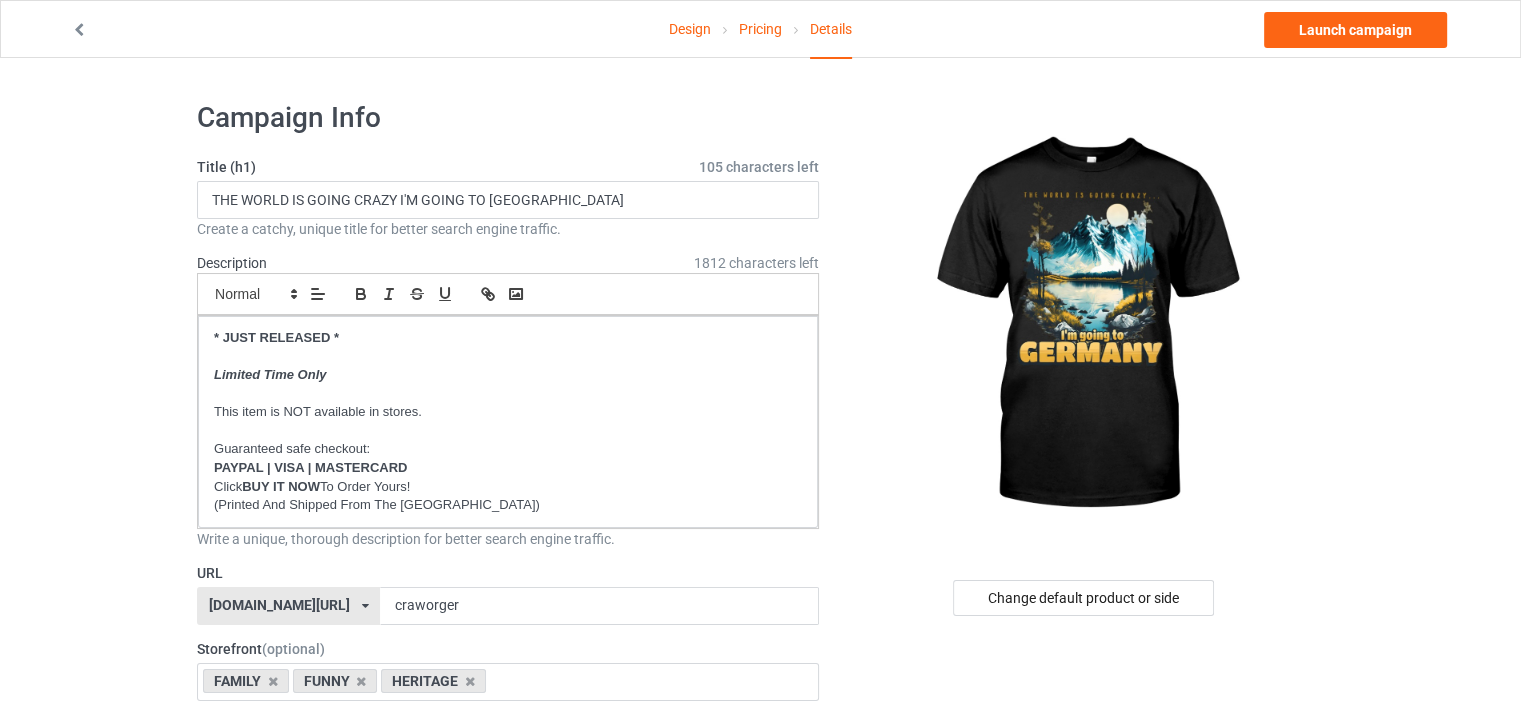 click on "Design Pricing Details Launch campaign Campaign Info Title (h1) 105   characters left THE WORLD IS GOING CRAZY I'M GOING TO [GEOGRAPHIC_DATA] Create a catchy, unique title for better search engine traffic. Description 1812   characters left       Small Normal Large Big Huge                                                                                     * JUST RELEASED * Limited Time Only This item is NOT available in stores. Guaranteed safe checkout: PAYPAL | VISA | MASTERCARD Click  BUY IT NOW  To Order Yours! (Printed And Shipped From The [GEOGRAPHIC_DATA]) Write a unique, thorough description for better search engine traffic. URL [DOMAIN_NAME][URL] [DOMAIN_NAME][URL] [DOMAIN_NAME][URL] [DOMAIN_NAME][URL] [DOMAIN_NAME][URL] [DOMAIN_NAME][URL] [DOMAIN_NAME][URL] [DOMAIN_NAME][URL] [DOMAIN_NAME][URL] [DOMAIN_NAME][URL] [DOMAIN_NAME][URL] [DOMAIN_NAME][URL] [DOMAIN_NAME][URL] [DOMAIN_NAME][URL] [DOMAIN_NAME][URL] [DOMAIN_NAME][URL] [DOMAIN_NAME][URL] [DOMAIN_NAME][URL] [DOMAIN_NAME][GEOGRAPHIC_DATA] [DOMAIN_NAME][GEOGRAPHIC_DATA] 3 /" at bounding box center (760, 1158) 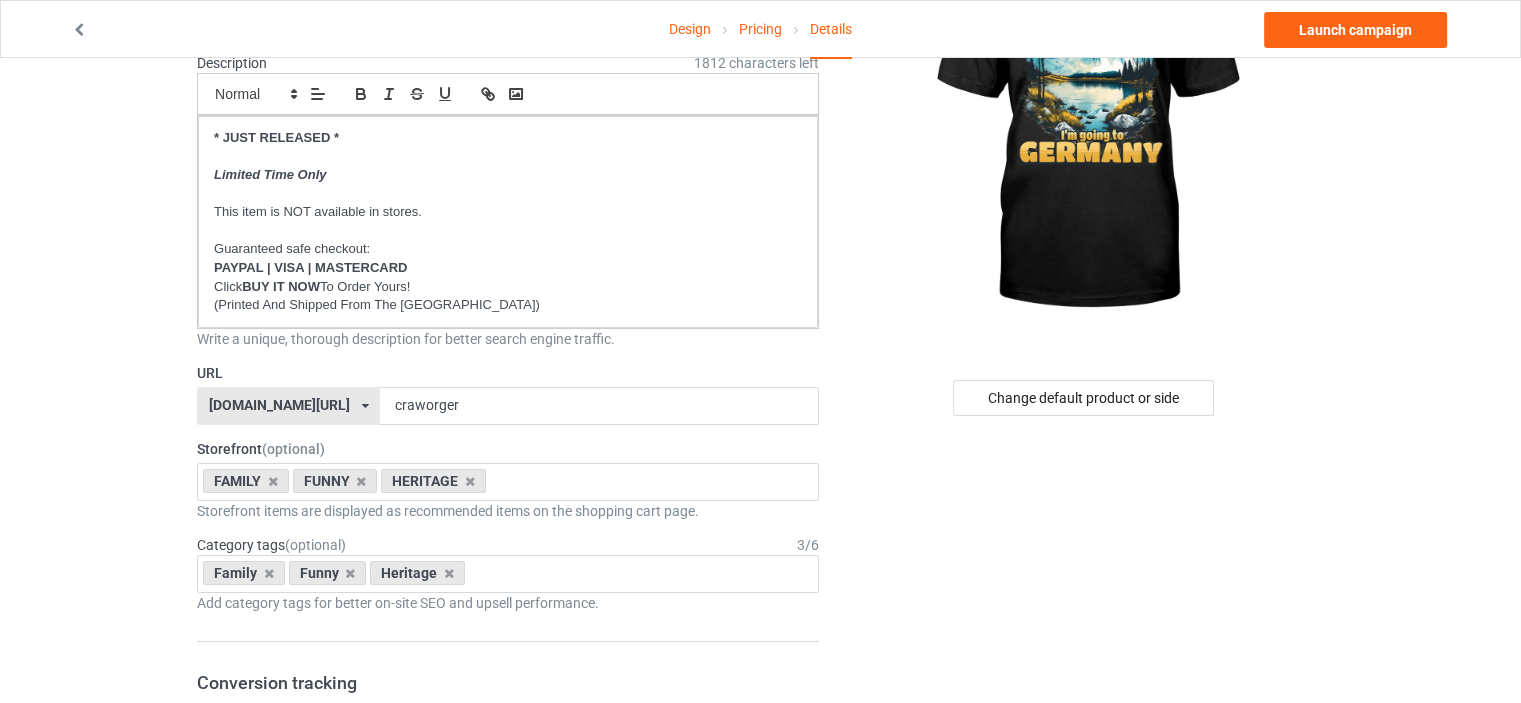 scroll, scrollTop: 300, scrollLeft: 0, axis: vertical 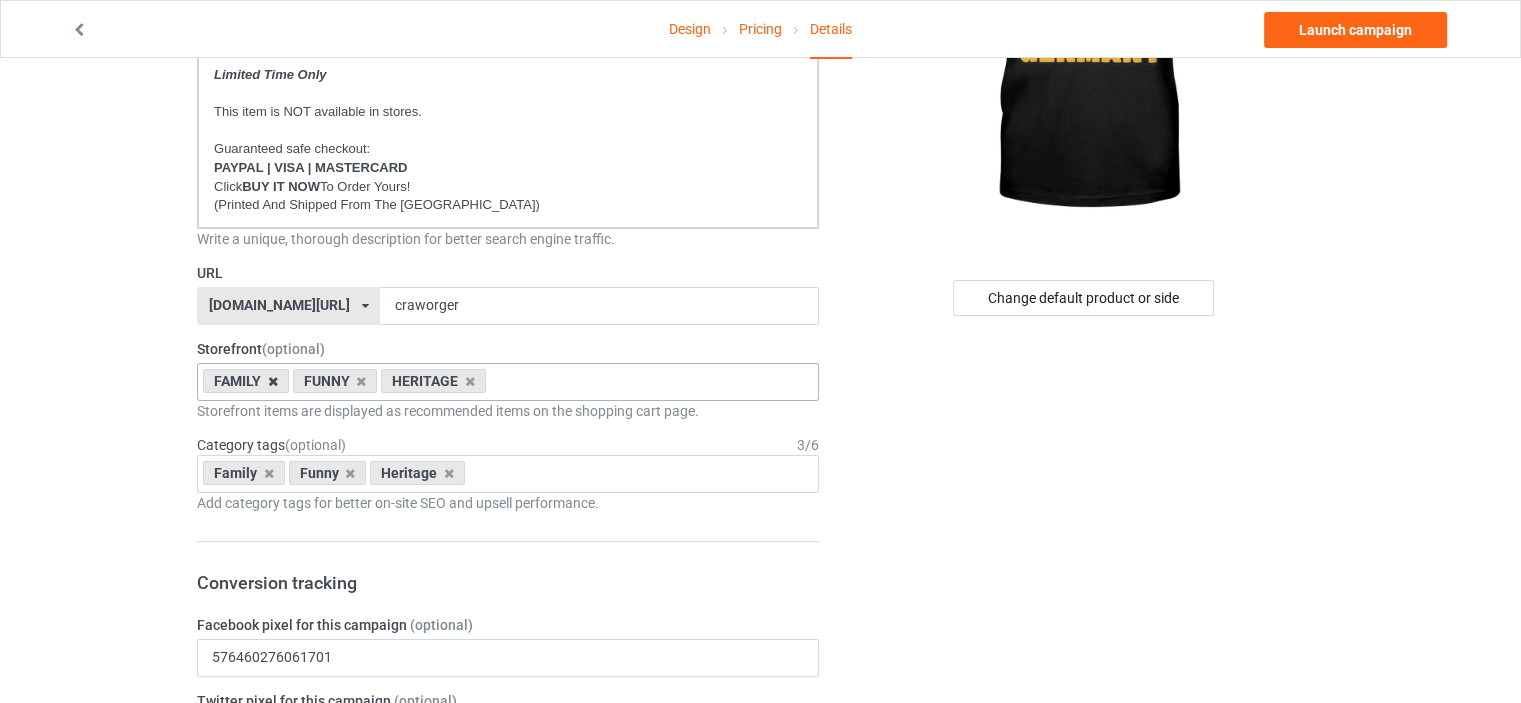 click at bounding box center (273, 381) 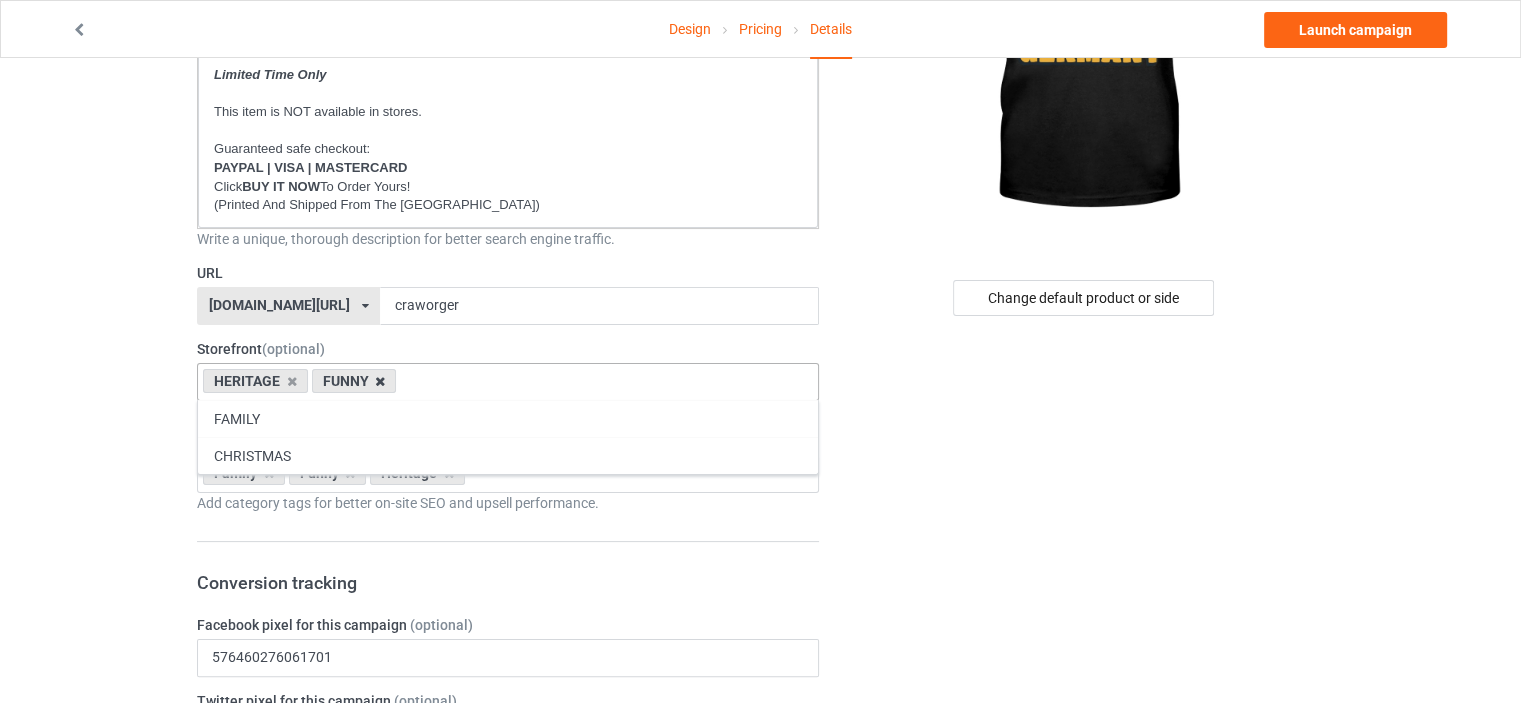 click at bounding box center (380, 381) 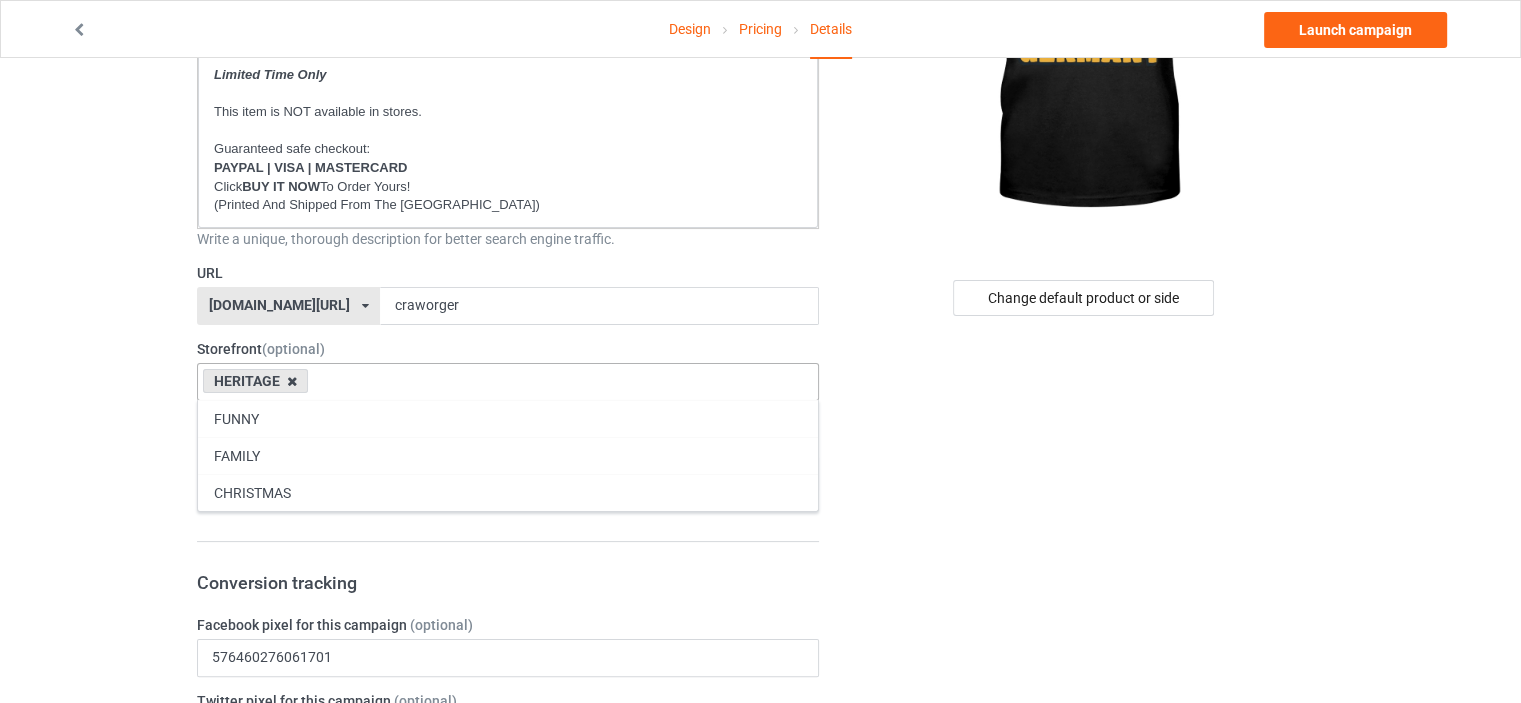 click at bounding box center (292, 381) 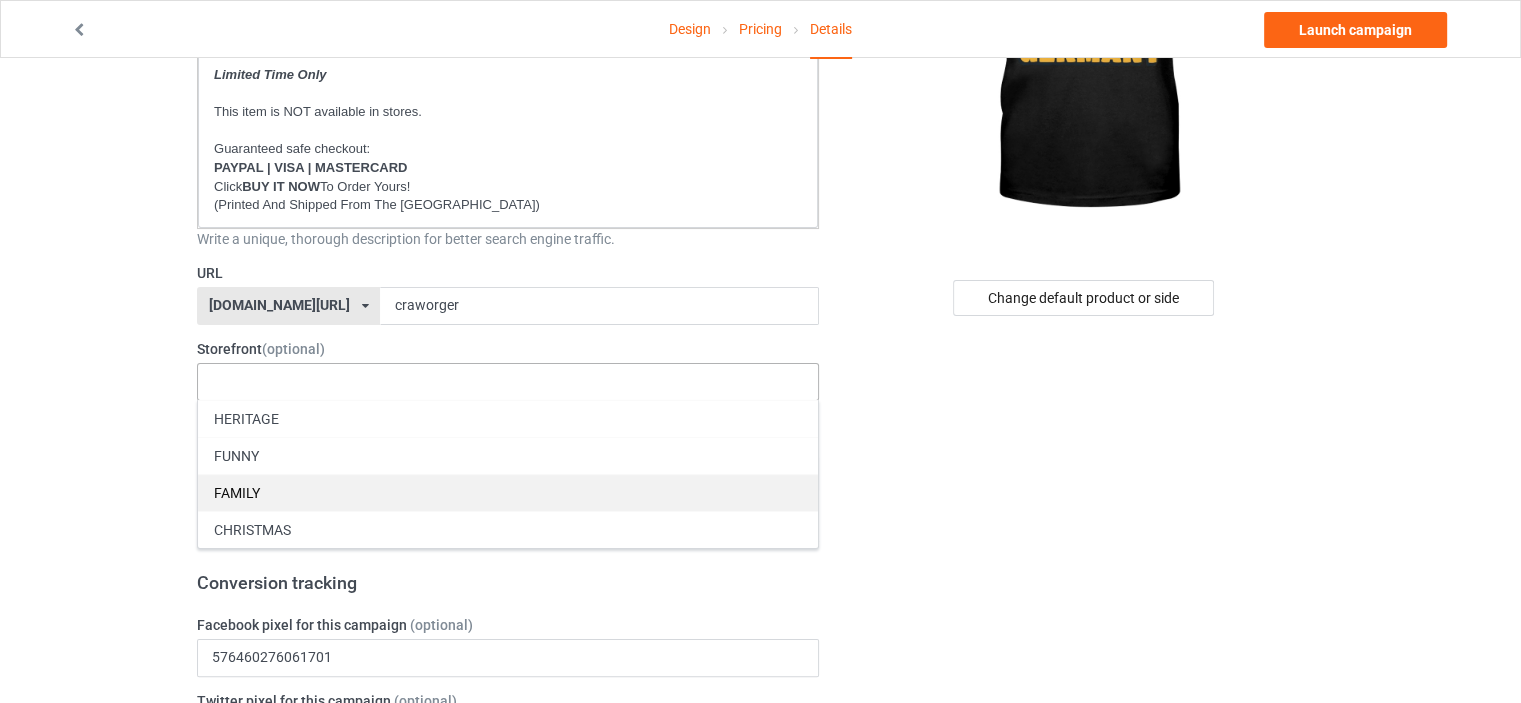 click on "FUNNY" at bounding box center (508, 455) 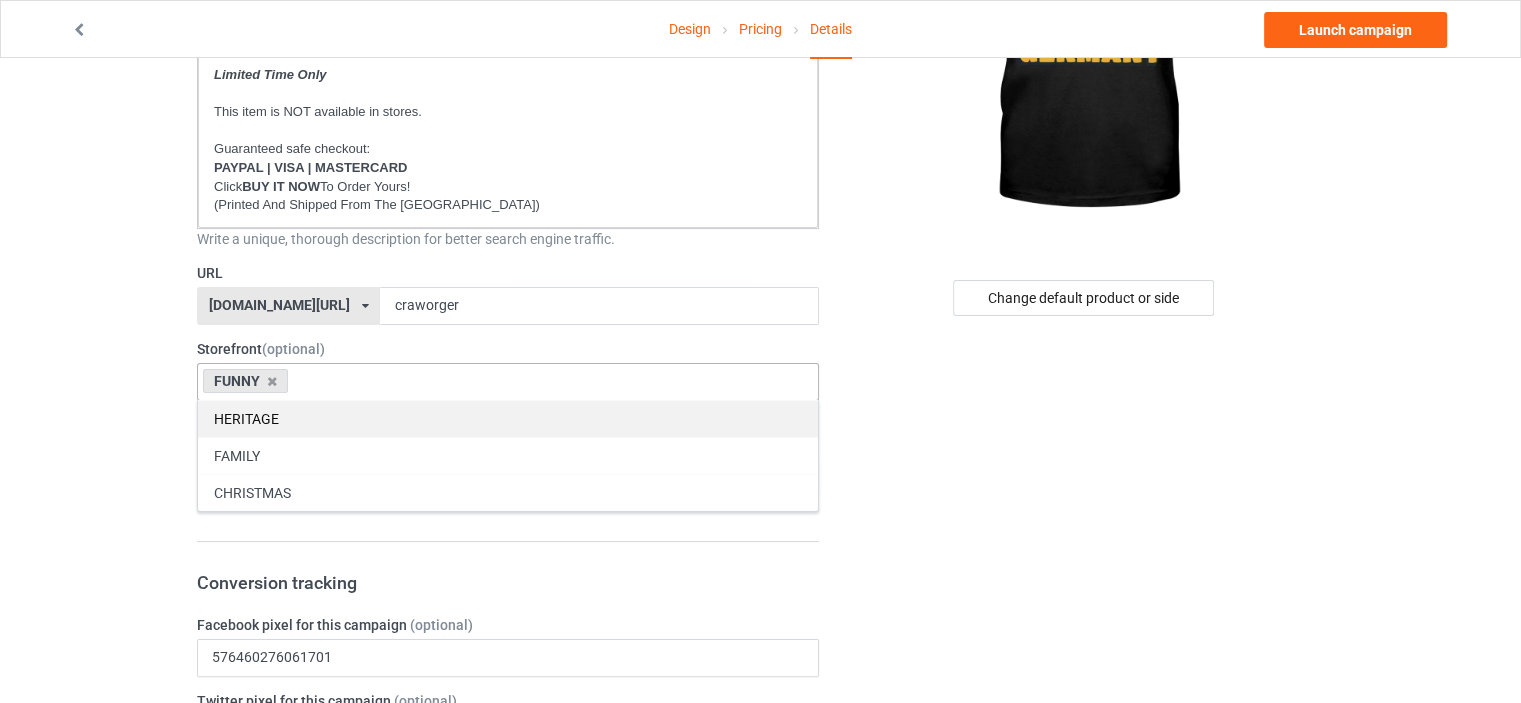 drag, startPoint x: 300, startPoint y: 455, endPoint x: 287, endPoint y: 414, distance: 43.011627 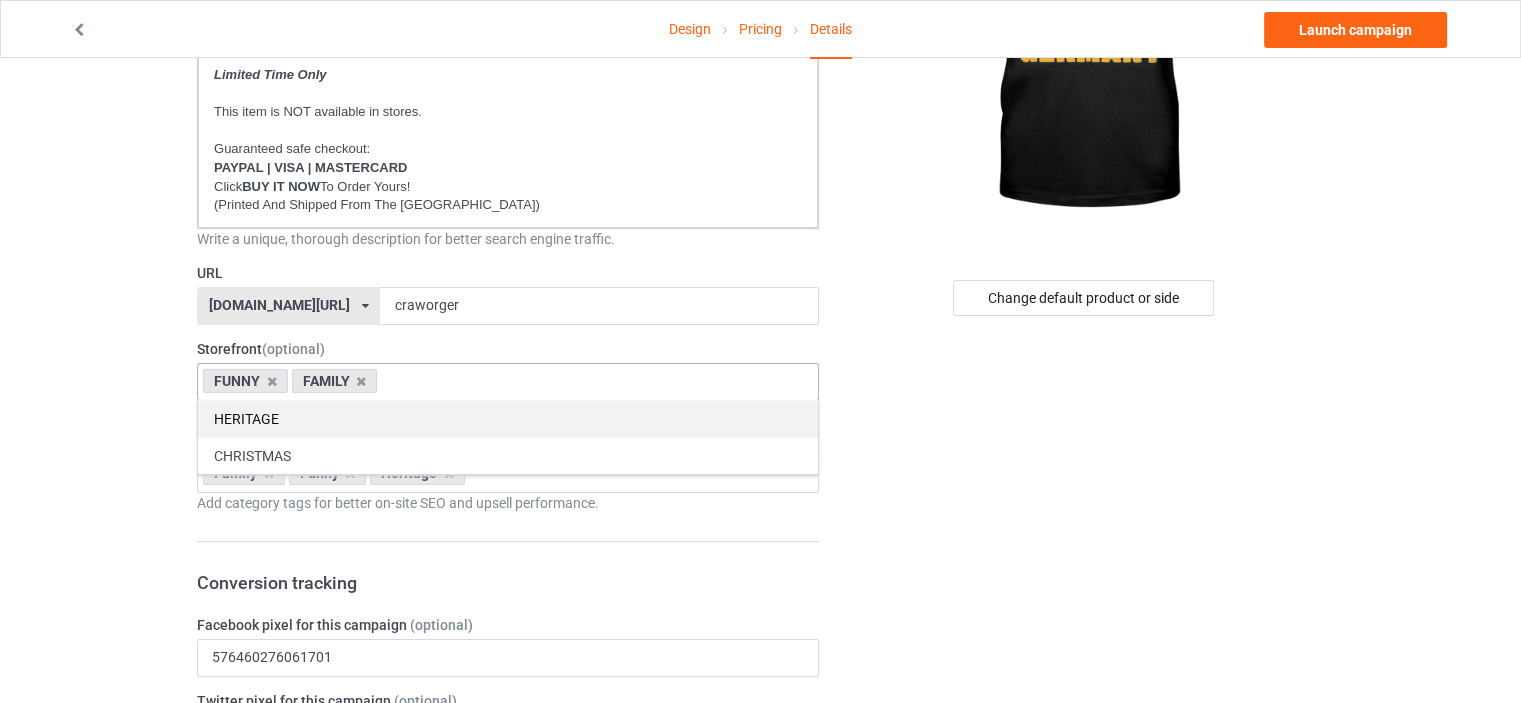 drag, startPoint x: 284, startPoint y: 407, endPoint x: 84, endPoint y: 405, distance: 200.01 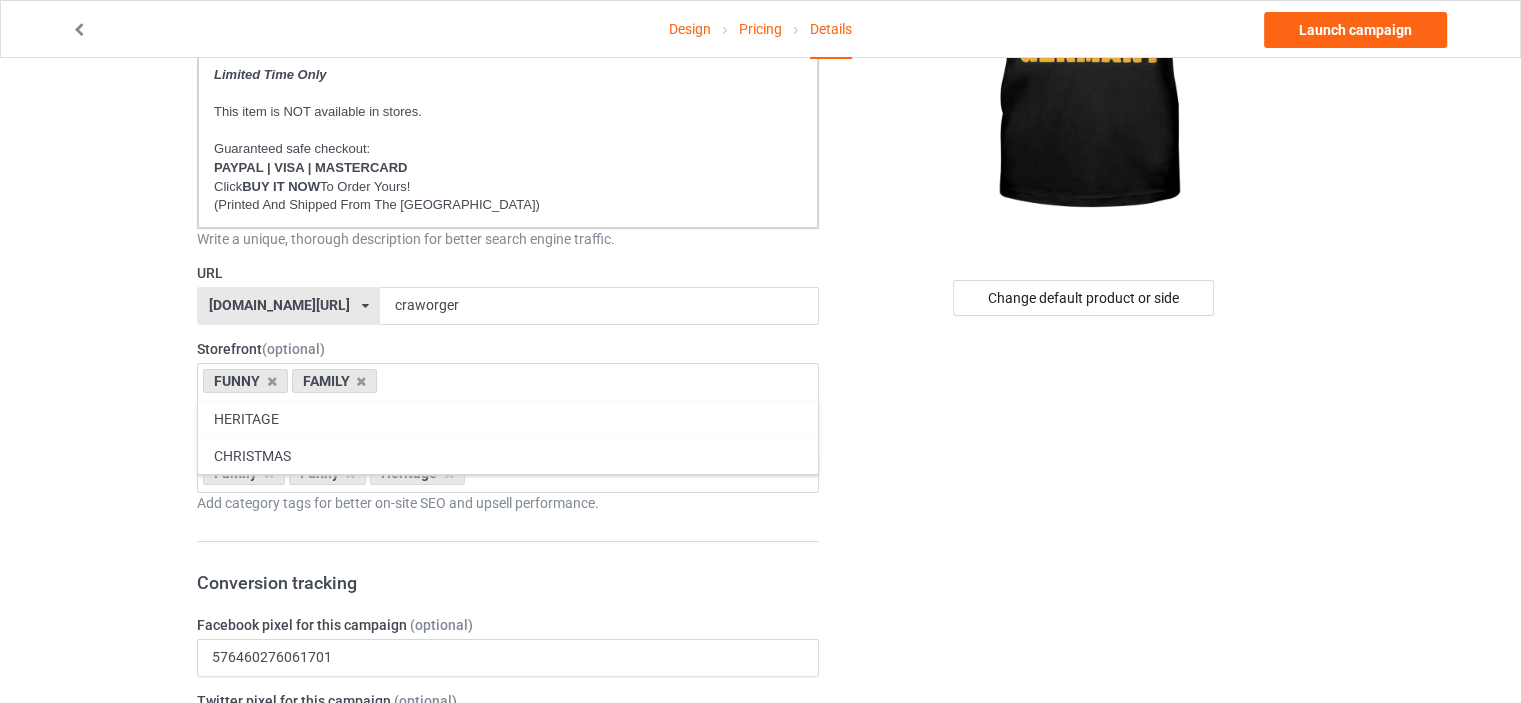 click on "HERITAGE" at bounding box center [508, 418] 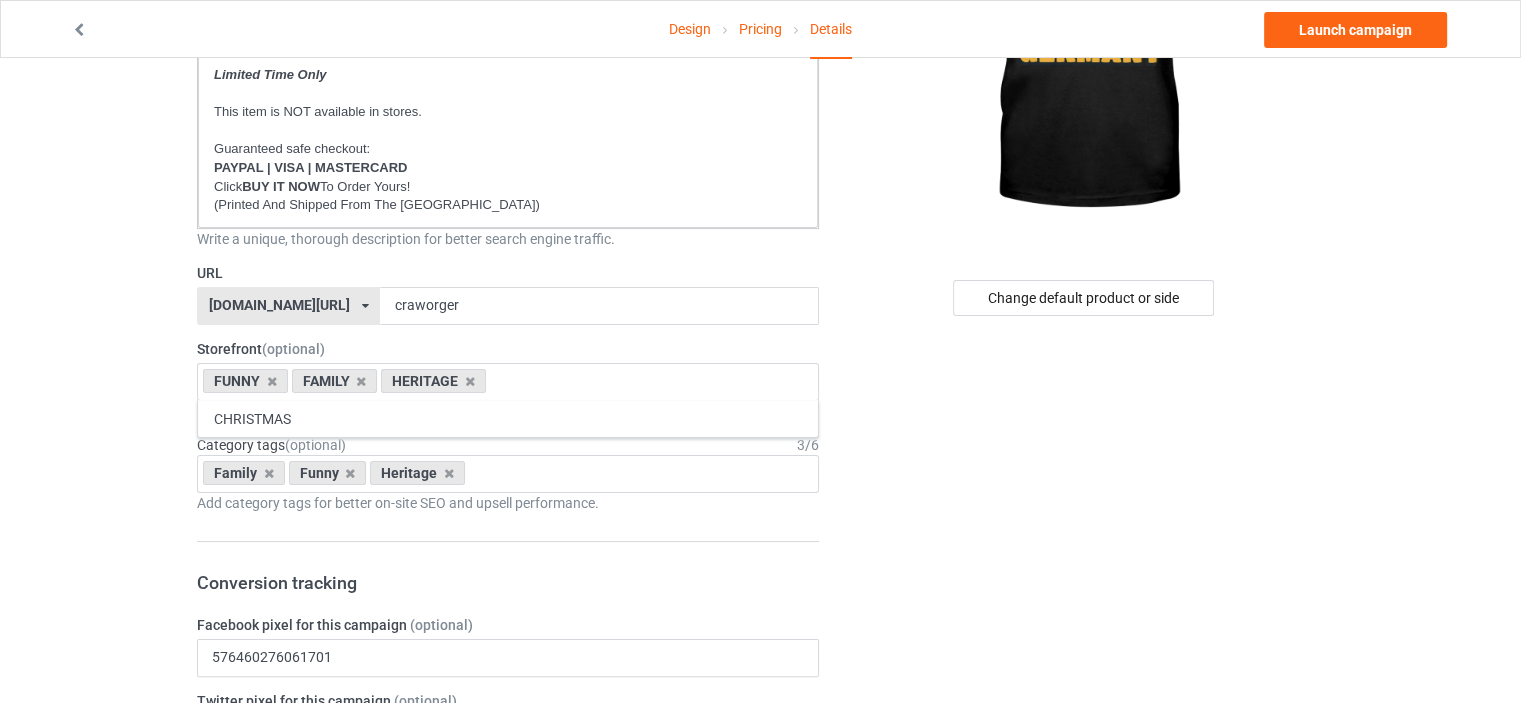 click on "Design Pricing Details Launch campaign Campaign Info Title (h1) 105   characters left THE WORLD IS GOING CRAZY I'M GOING TO [GEOGRAPHIC_DATA] Create a catchy, unique title for better search engine traffic. Description 1812   characters left       Small Normal Large Big Huge                                                                                     * JUST RELEASED * Limited Time Only This item is NOT available in stores. Guaranteed safe checkout: PAYPAL | VISA | MASTERCARD Click  BUY IT NOW  To Order Yours! (Printed And Shipped From The [GEOGRAPHIC_DATA]) Write a unique, thorough description for better search engine traffic. URL [DOMAIN_NAME][URL] [DOMAIN_NAME][URL] [DOMAIN_NAME][URL] [DOMAIN_NAME][URL] [DOMAIN_NAME][URL] [DOMAIN_NAME][URL] [DOMAIN_NAME][URL] [DOMAIN_NAME][URL] [DOMAIN_NAME][URL] [DOMAIN_NAME][URL] [DOMAIN_NAME][URL] [DOMAIN_NAME][URL] [DOMAIN_NAME][URL] [DOMAIN_NAME][URL] [DOMAIN_NAME][URL] [DOMAIN_NAME][URL] [DOMAIN_NAME][URL] [DOMAIN_NAME][URL] [DOMAIN_NAME][GEOGRAPHIC_DATA] [DOMAIN_NAME][GEOGRAPHIC_DATA] 3 /" at bounding box center [760, 858] 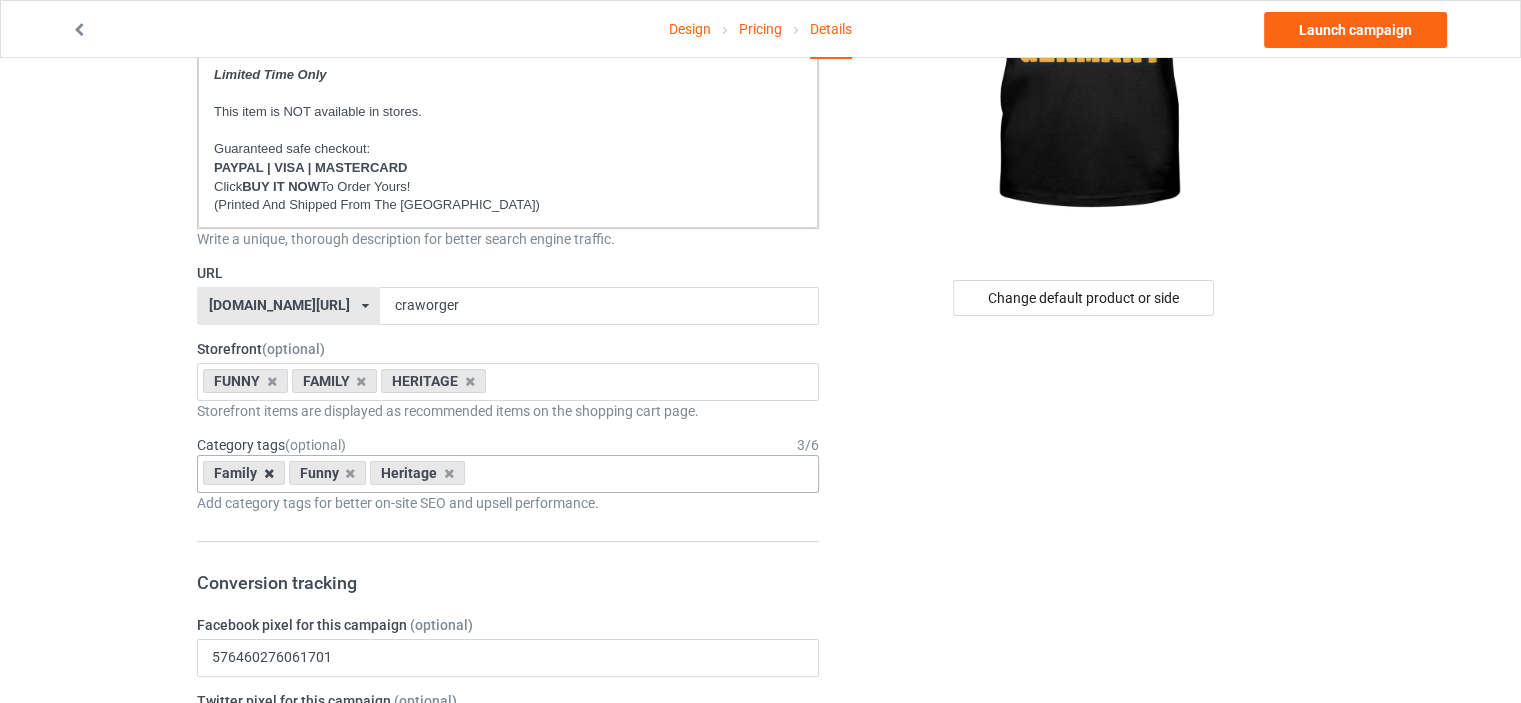 click at bounding box center (269, 473) 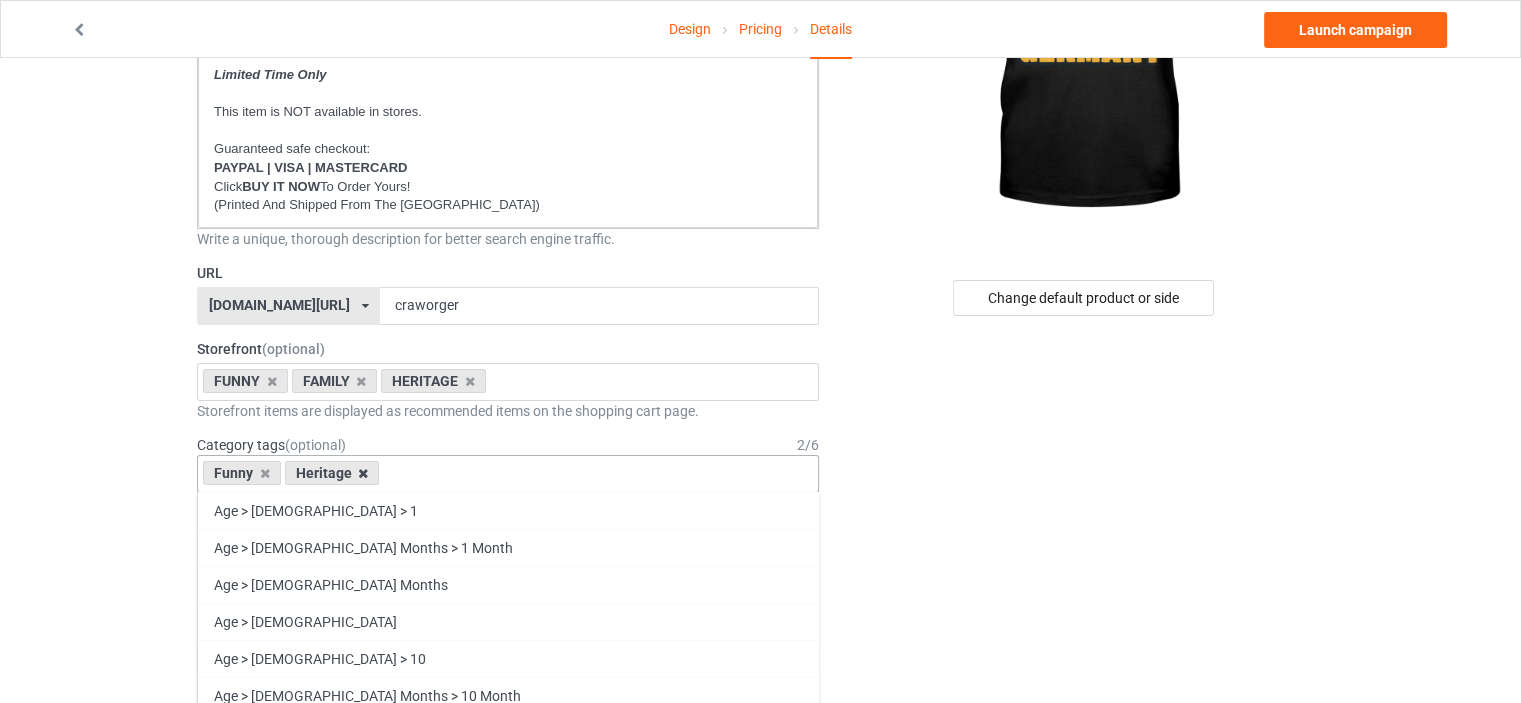 click at bounding box center [363, 473] 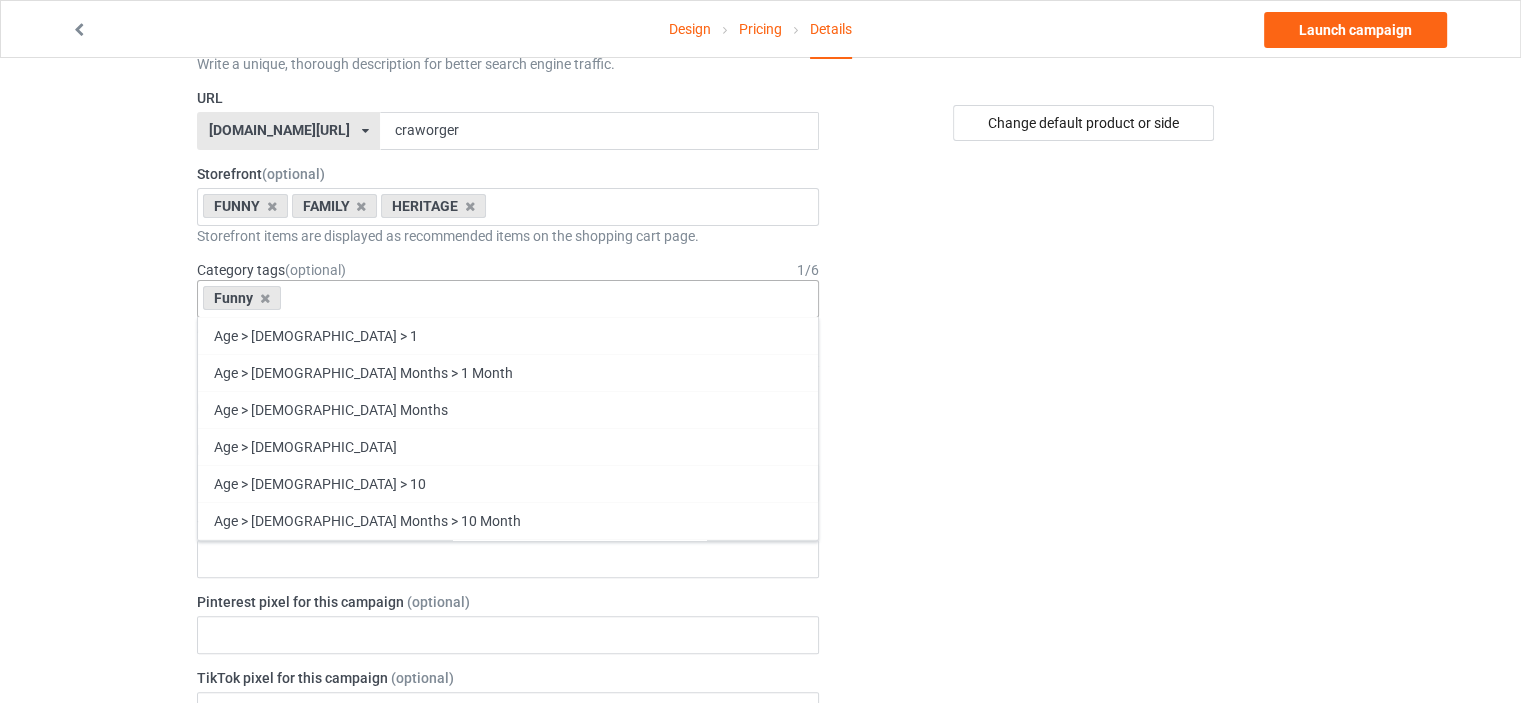 scroll, scrollTop: 500, scrollLeft: 0, axis: vertical 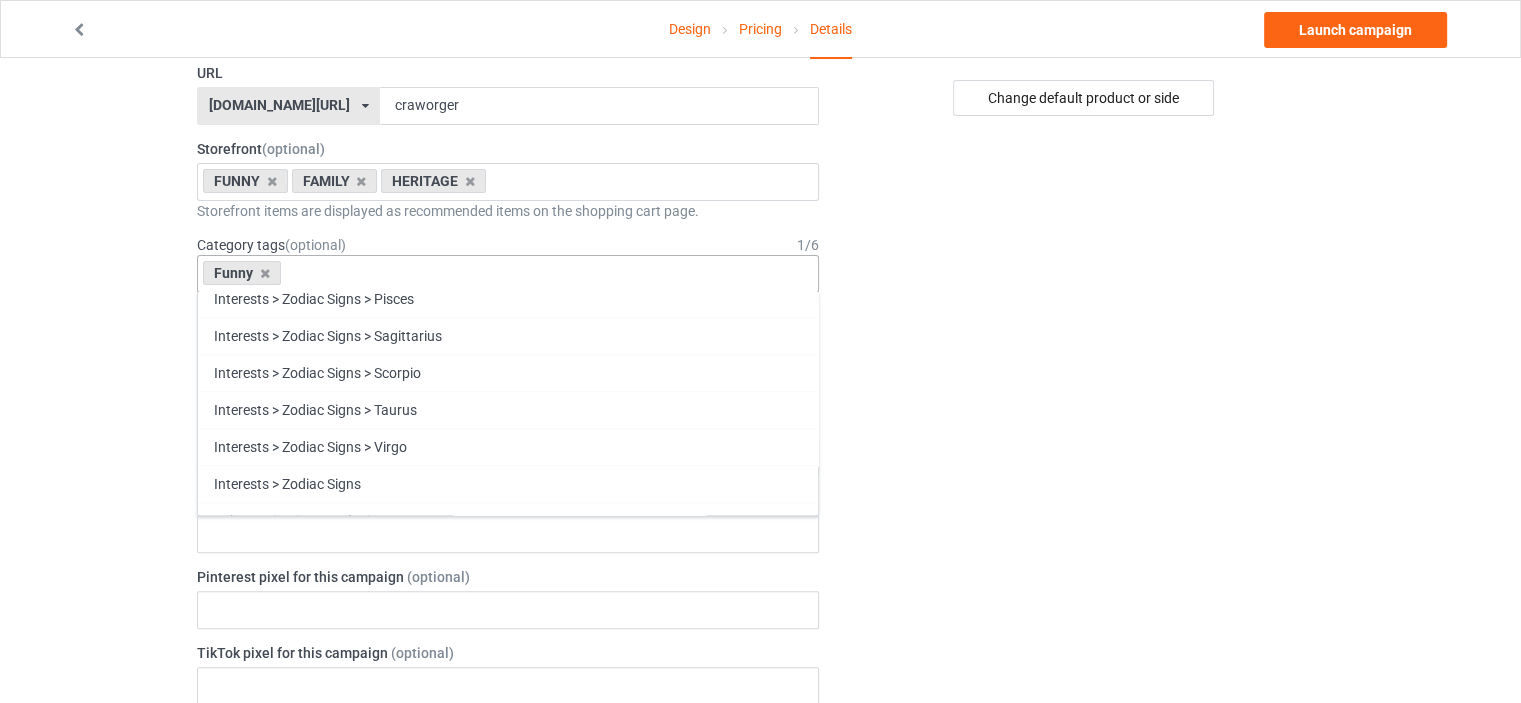 click on "Family" at bounding box center (508, 890) 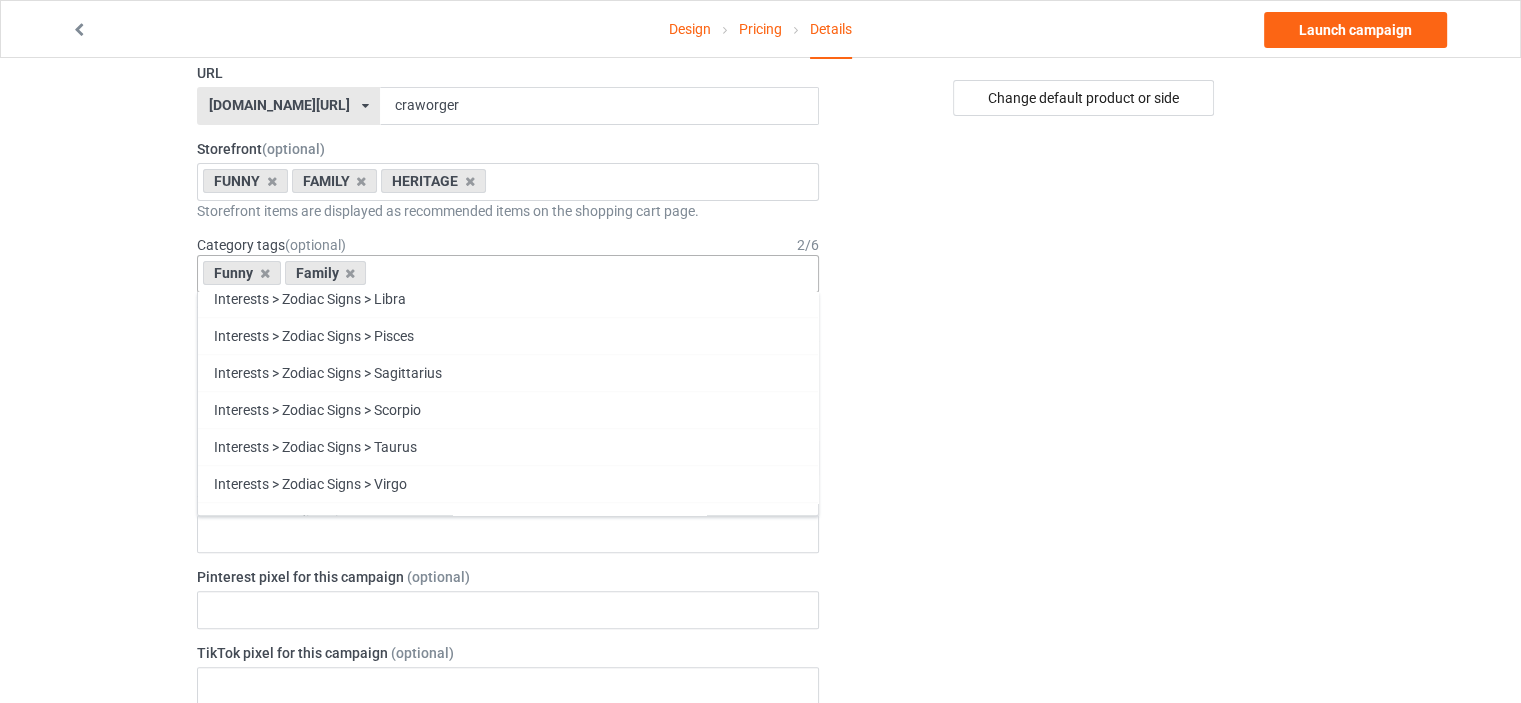 click on "Heritage" at bounding box center (508, 927) 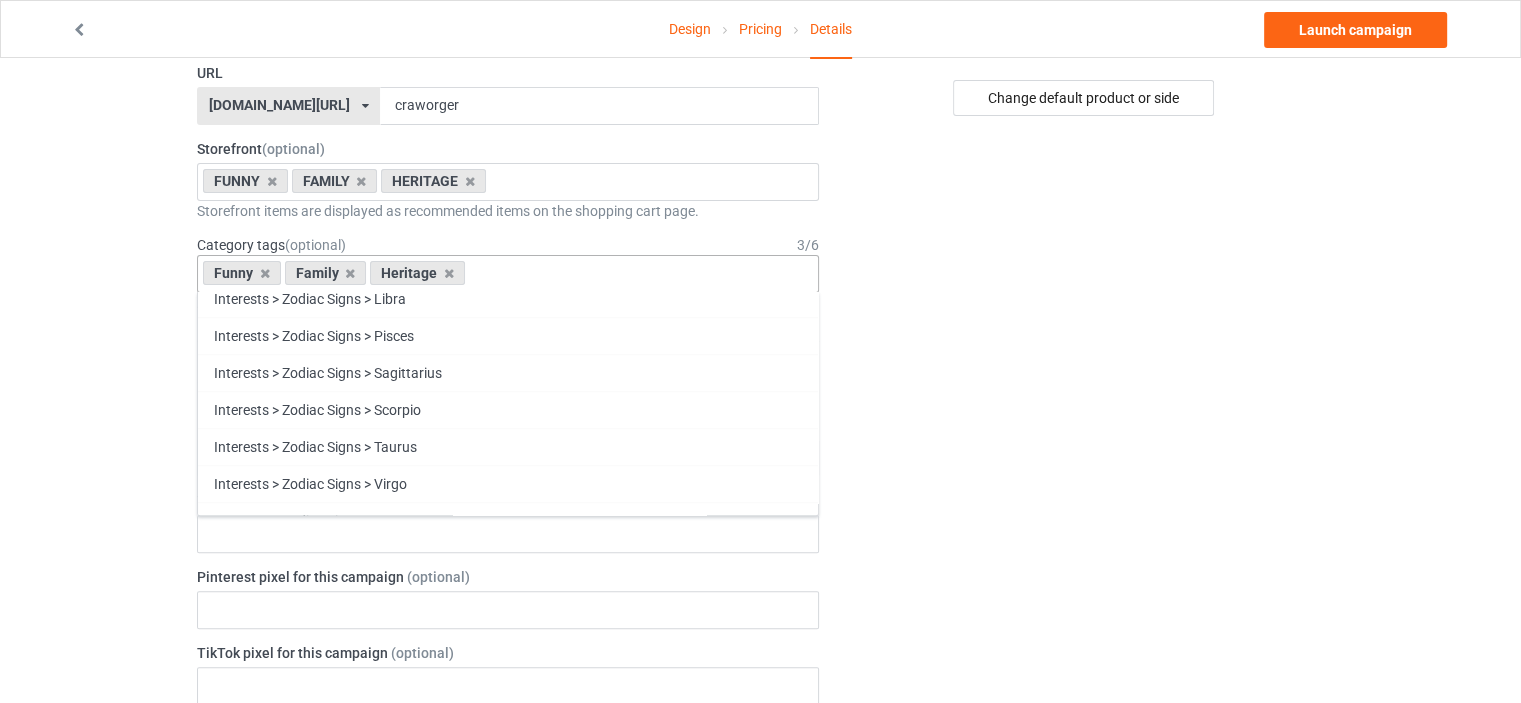 scroll, scrollTop: 85593, scrollLeft: 0, axis: vertical 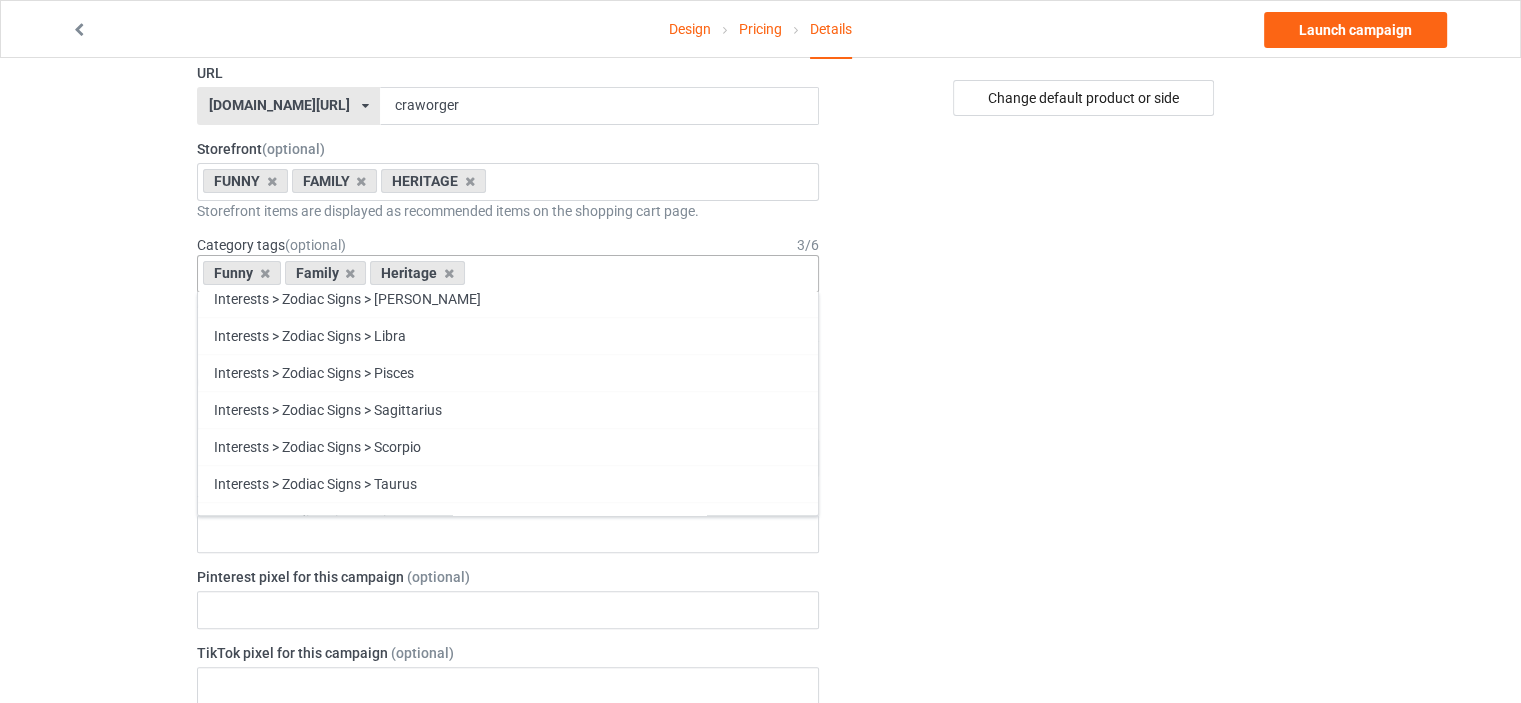 click on "Change default product or side" at bounding box center (1085, 658) 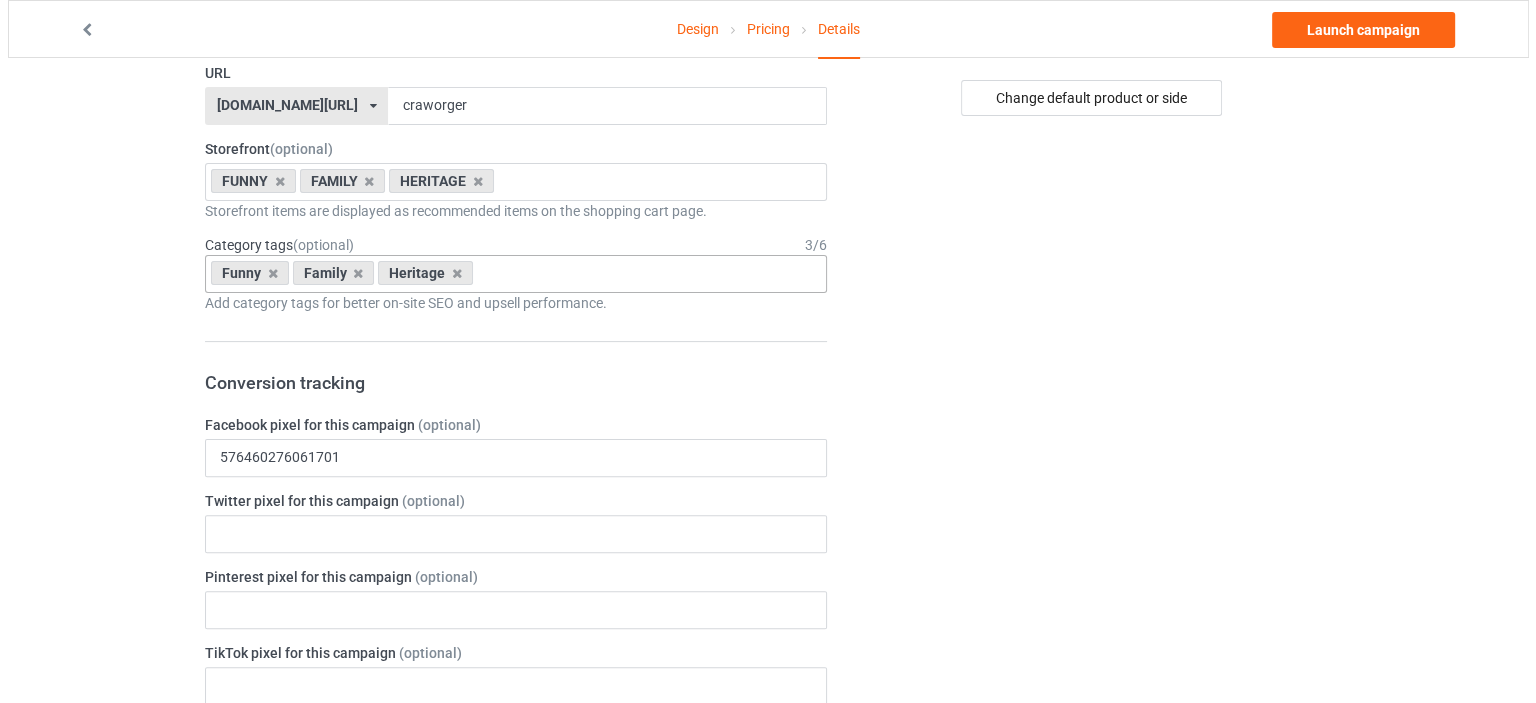 scroll, scrollTop: 0, scrollLeft: 0, axis: both 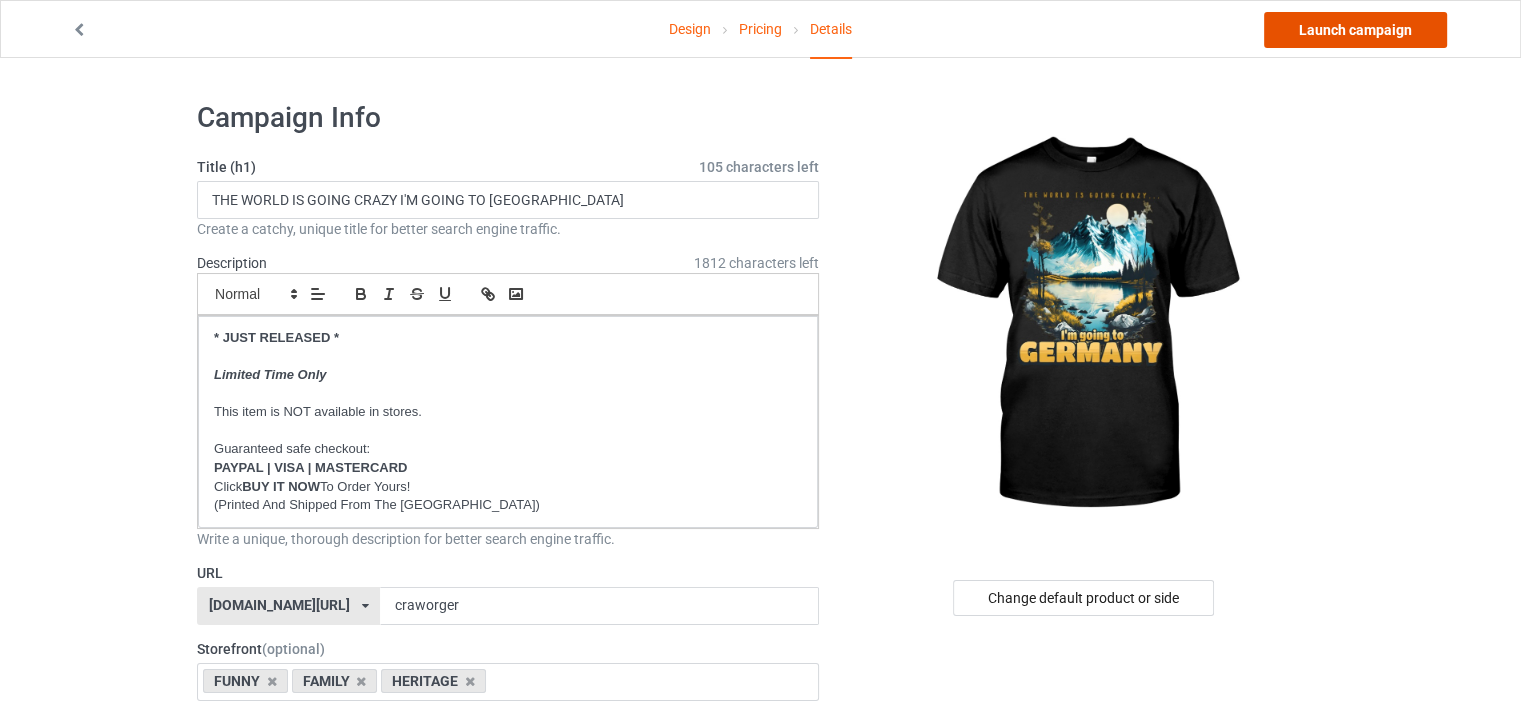 click on "Launch campaign" at bounding box center [1355, 30] 